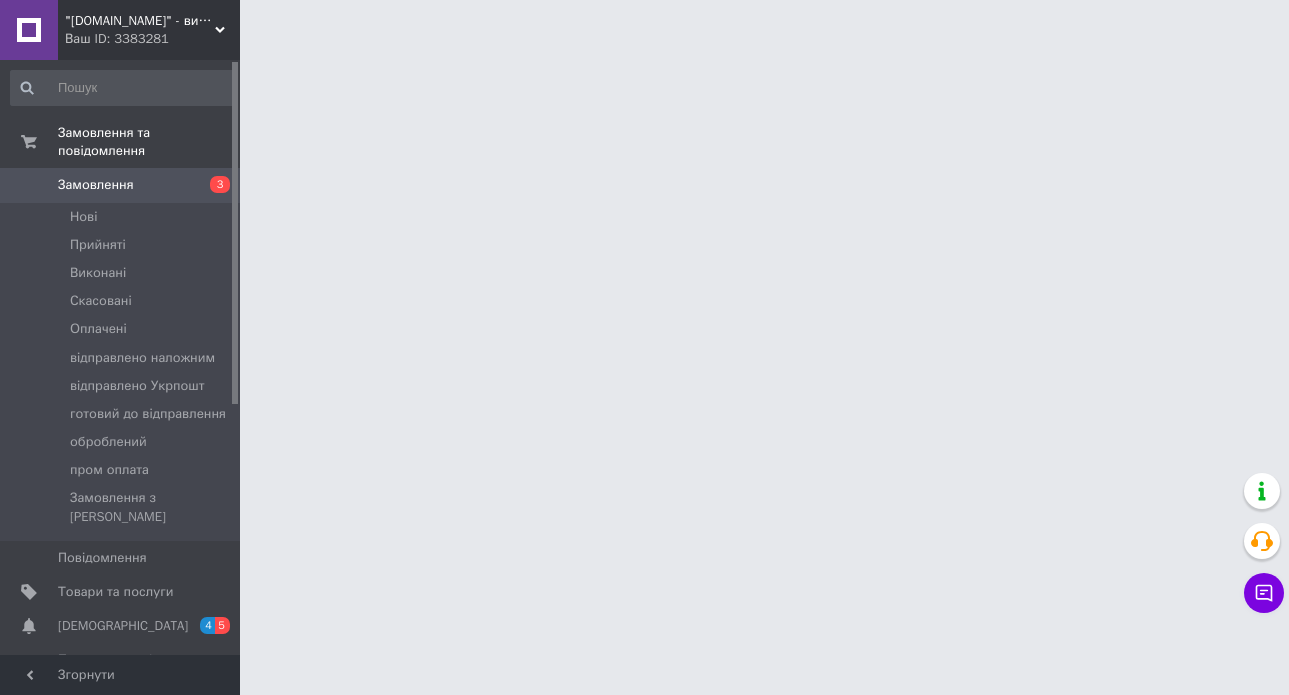 scroll, scrollTop: 0, scrollLeft: 0, axis: both 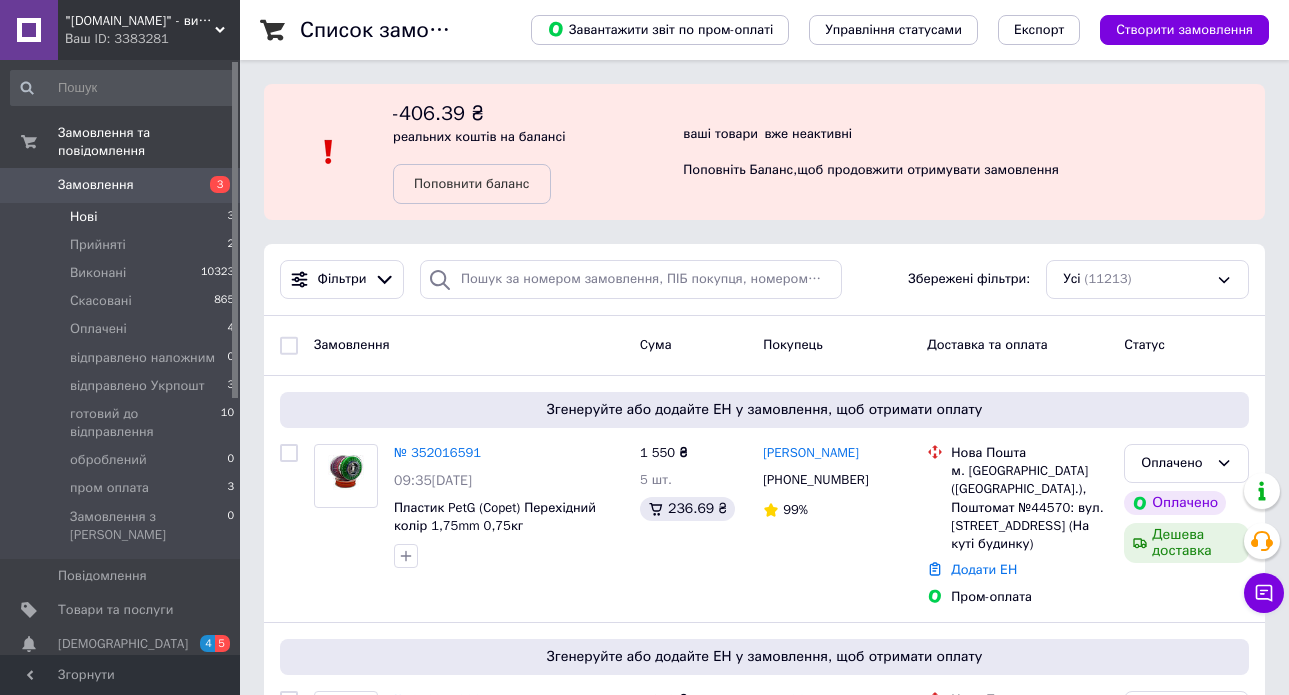 click on "Нові 3" at bounding box center (123, 217) 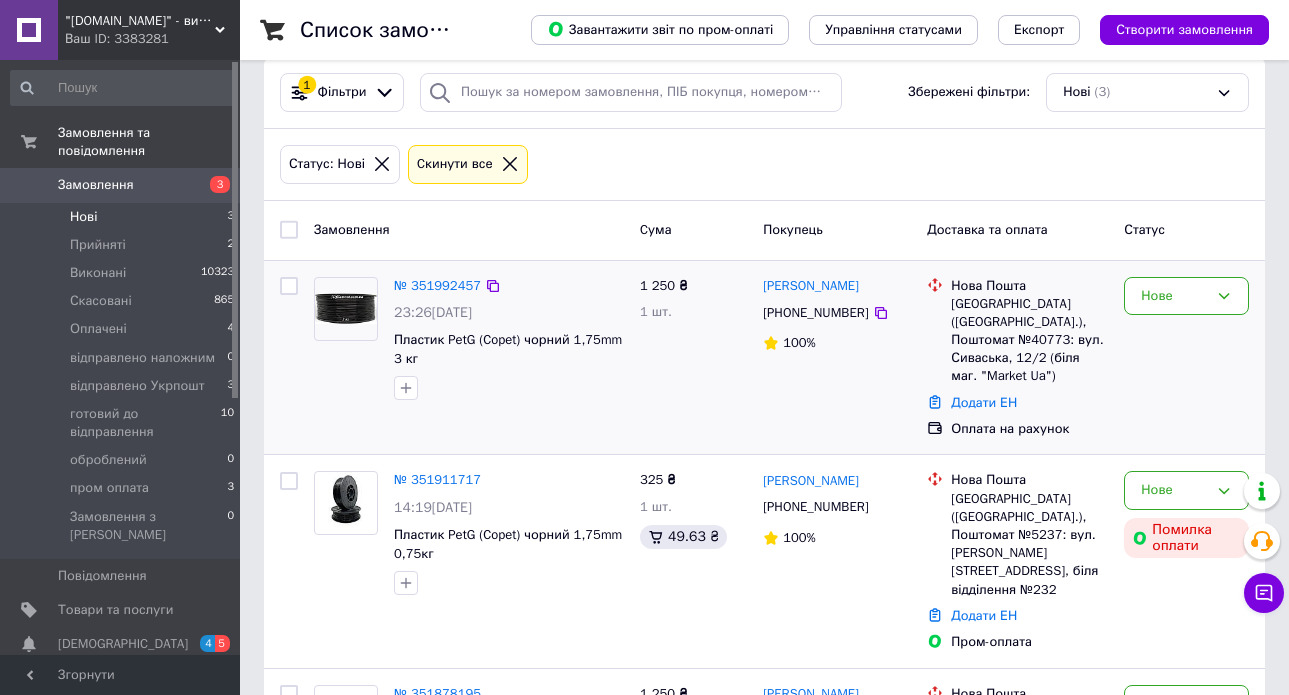 scroll, scrollTop: 287, scrollLeft: 0, axis: vertical 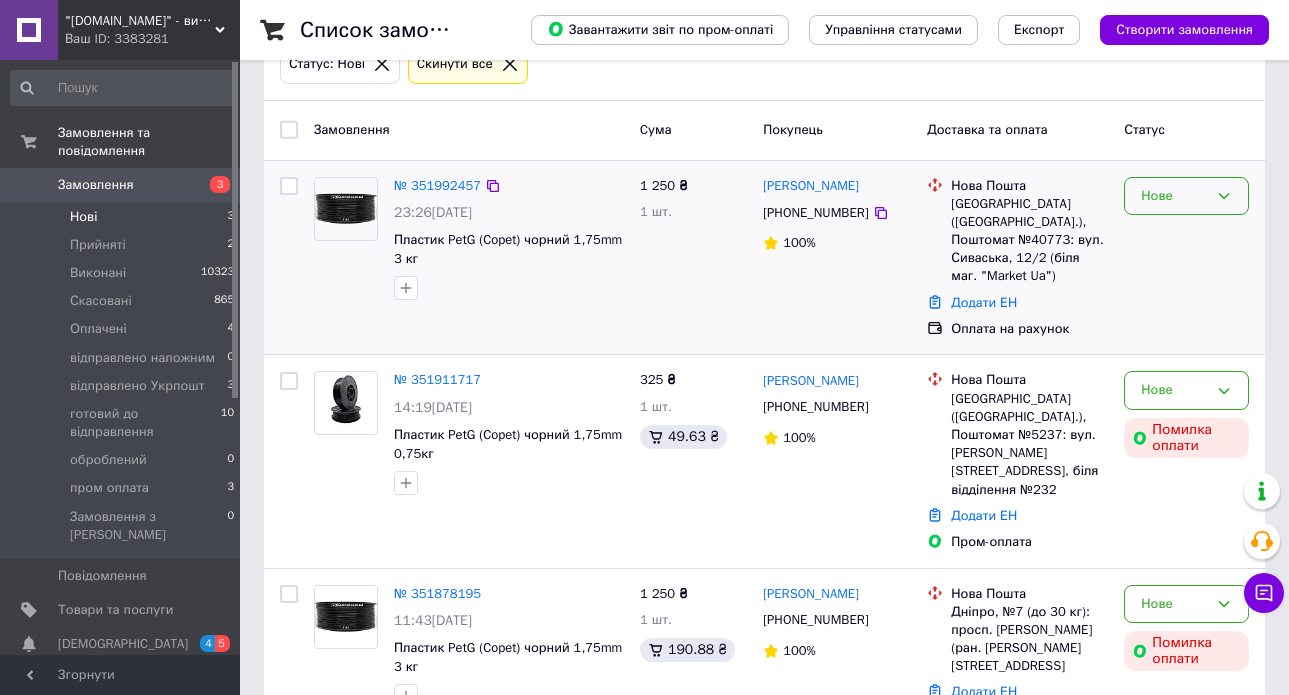 click 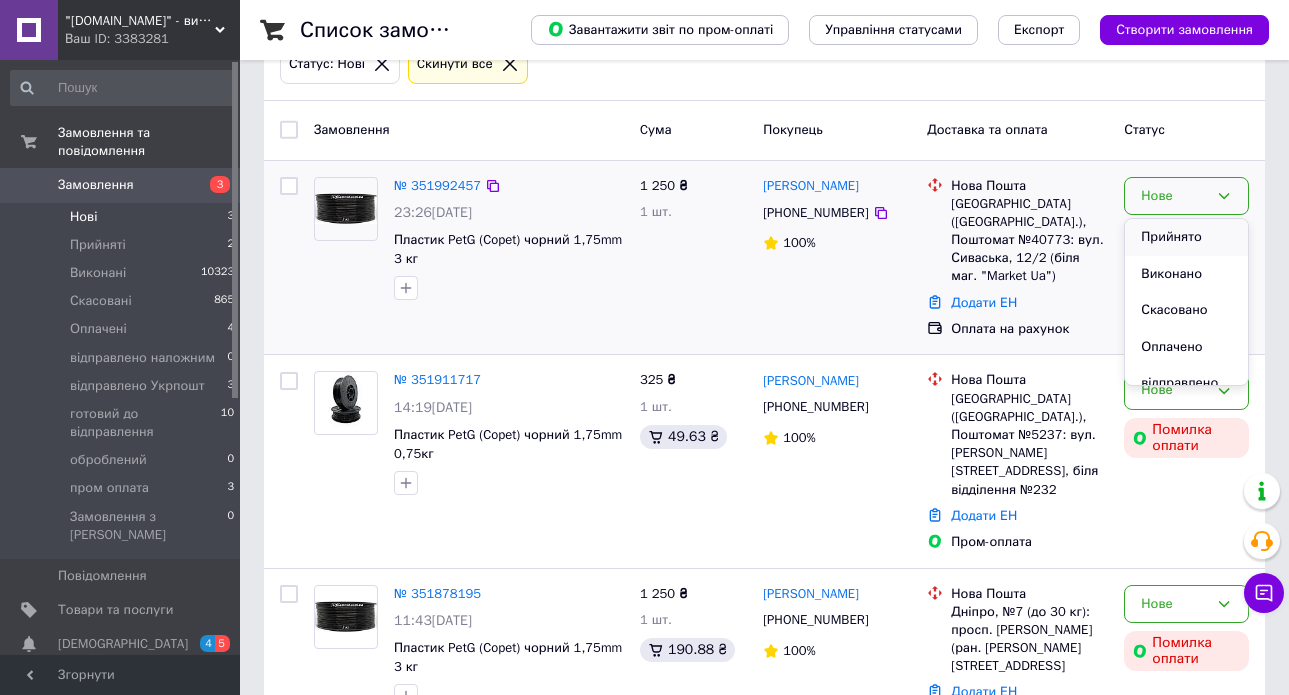 click on "Прийнято" at bounding box center [1186, 237] 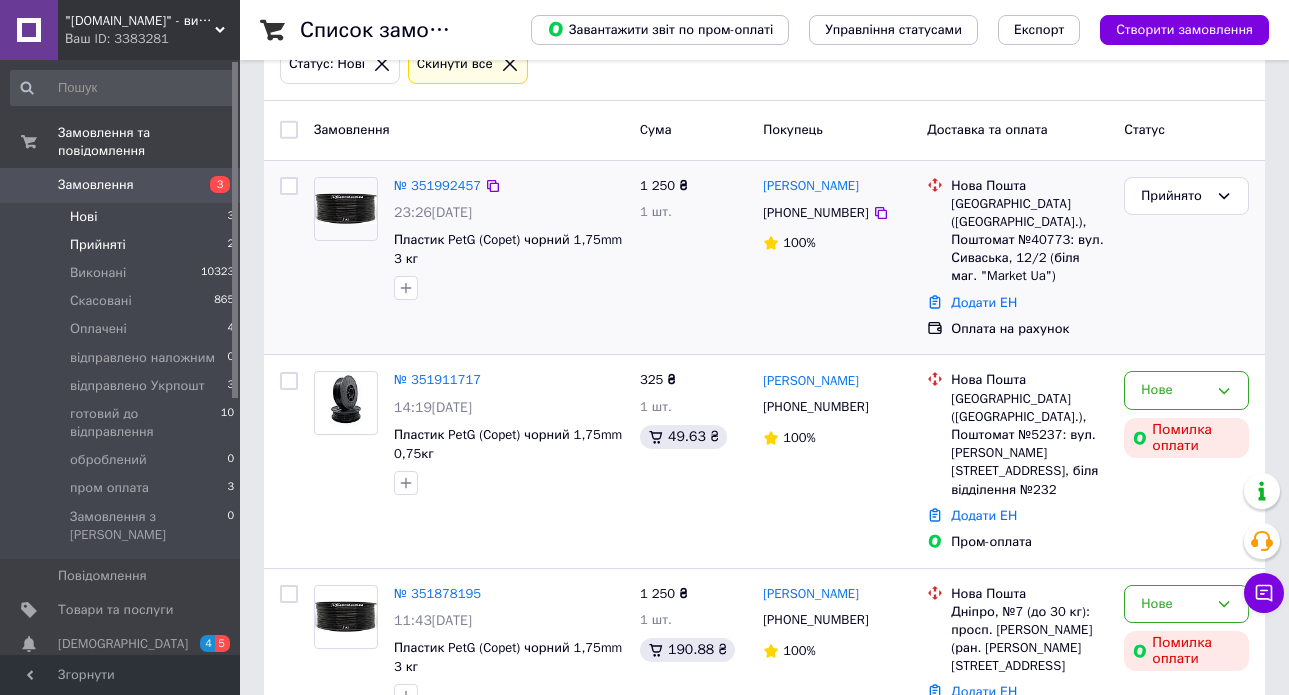 click on "Прийняті 2" at bounding box center [123, 245] 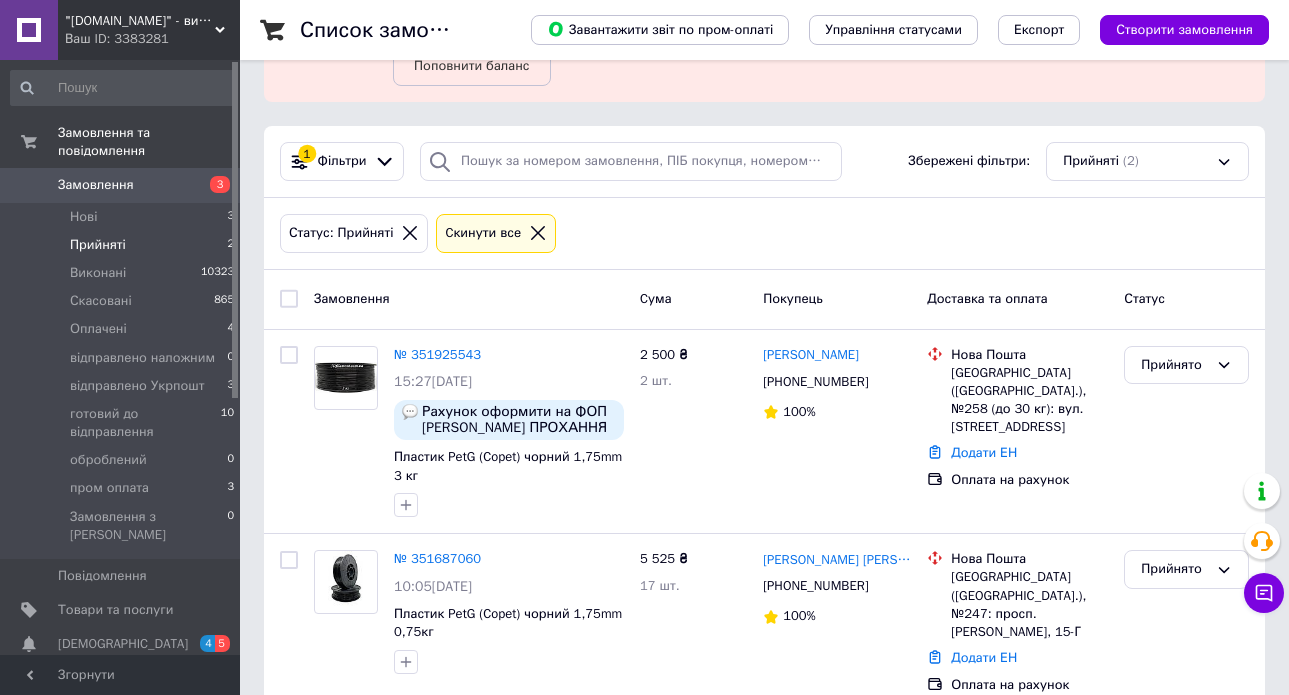 scroll, scrollTop: 139, scrollLeft: 0, axis: vertical 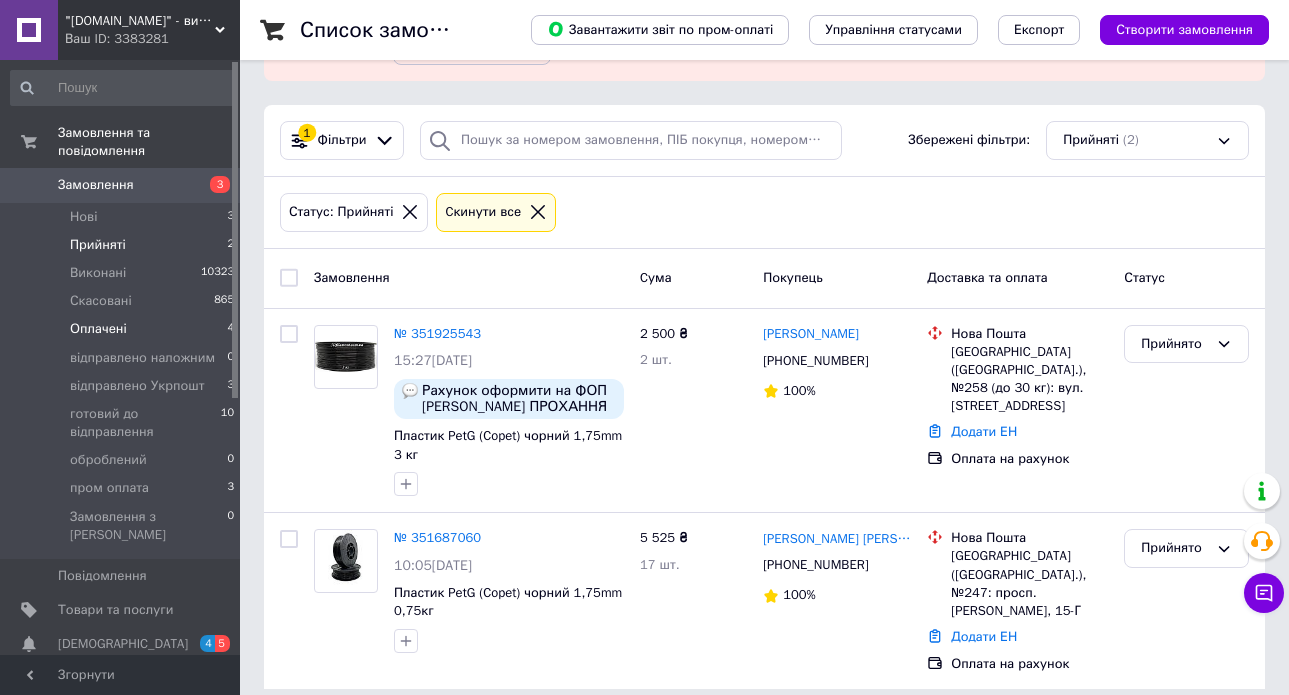 click on "Оплачені" at bounding box center (98, 329) 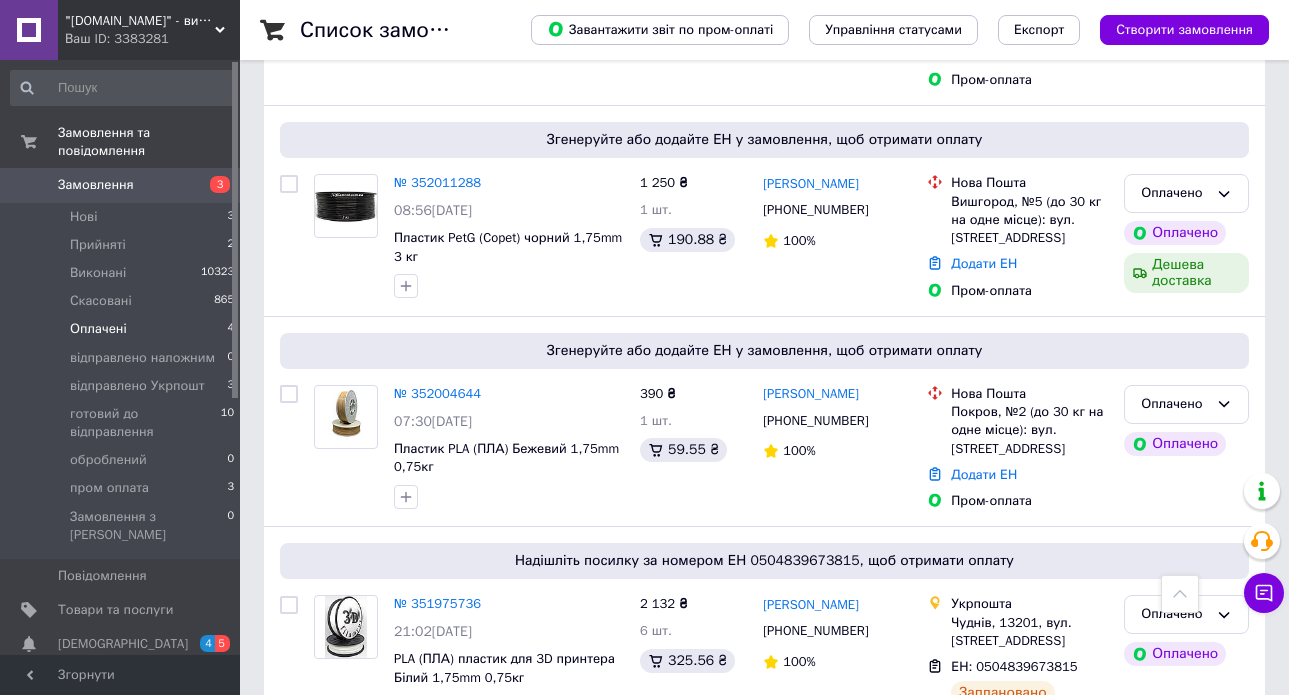 scroll, scrollTop: 666, scrollLeft: 0, axis: vertical 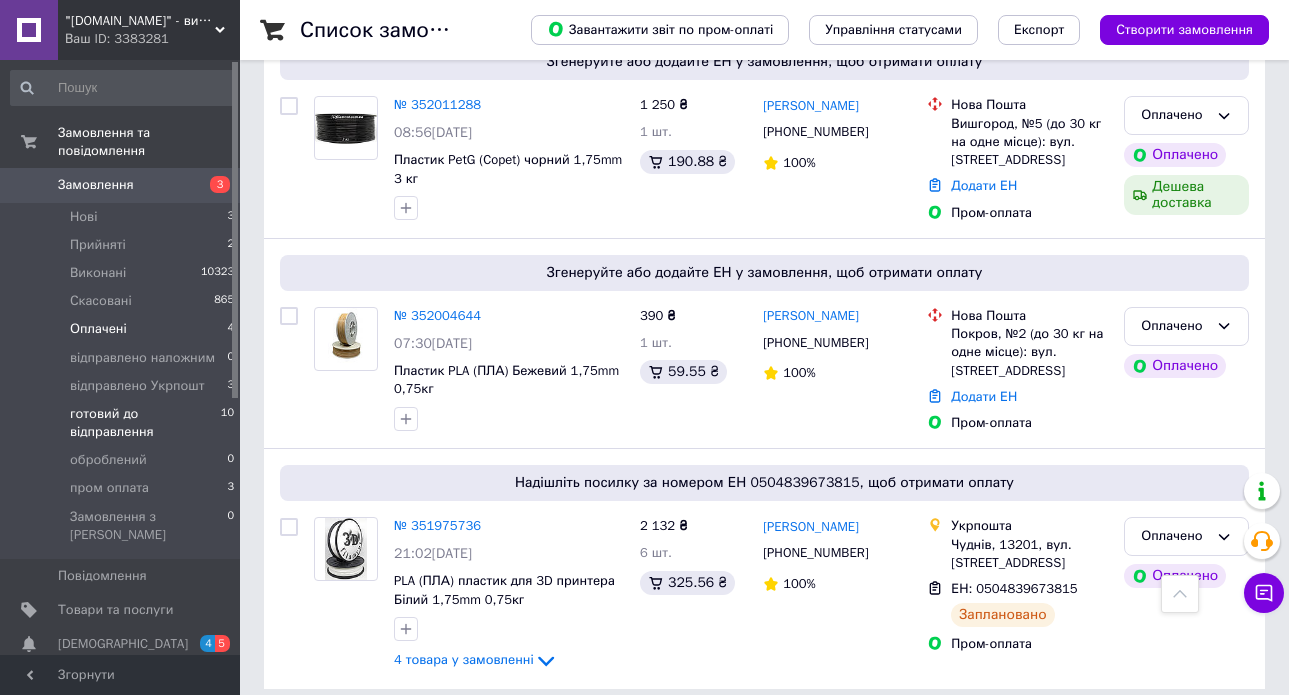 click on "готовий до відправлення" at bounding box center [145, 423] 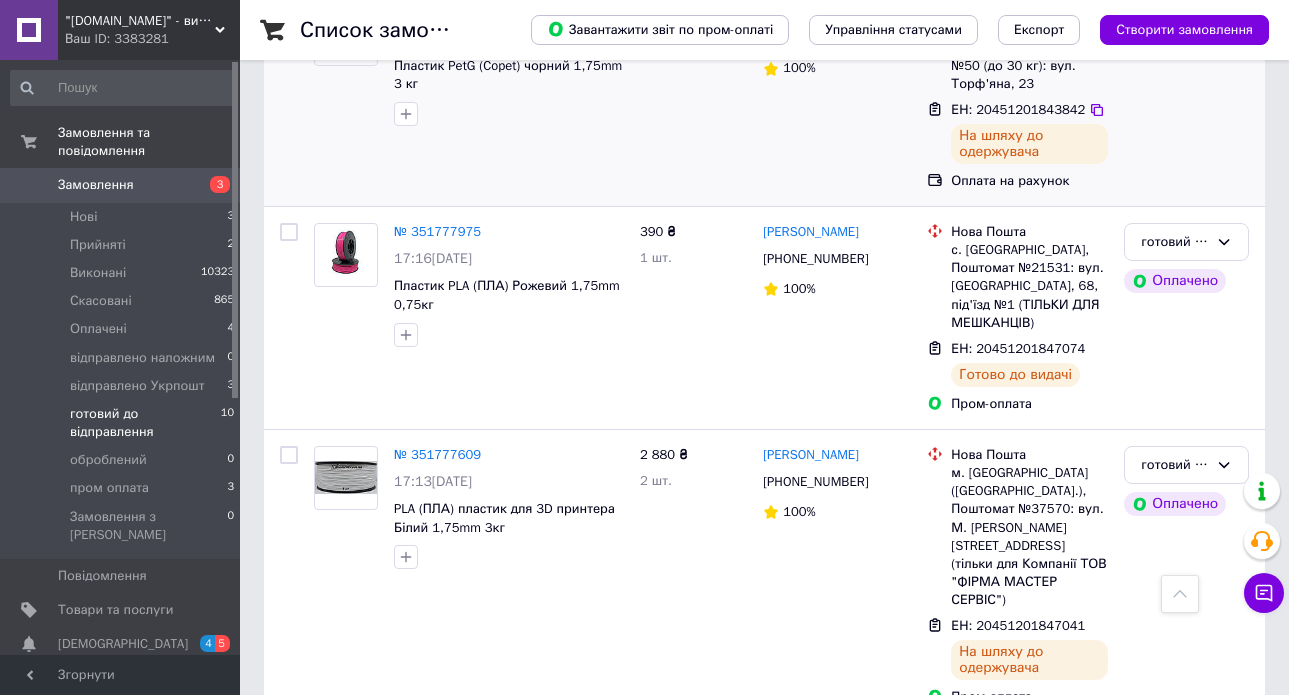 scroll, scrollTop: 1973, scrollLeft: 0, axis: vertical 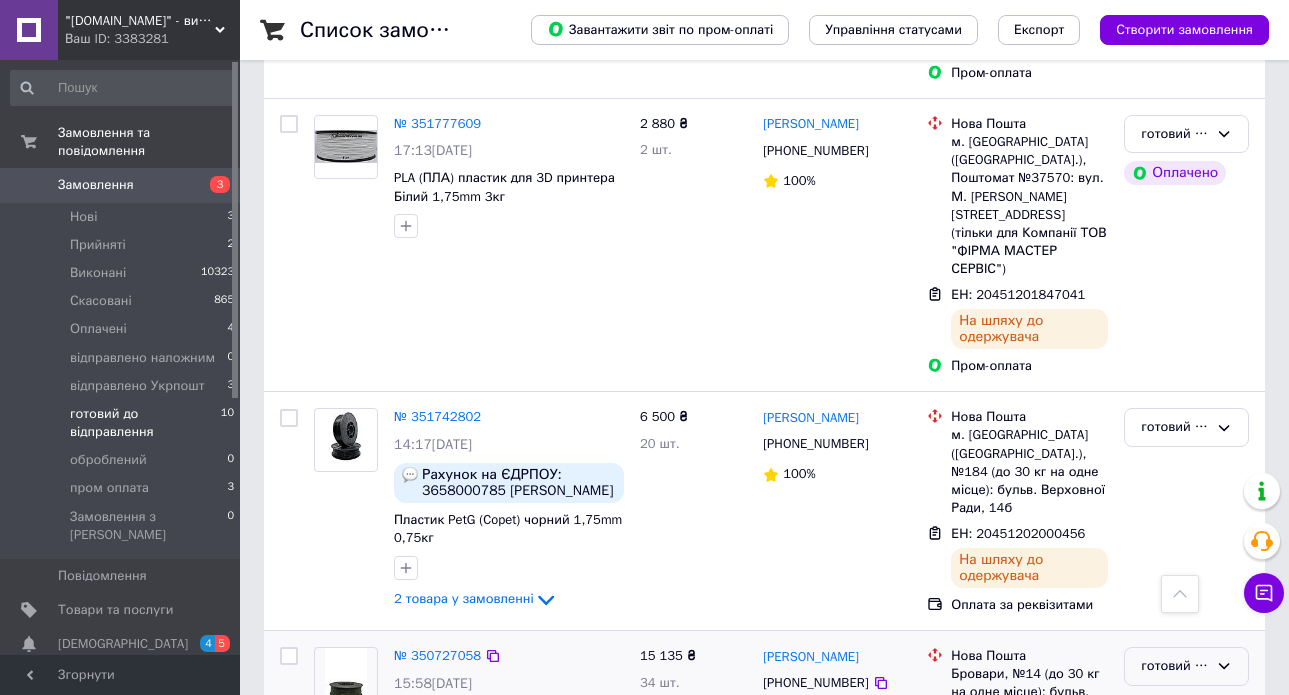 click on "готовий до відправлення" at bounding box center (1174, 666) 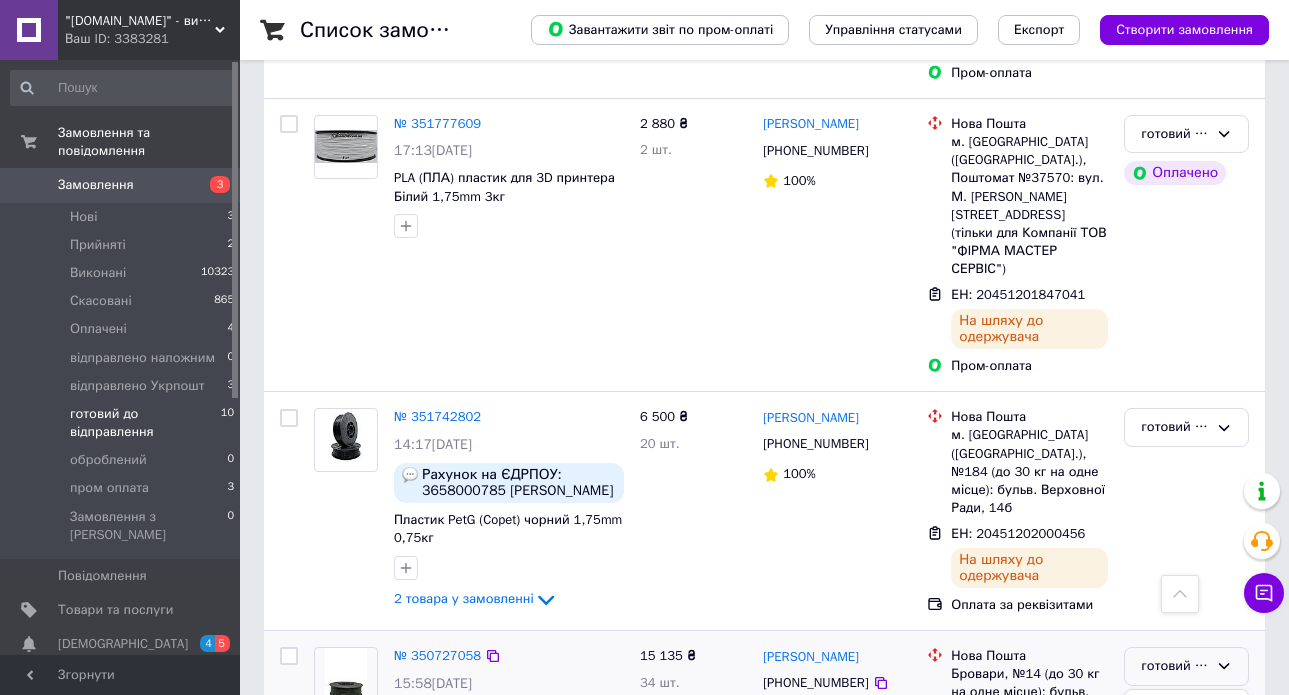click on "Виконано" at bounding box center (1186, 744) 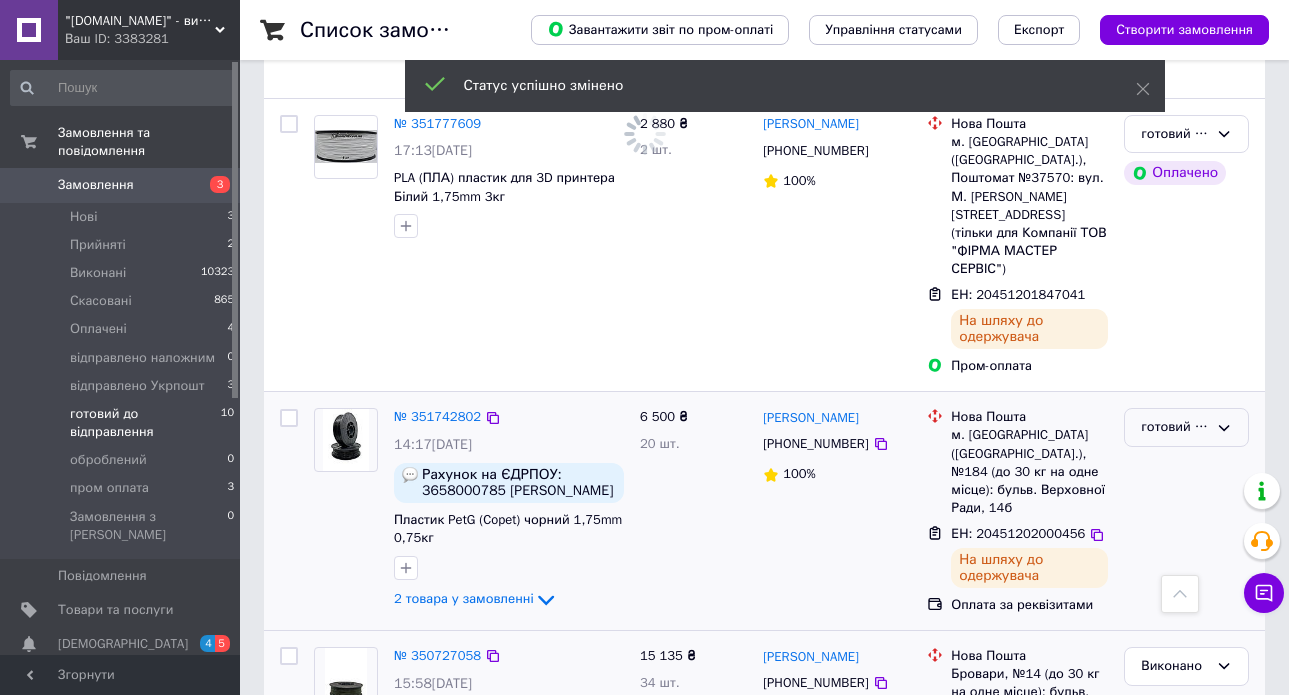 click on "готовий до відправлення" at bounding box center (1174, 427) 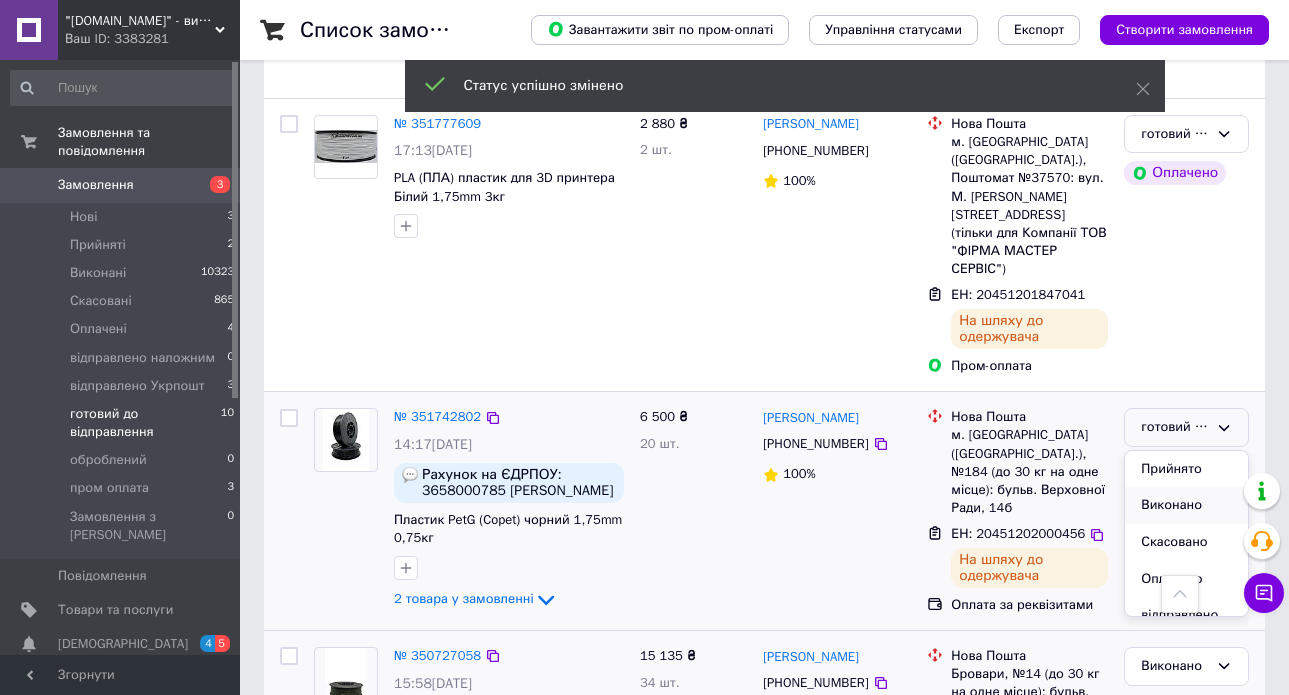 click on "Виконано" at bounding box center (1186, 505) 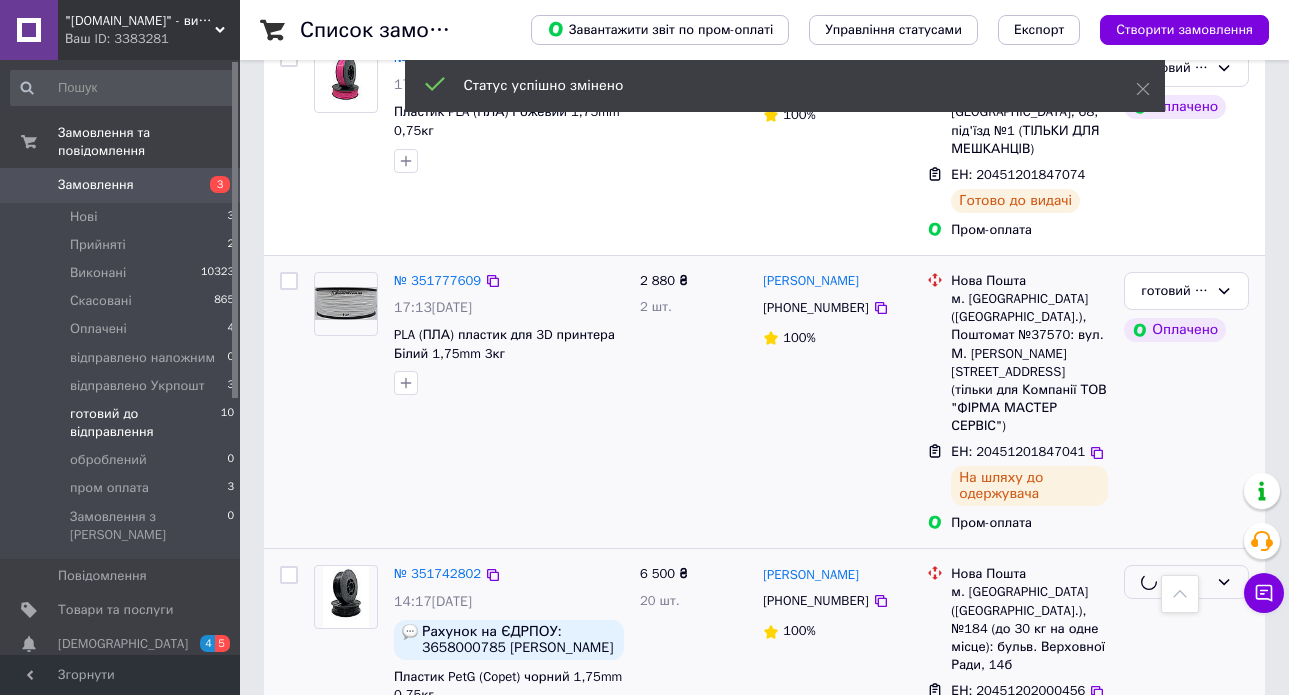 scroll, scrollTop: 1799, scrollLeft: 0, axis: vertical 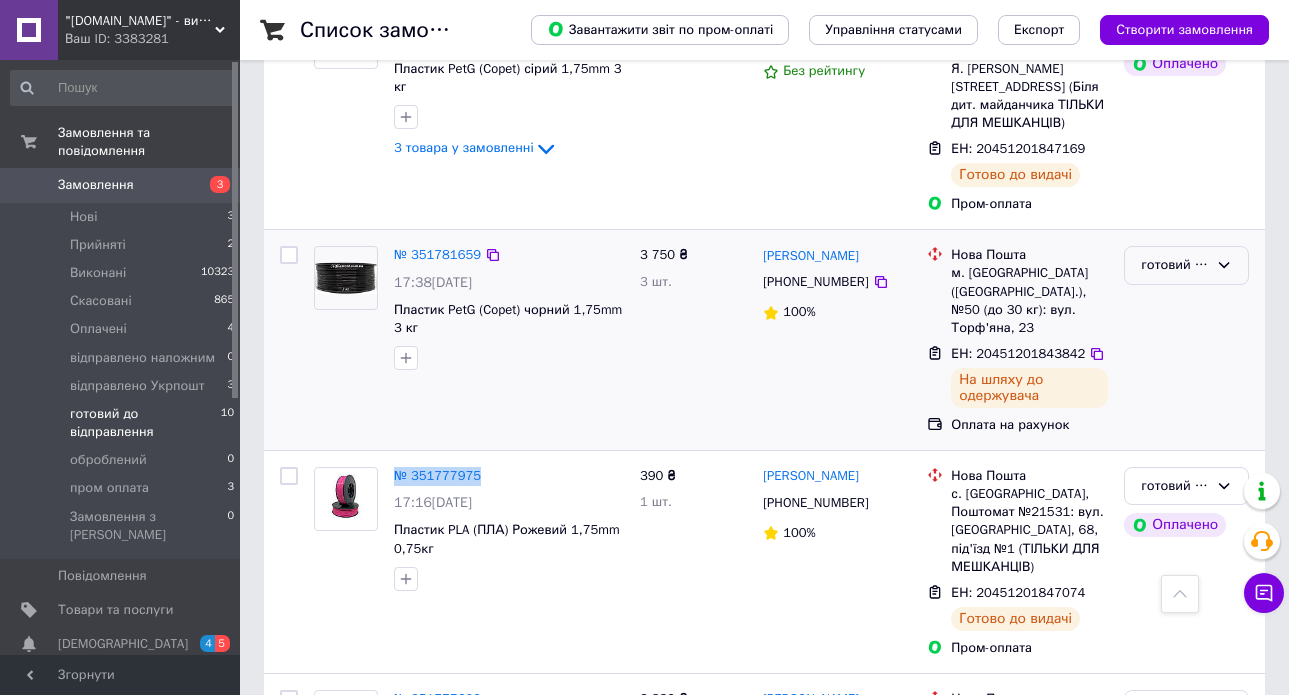 click on "готовий до відправлення" at bounding box center (1174, 265) 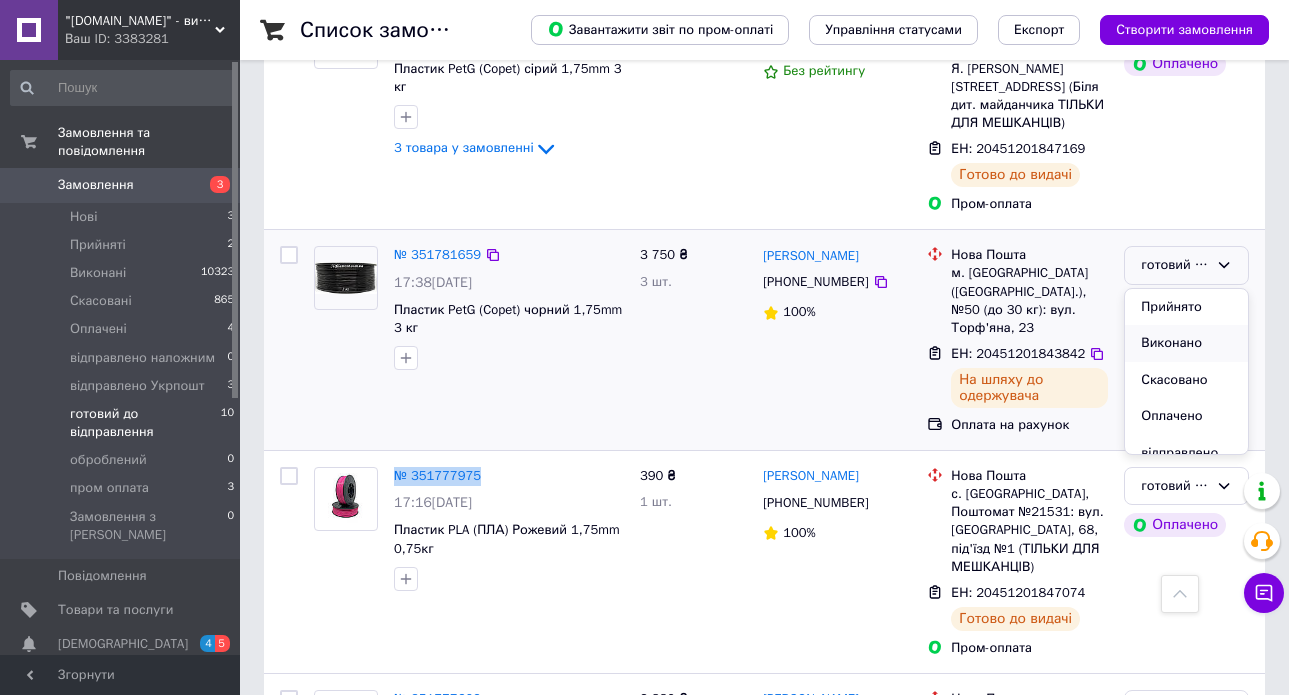click on "Виконано" at bounding box center [1186, 343] 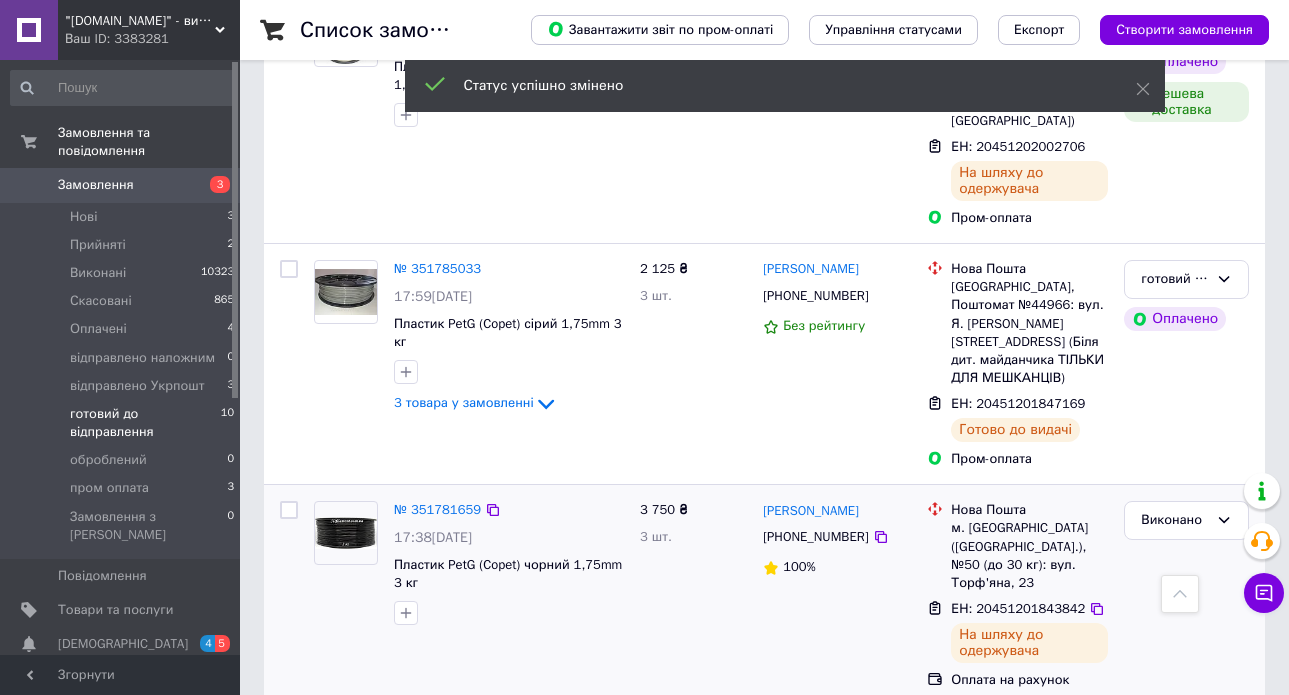 scroll, scrollTop: 1104, scrollLeft: 0, axis: vertical 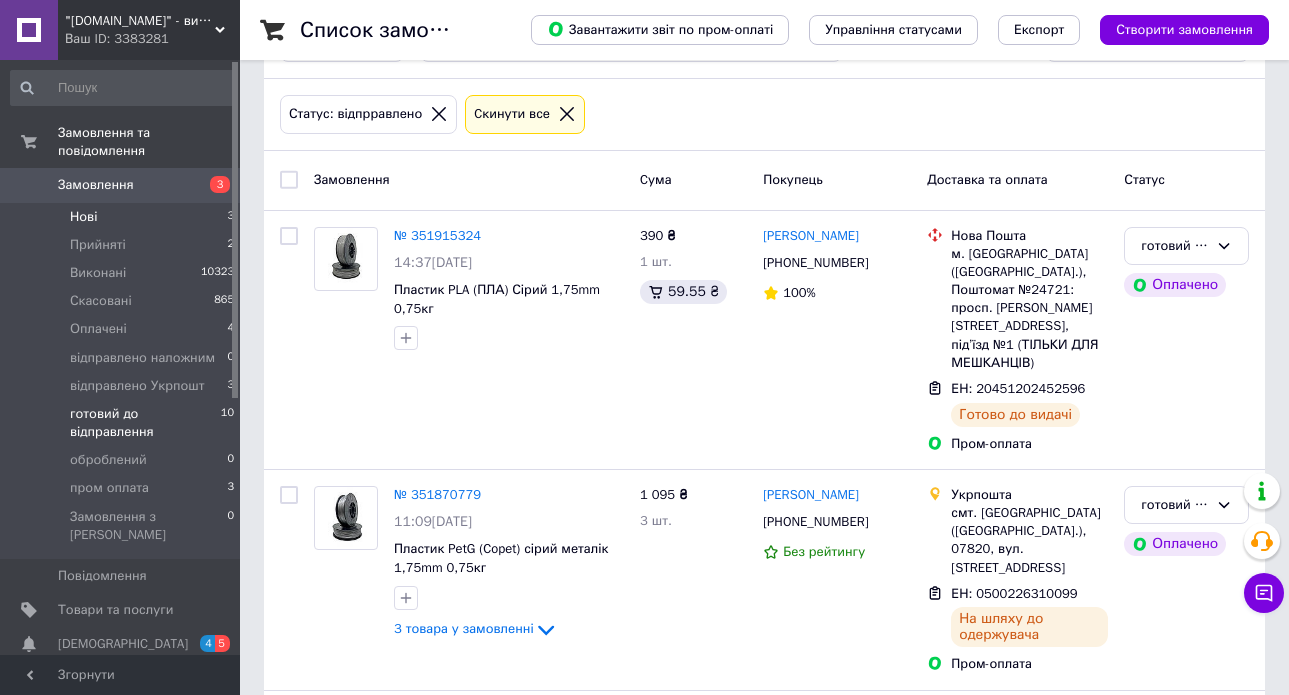 click on "Нові 3" at bounding box center [123, 217] 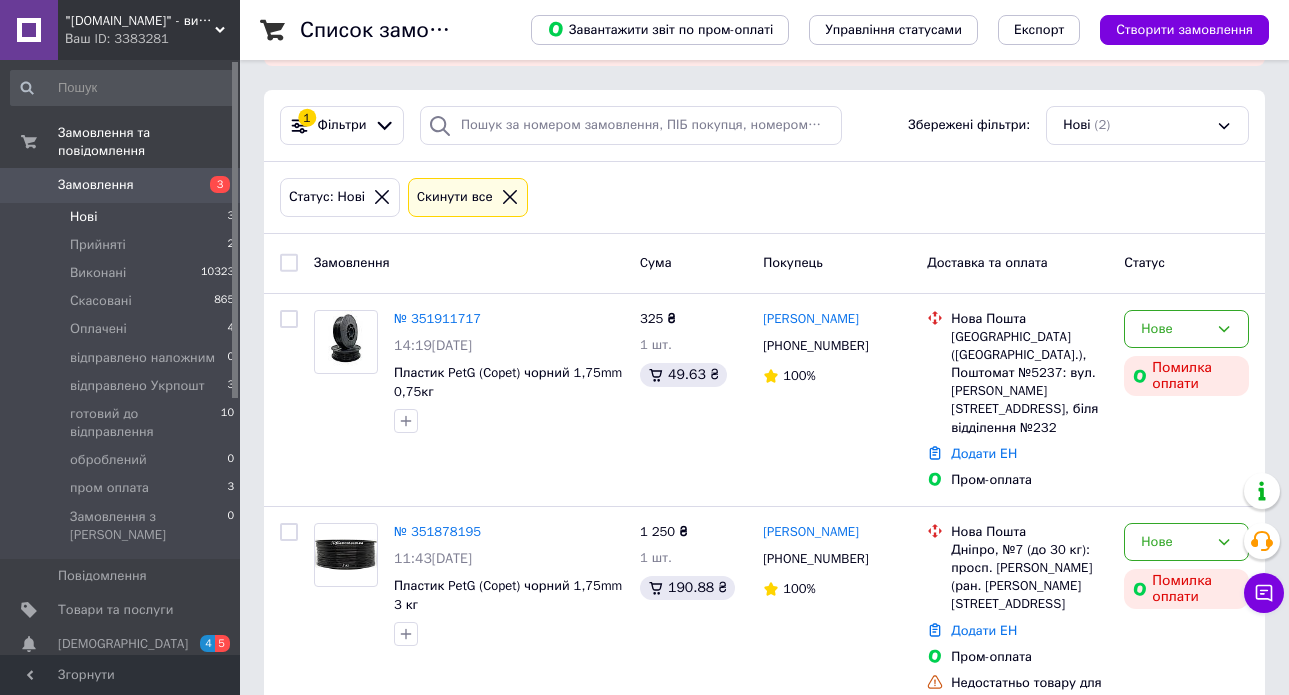 scroll, scrollTop: 155, scrollLeft: 0, axis: vertical 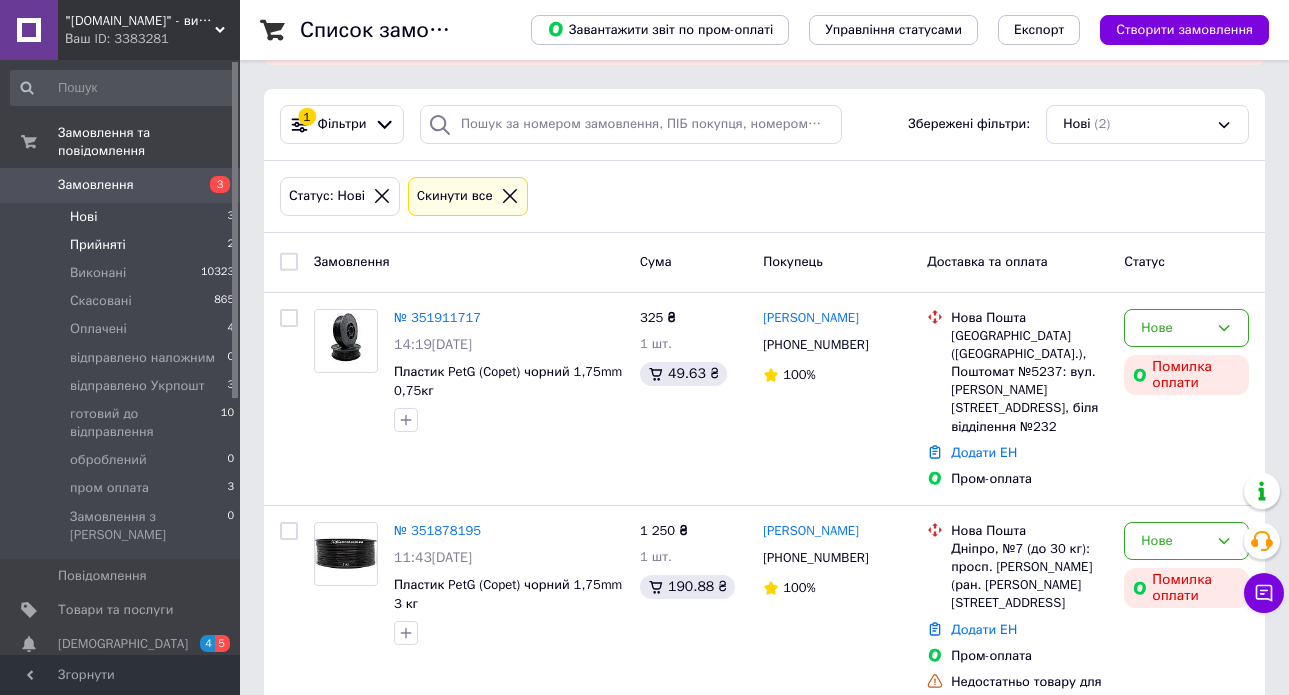 click on "Прийняті 2" at bounding box center (123, 245) 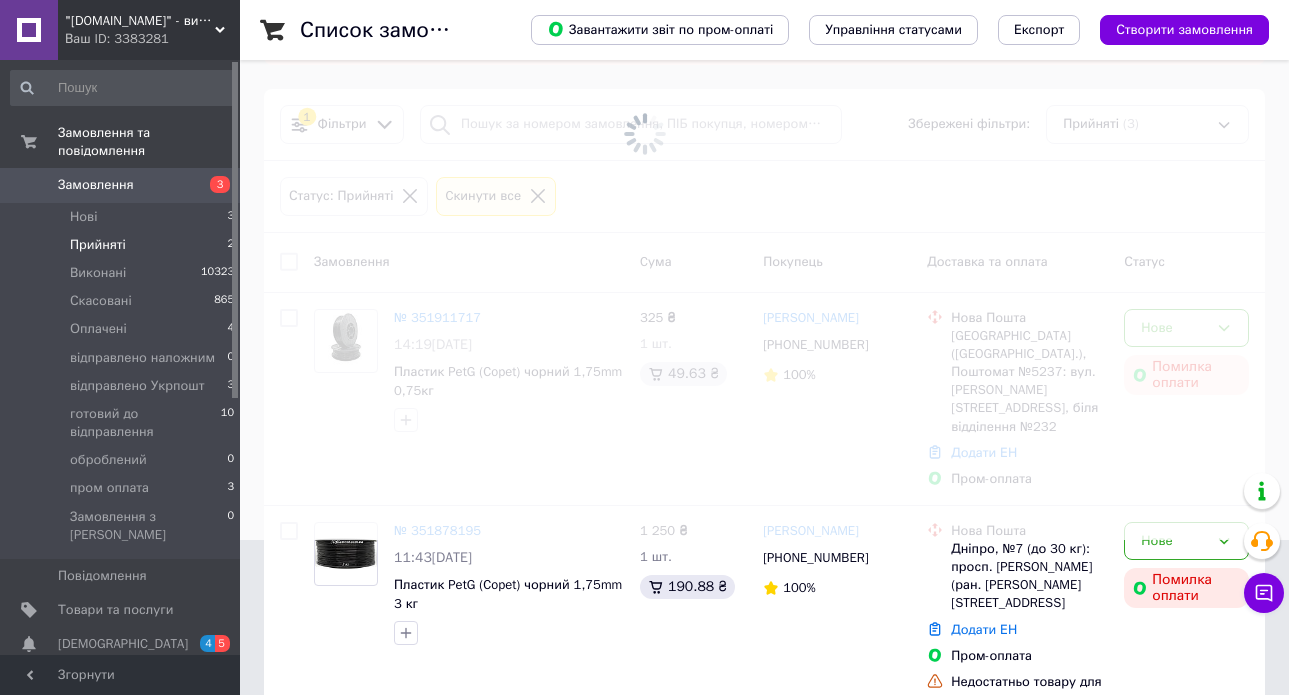 scroll, scrollTop: 0, scrollLeft: 0, axis: both 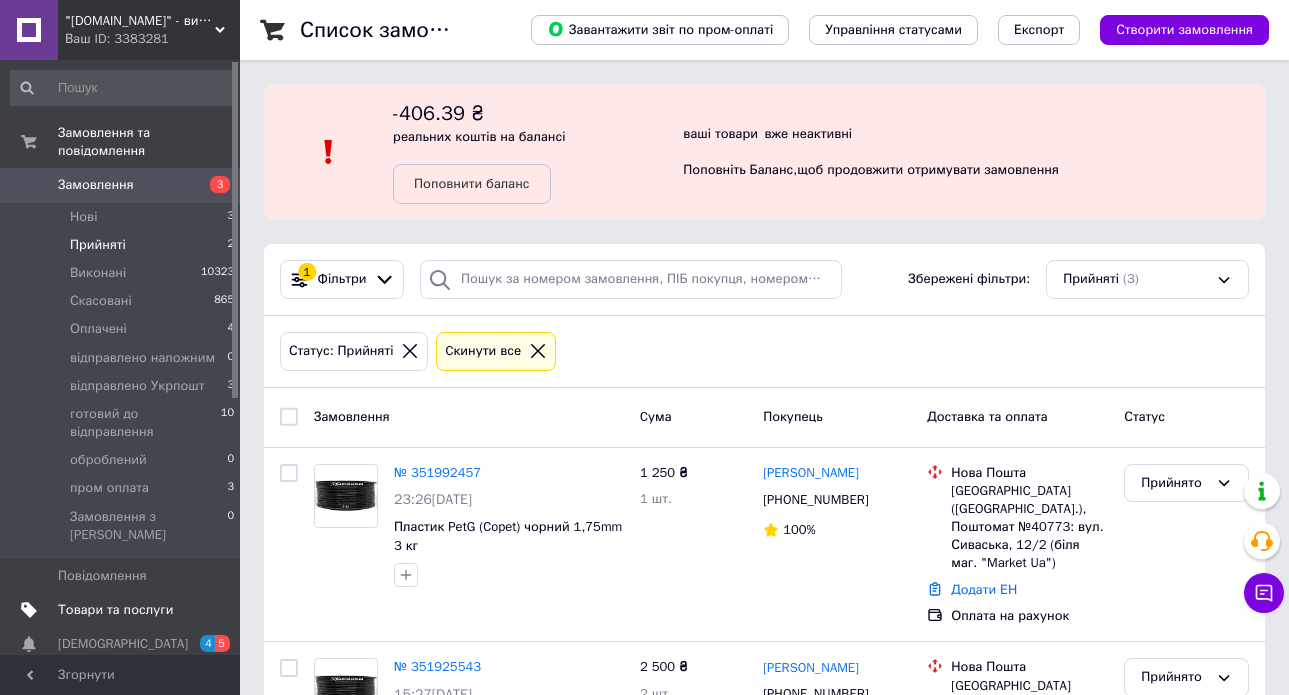 click on "Товари та послуги" at bounding box center (115, 610) 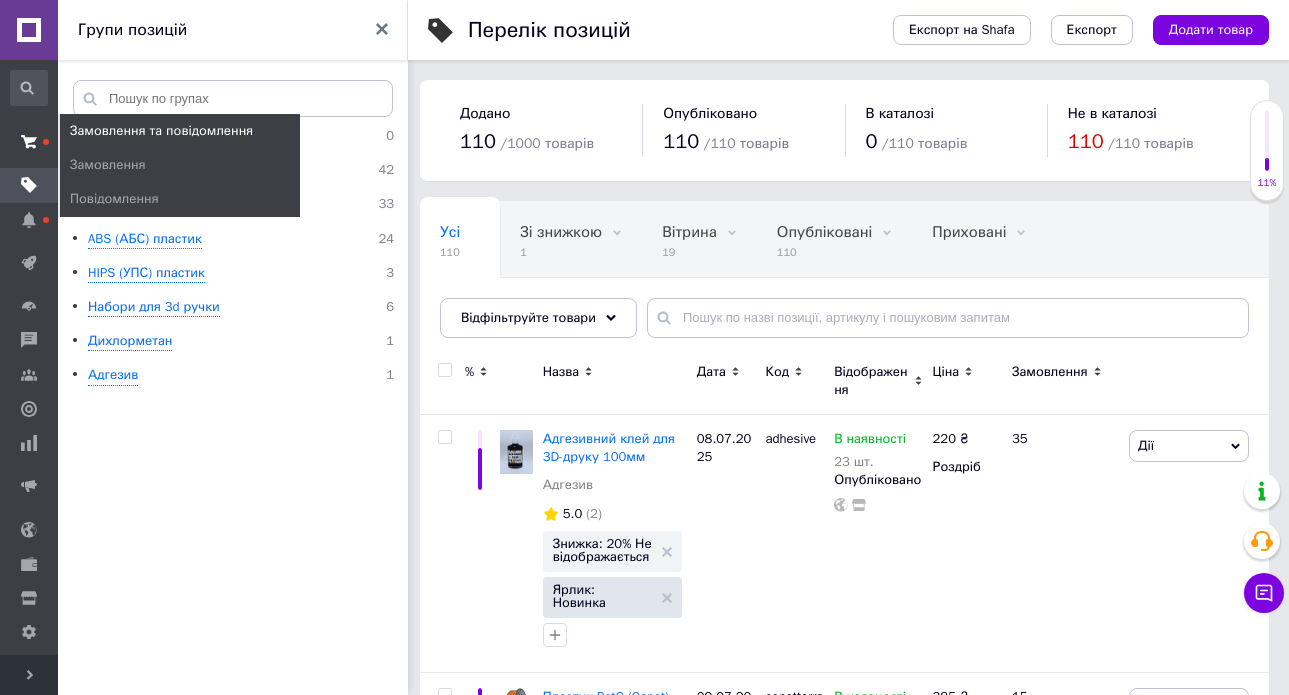 click 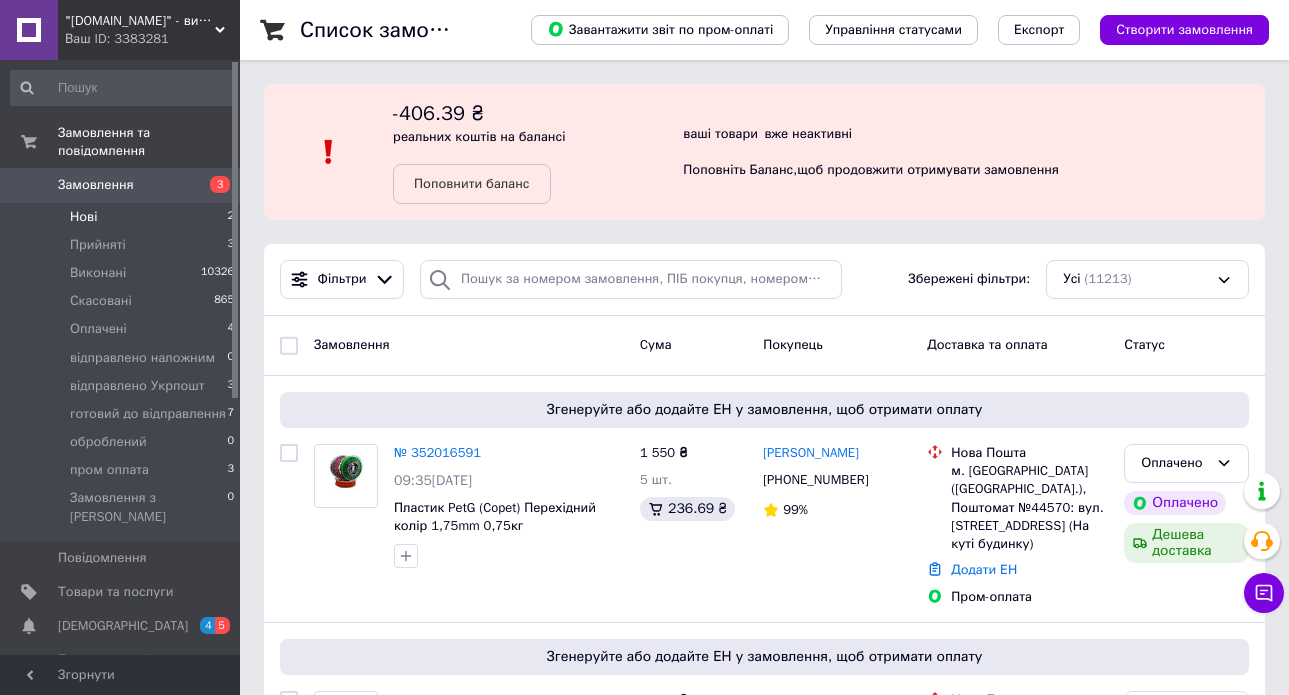 click on "Нові 2" at bounding box center [123, 217] 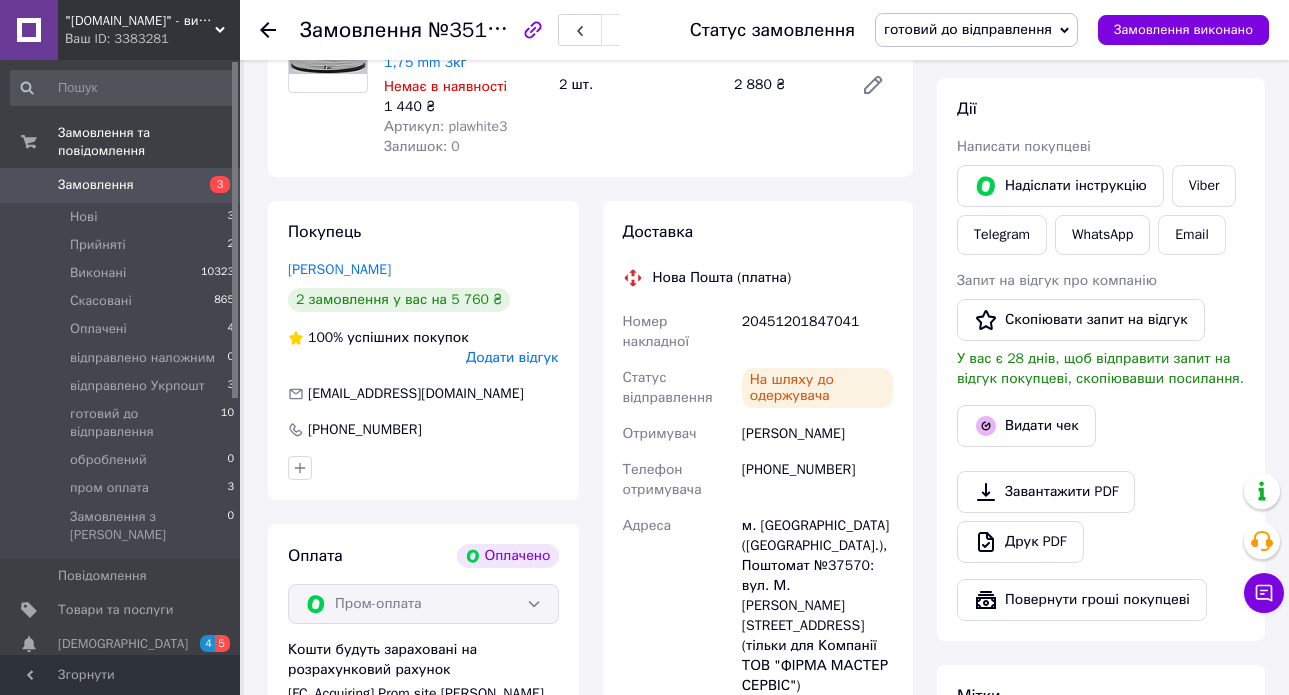 scroll, scrollTop: 309, scrollLeft: 0, axis: vertical 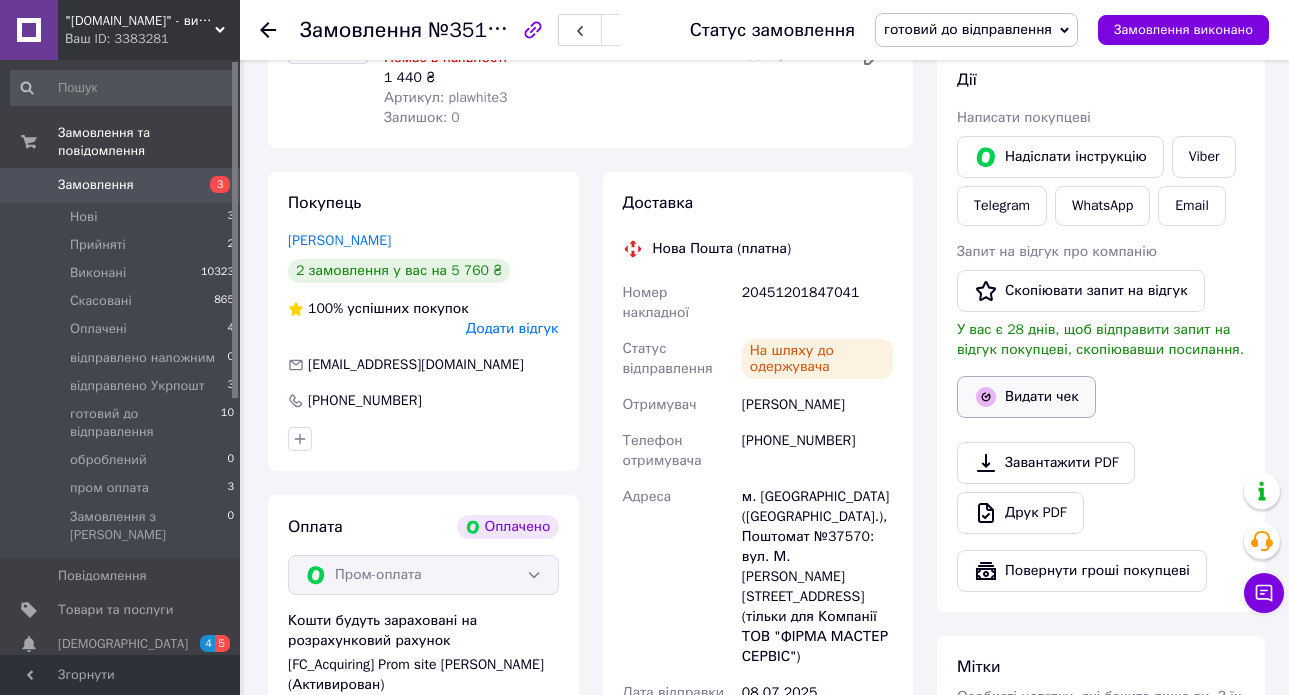 click on "Видати чек" at bounding box center (1026, 397) 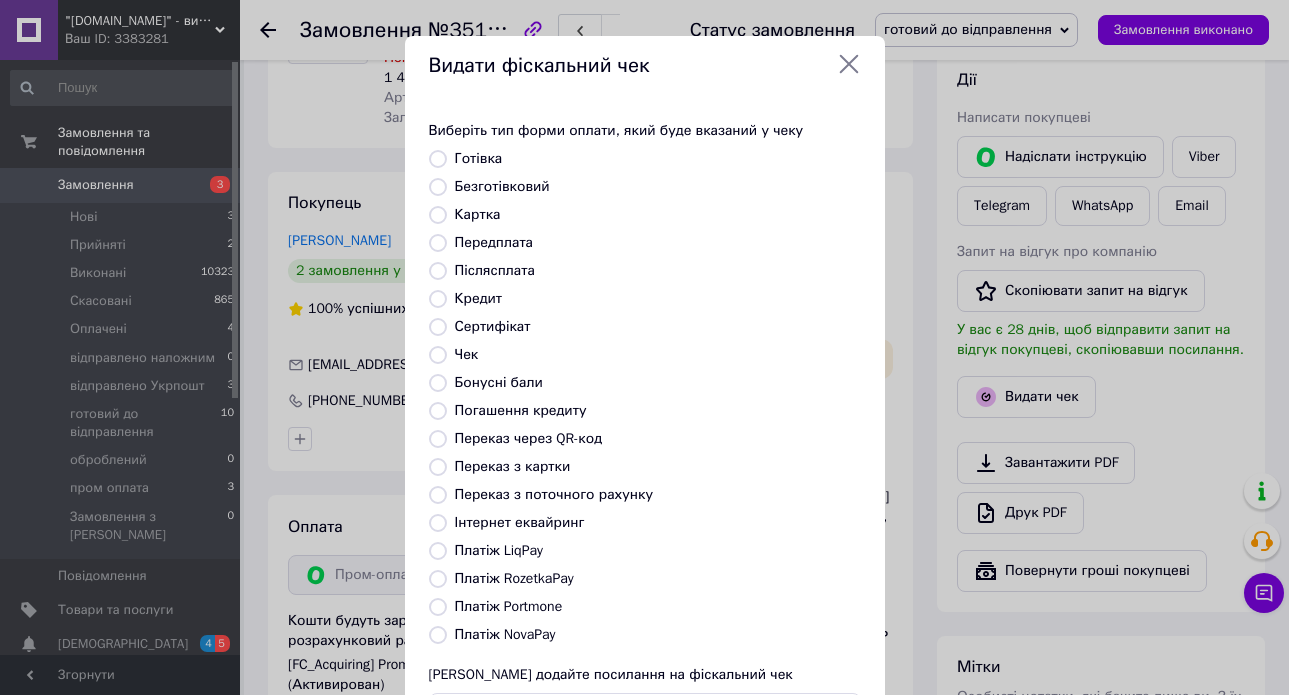 click on "Передплата" at bounding box center (494, 242) 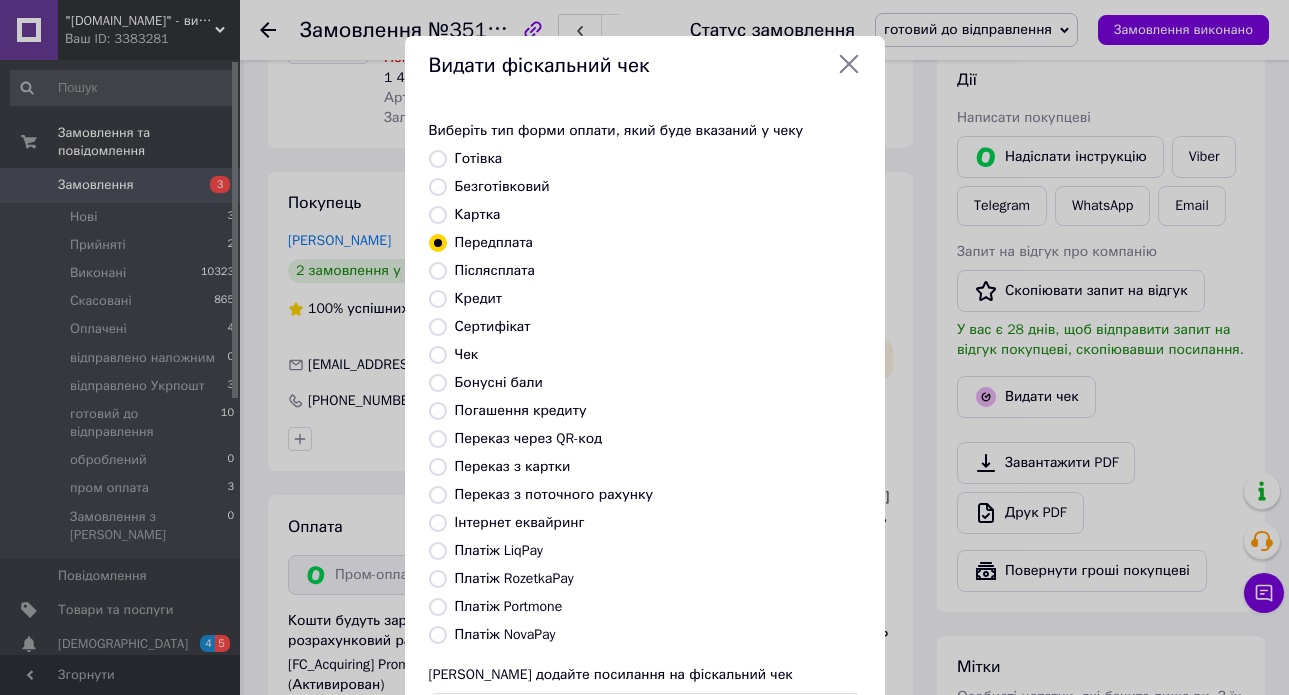 scroll, scrollTop: 164, scrollLeft: 0, axis: vertical 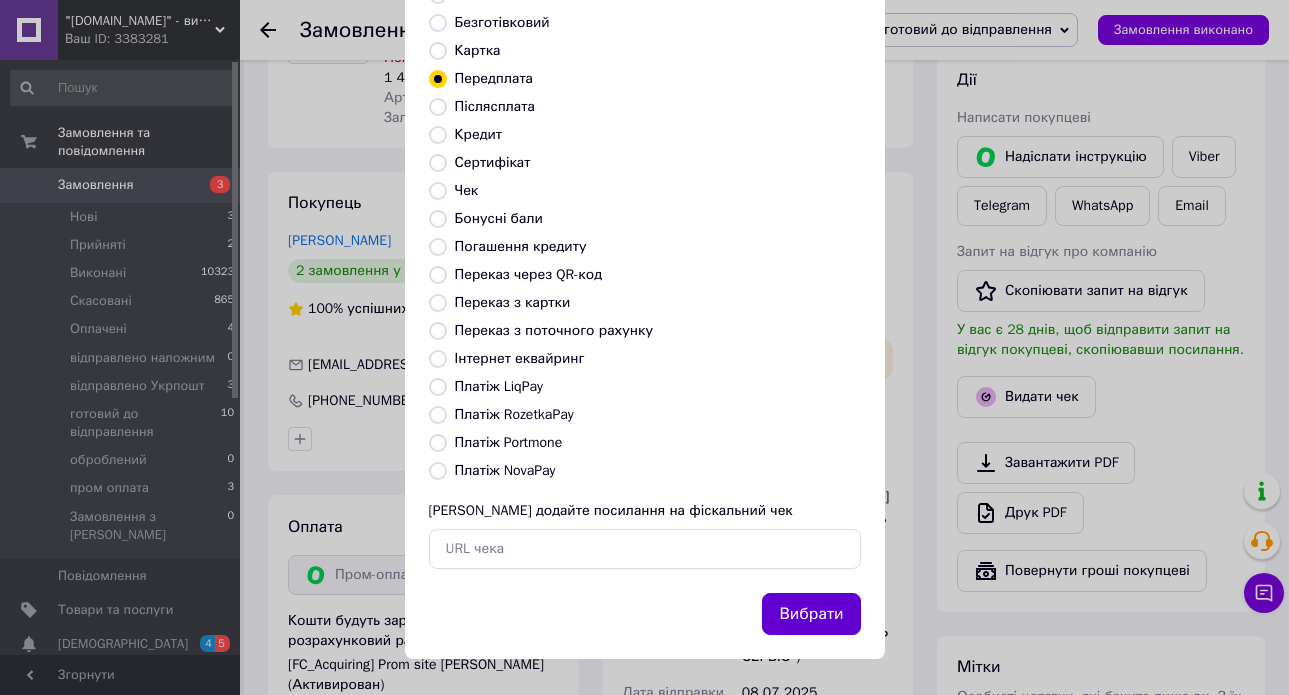 click on "Вибрати" at bounding box center (811, 614) 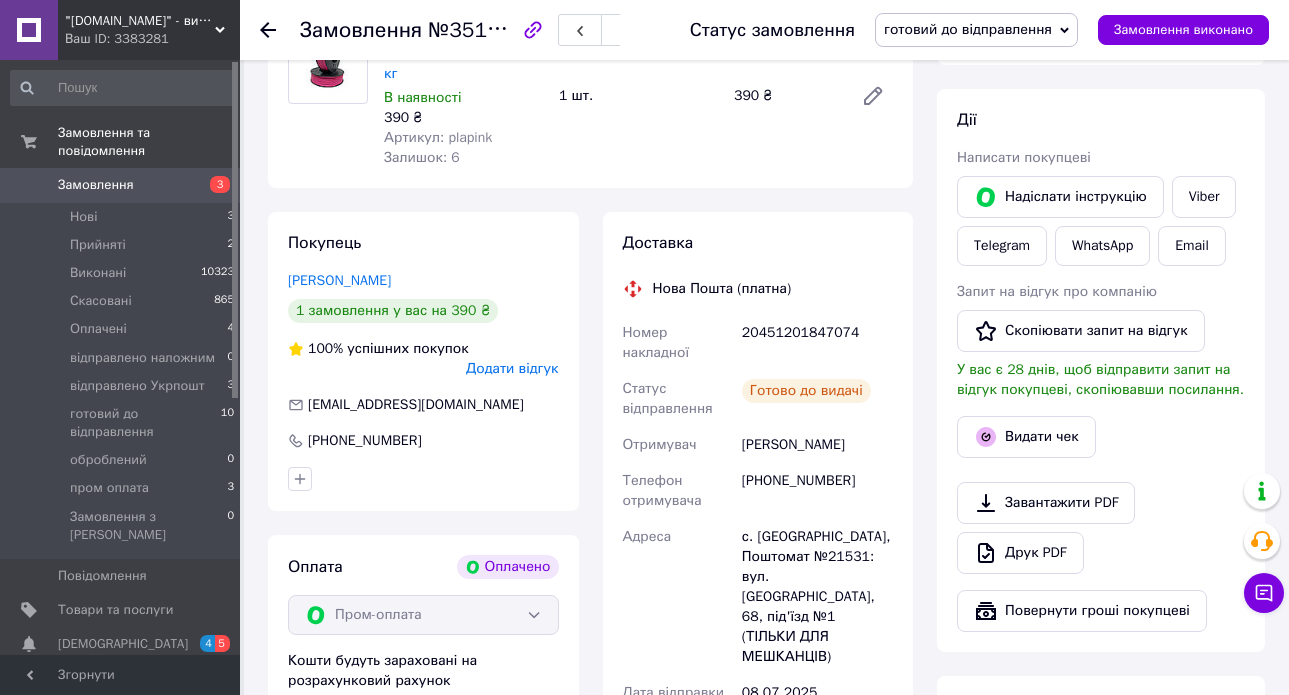 scroll, scrollTop: 273, scrollLeft: 0, axis: vertical 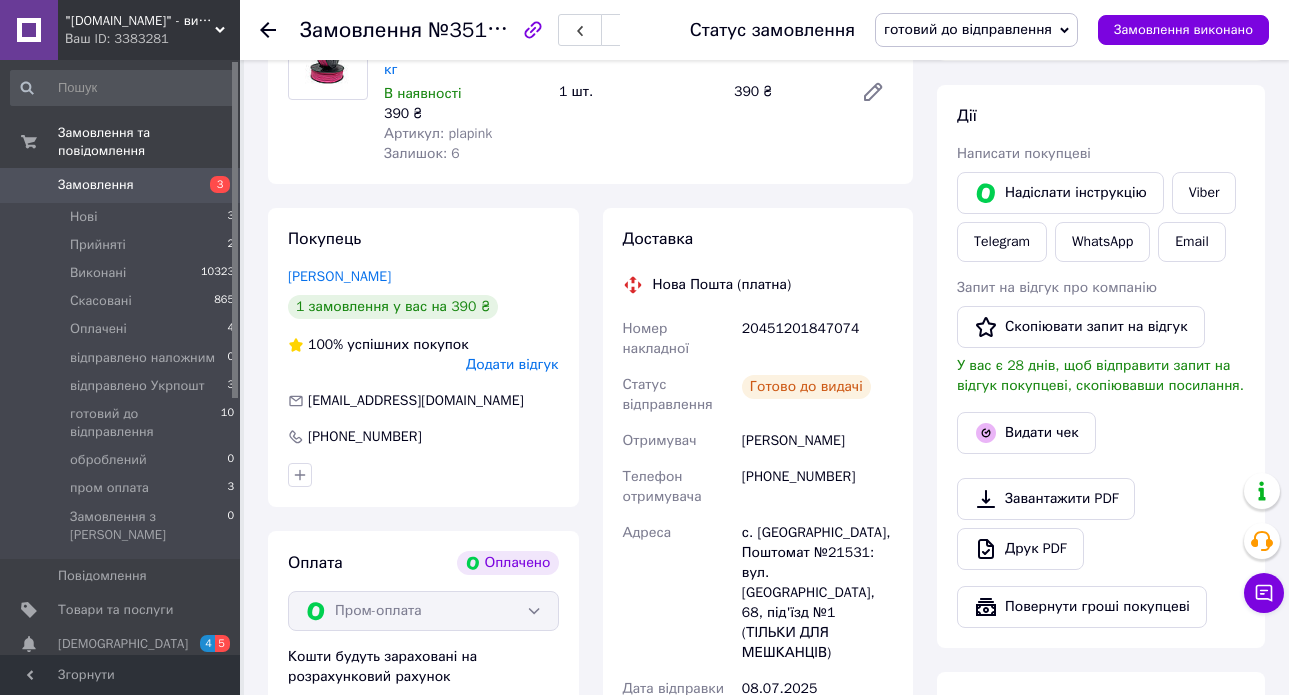 click on "Видати чек" at bounding box center [1026, 433] 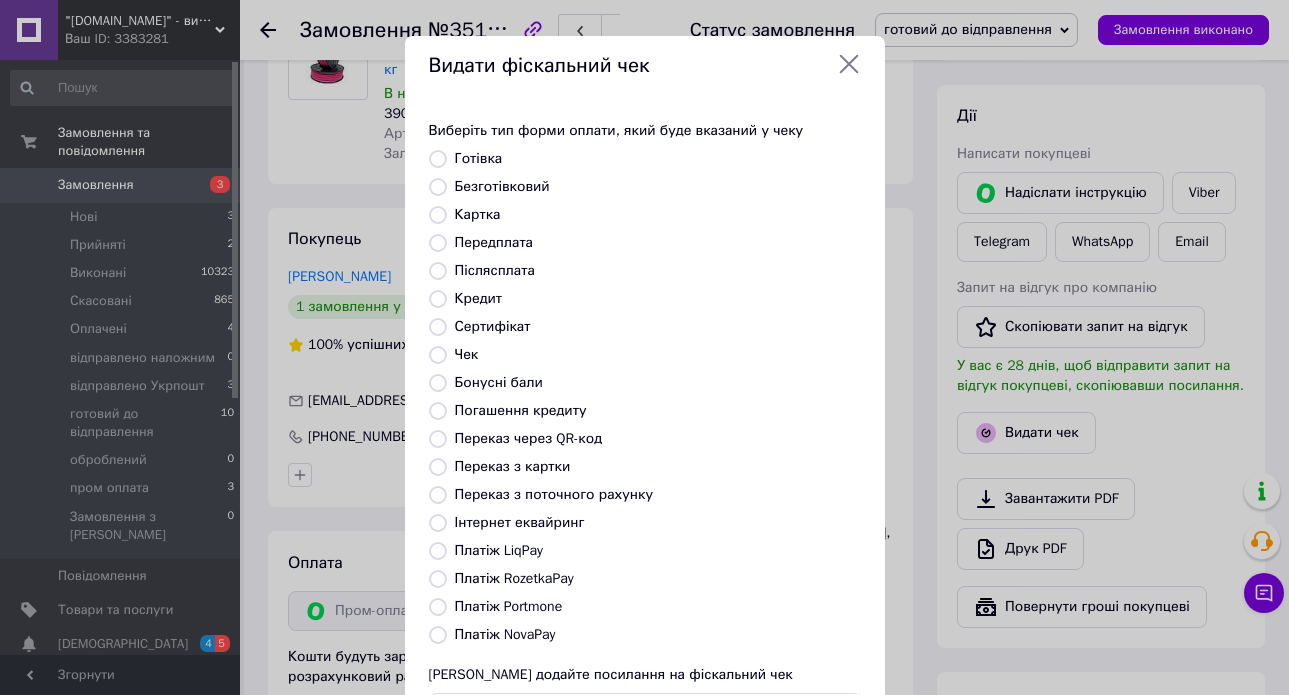click on "Передплата" at bounding box center (494, 242) 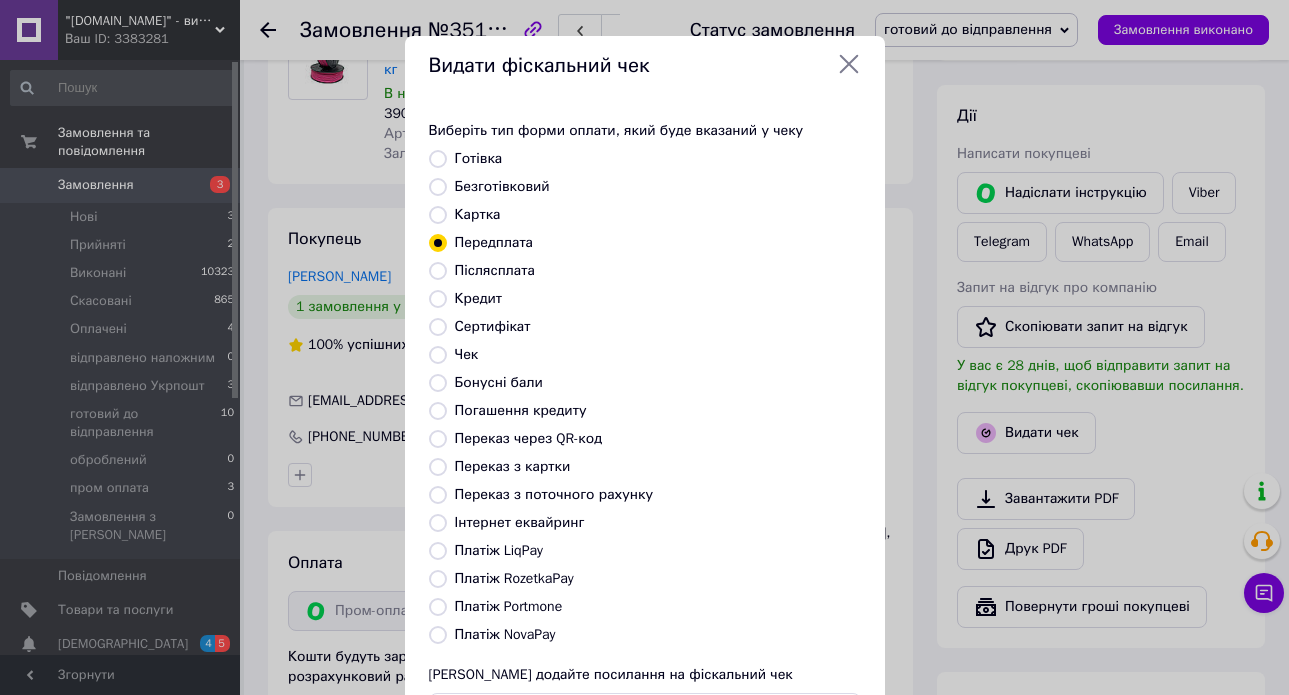 scroll, scrollTop: 164, scrollLeft: 0, axis: vertical 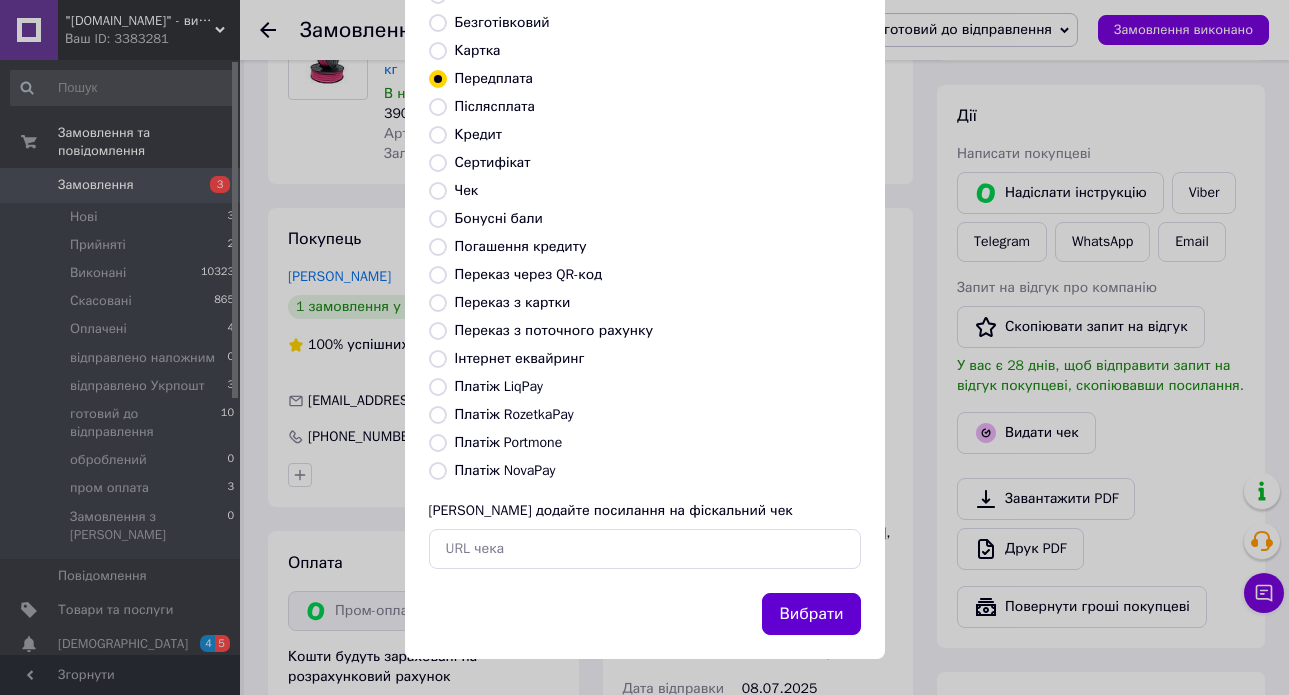 click on "Вибрати" at bounding box center [811, 614] 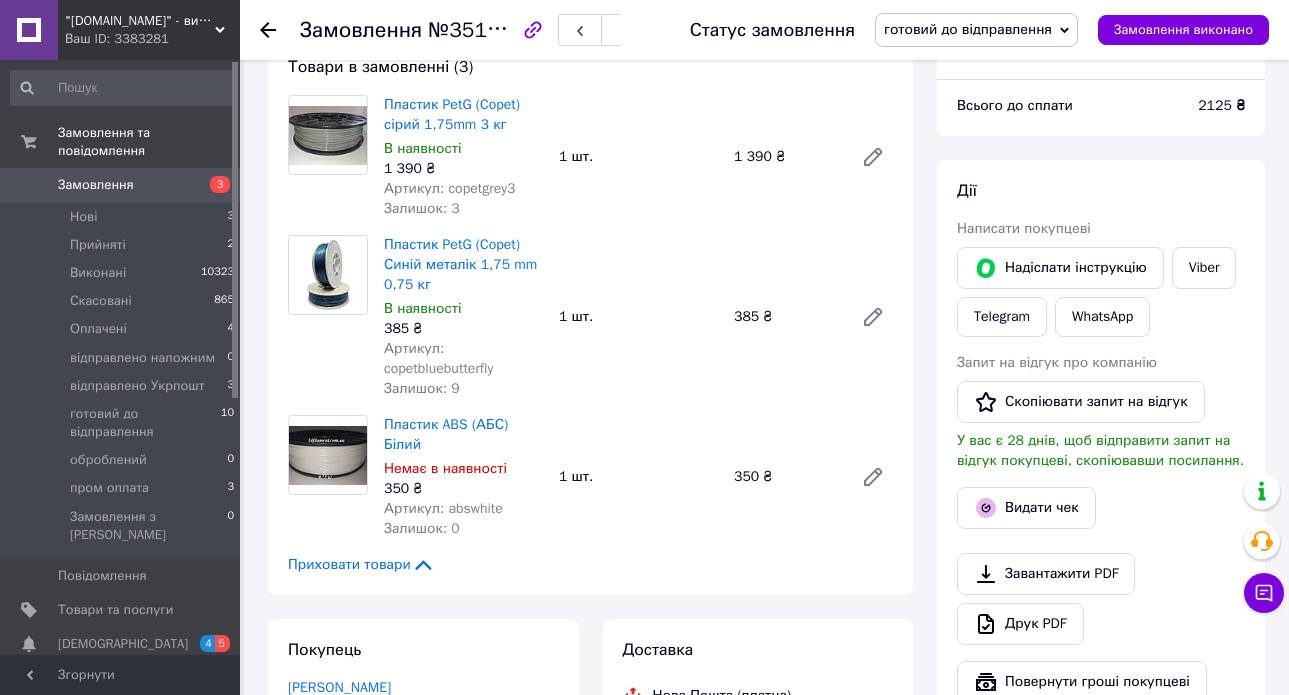 scroll, scrollTop: 222, scrollLeft: 0, axis: vertical 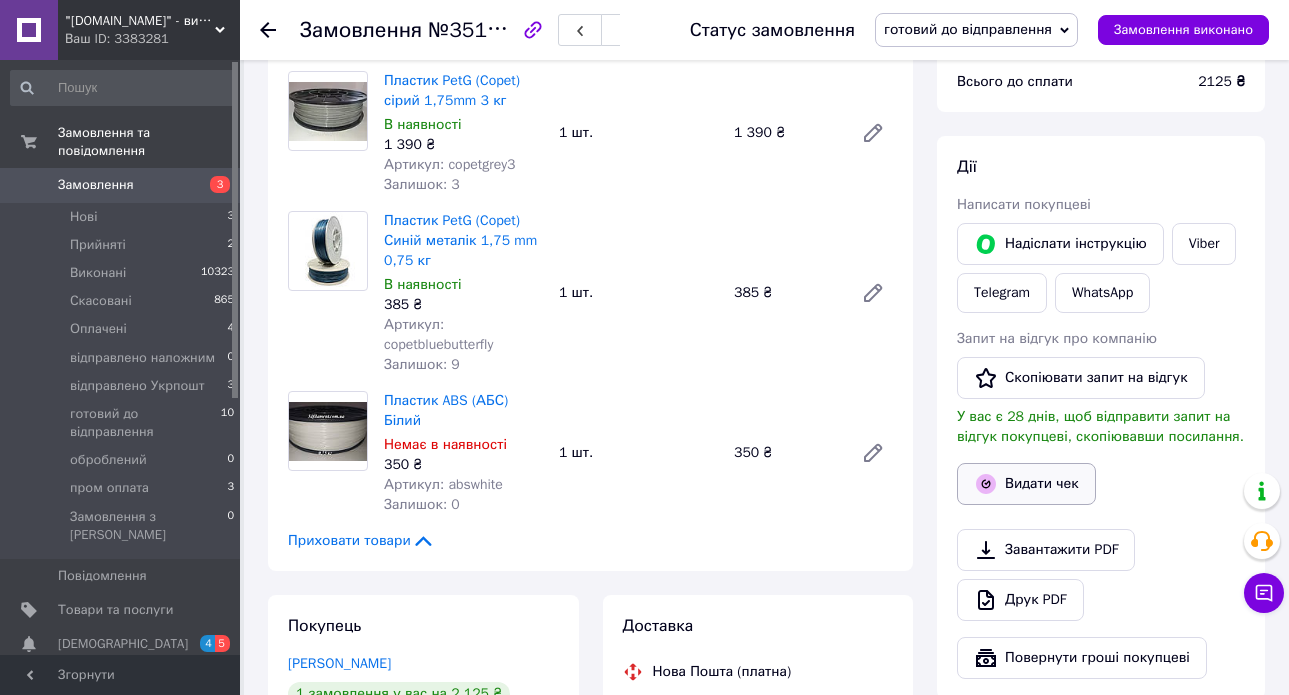 click on "Видати чек" at bounding box center [1026, 484] 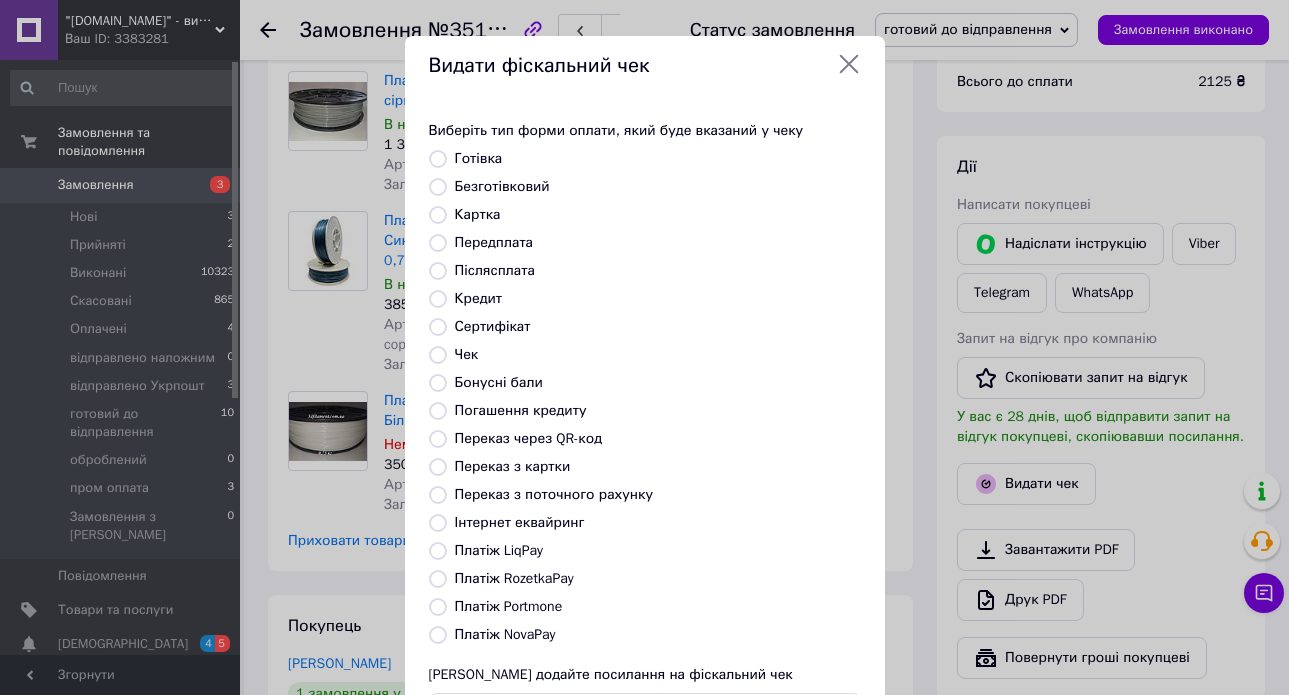 click on "Передплата" at bounding box center (494, 242) 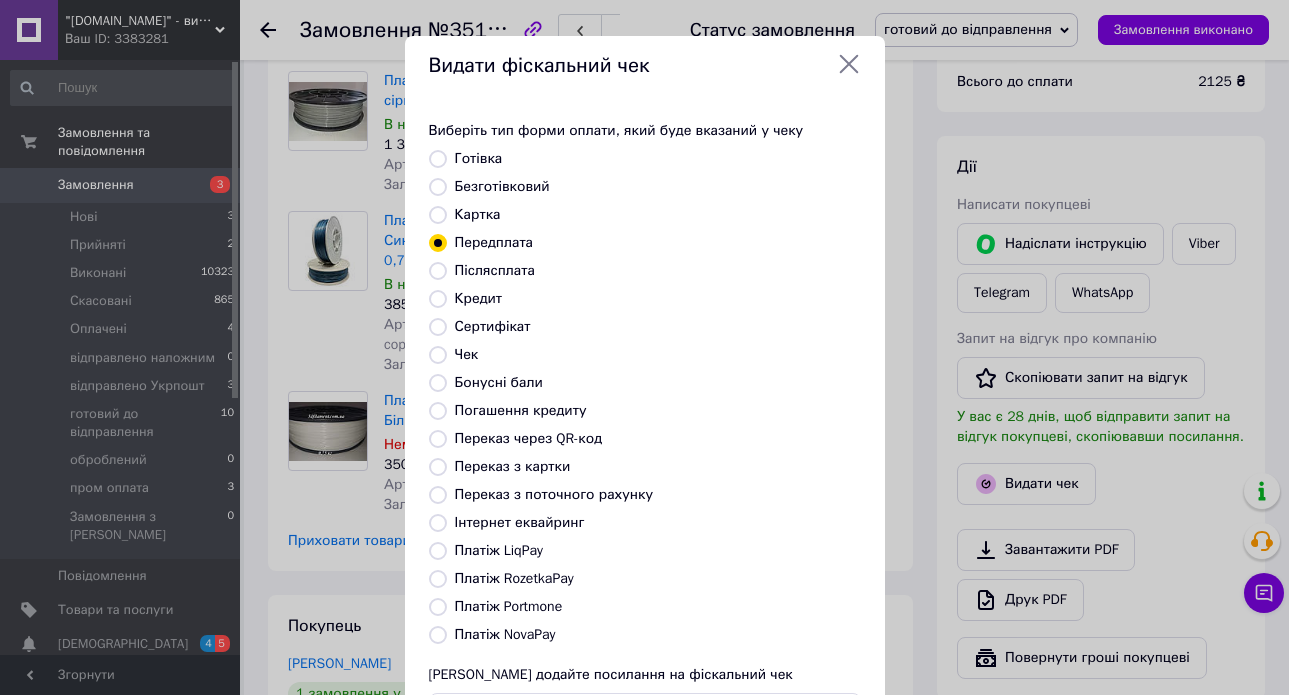 scroll, scrollTop: 164, scrollLeft: 0, axis: vertical 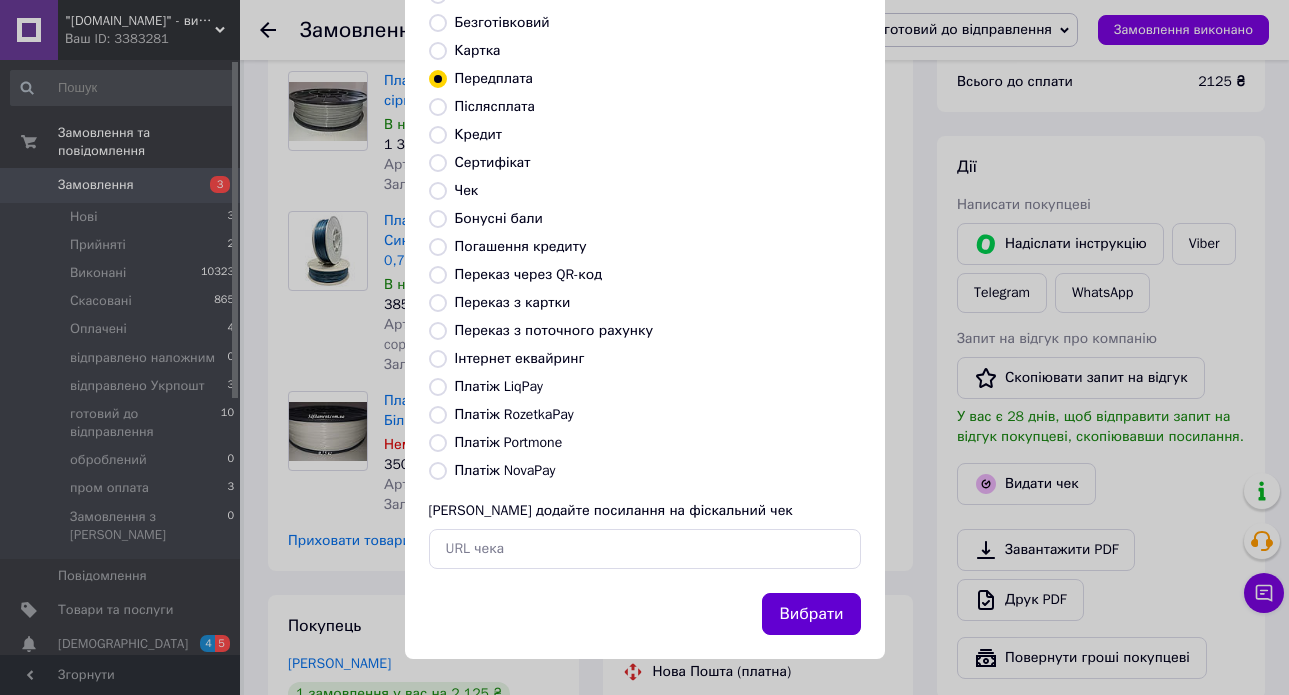 click on "Вибрати" at bounding box center [811, 614] 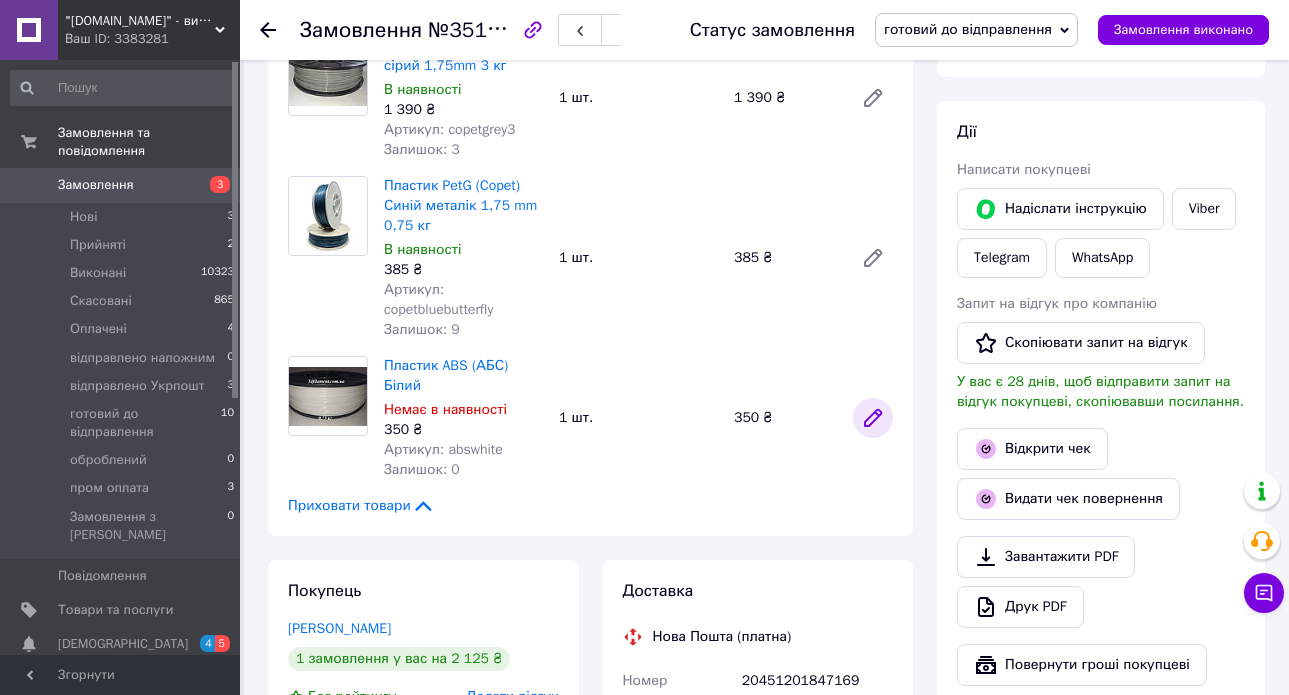 scroll, scrollTop: 265, scrollLeft: 0, axis: vertical 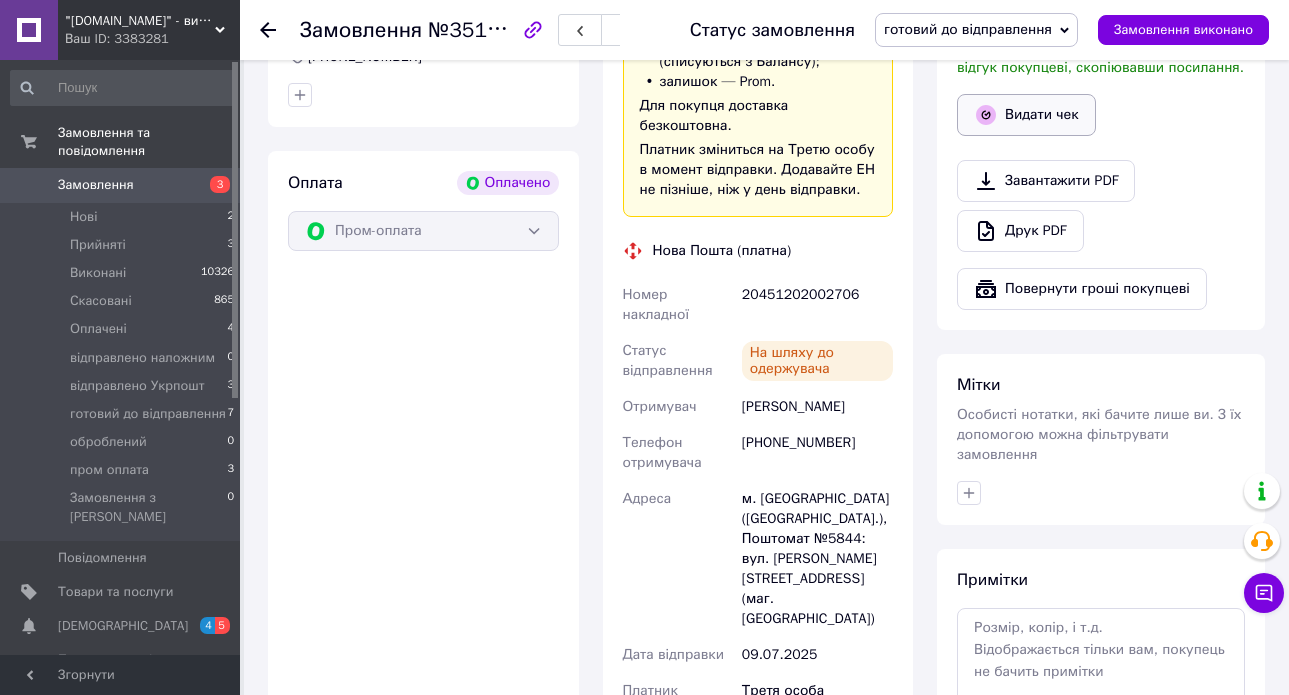 click on "Видати чек" at bounding box center (1026, 115) 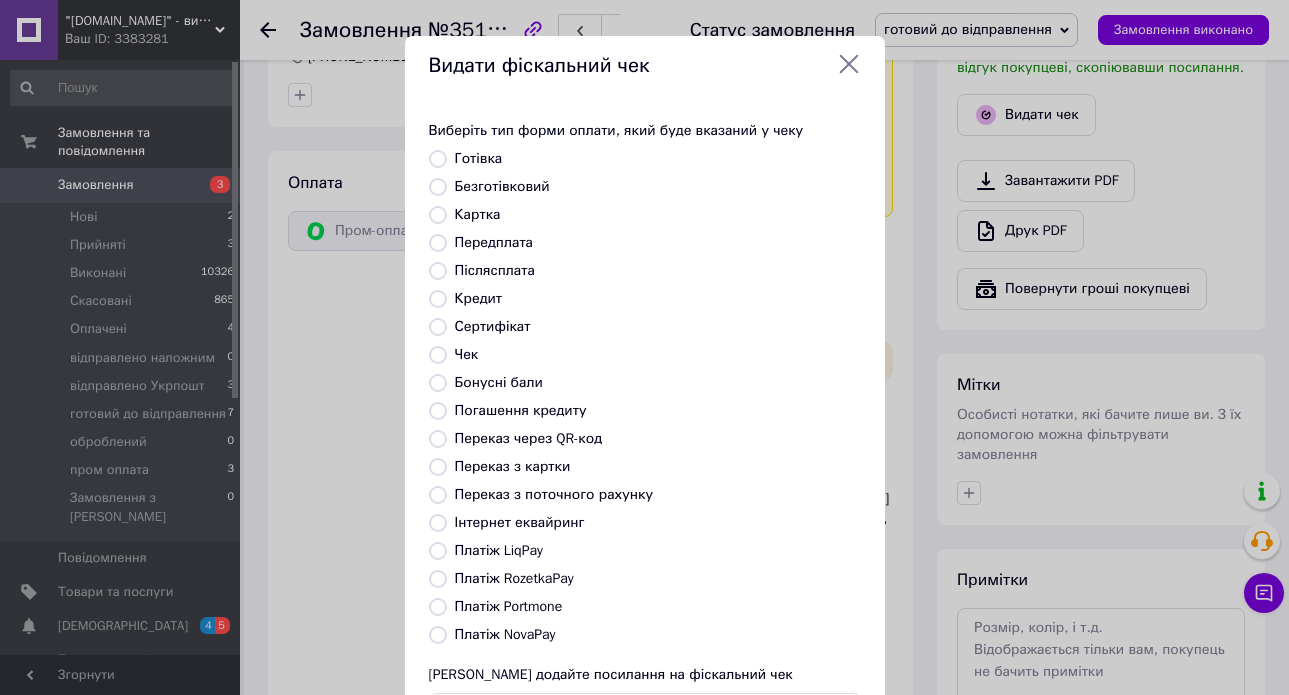 click on "Передплата" at bounding box center [494, 242] 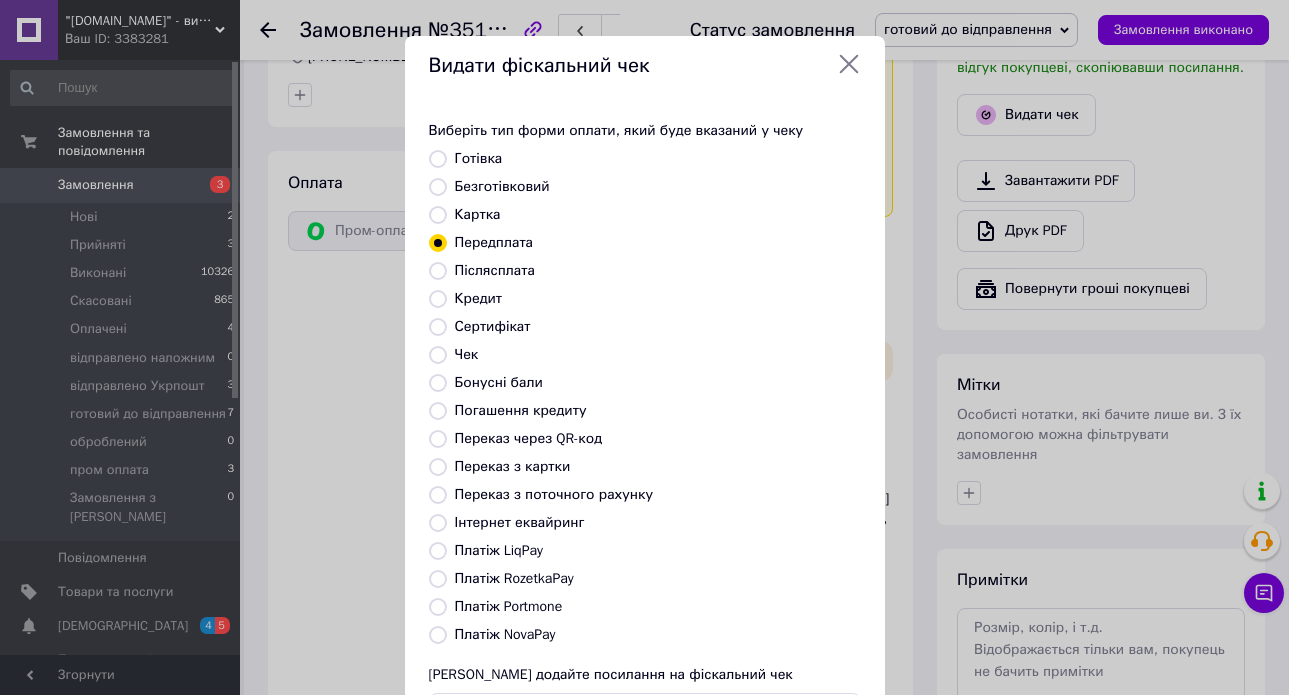 scroll, scrollTop: 164, scrollLeft: 0, axis: vertical 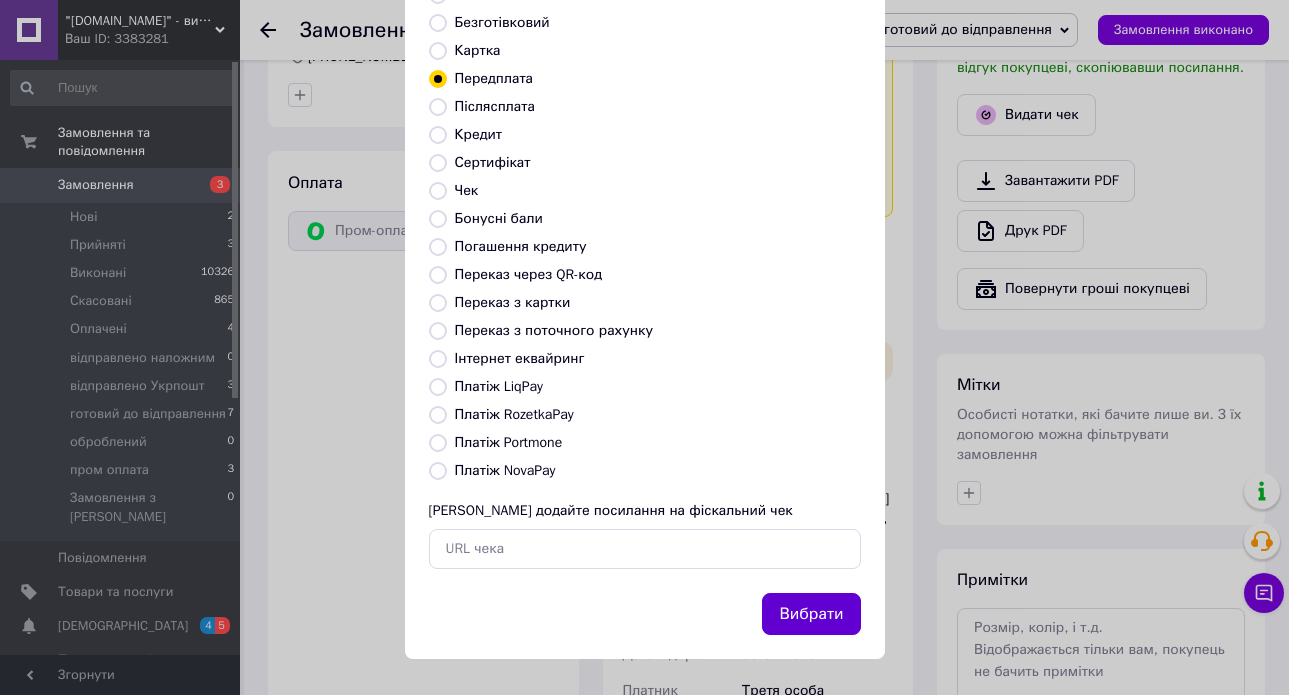 click on "Вибрати" at bounding box center (811, 614) 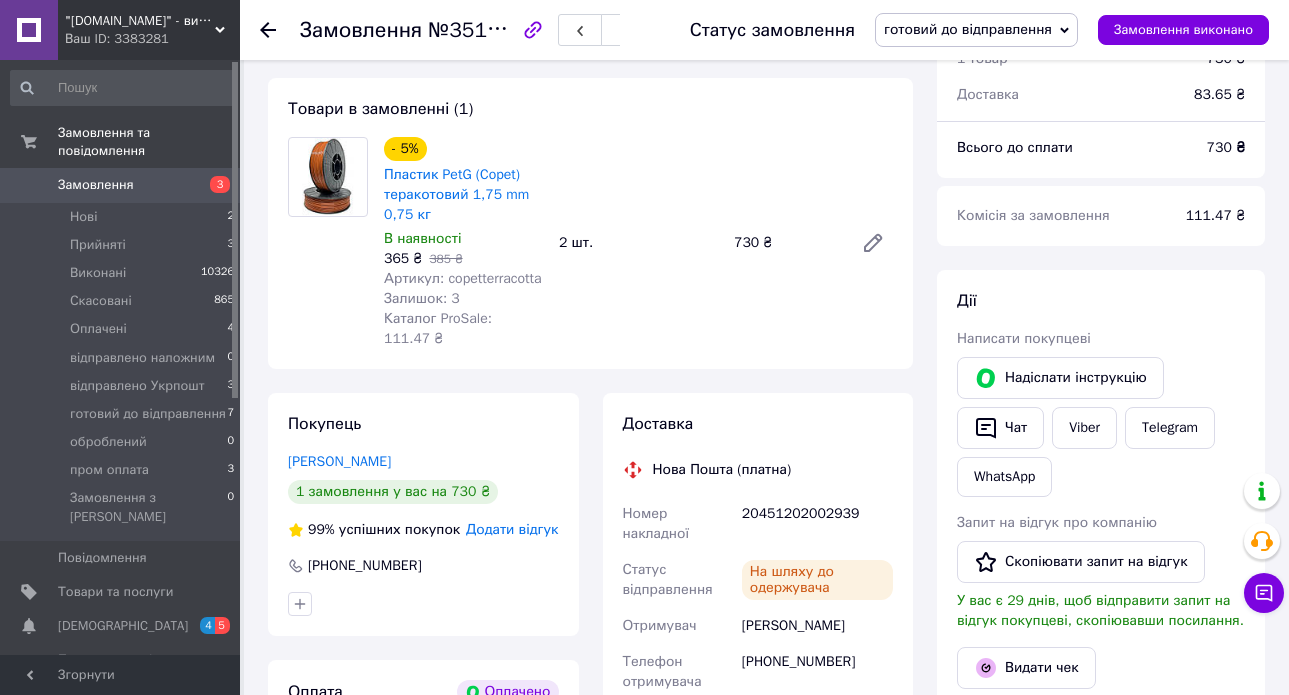 scroll, scrollTop: 203, scrollLeft: 0, axis: vertical 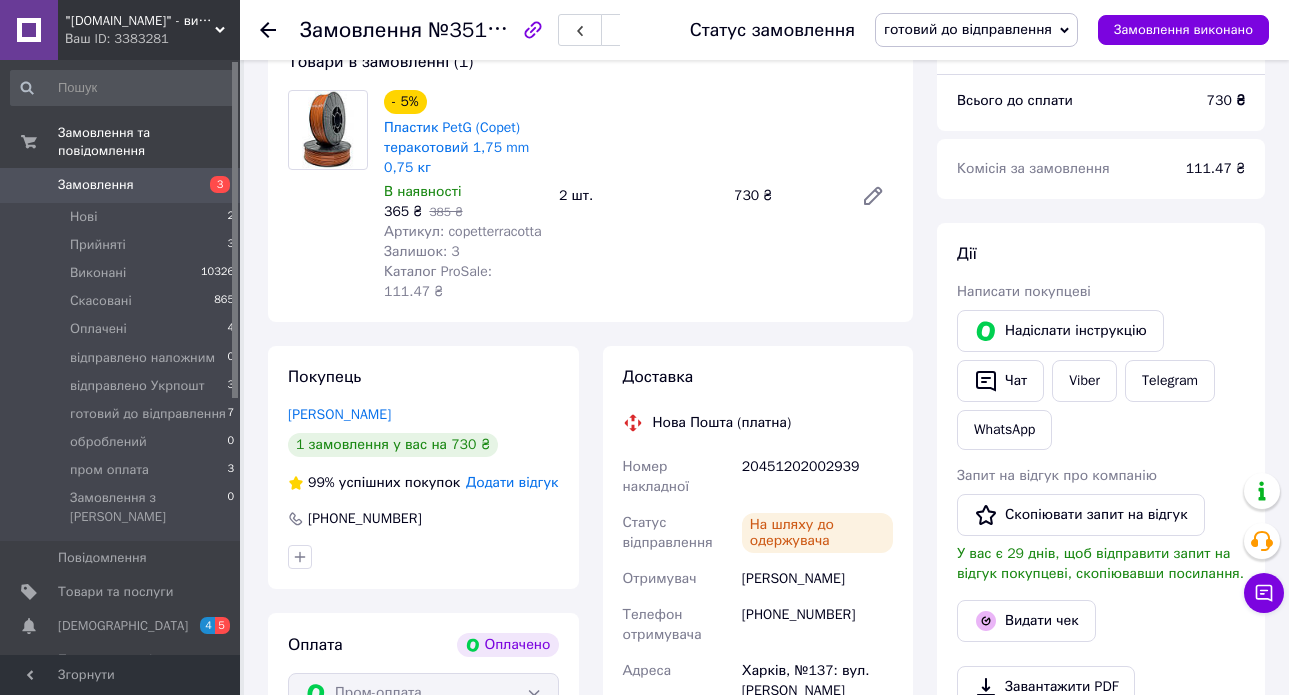 click at bounding box center (1101, 650) 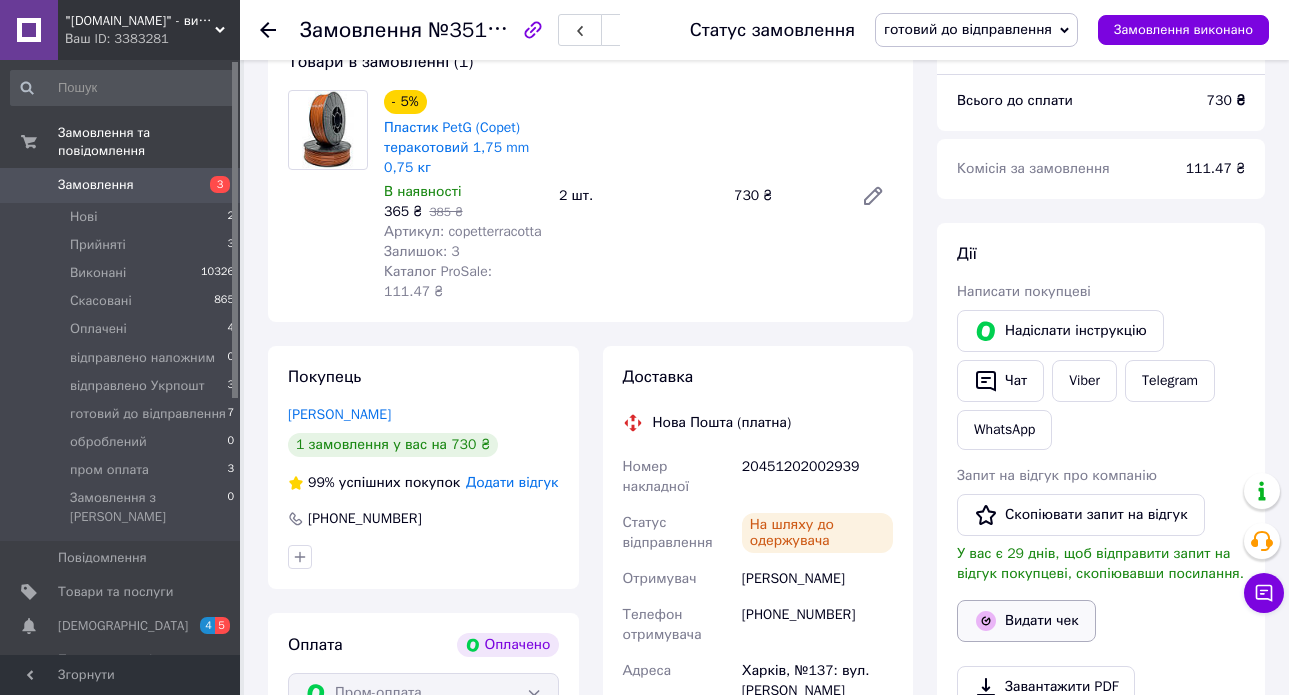 click on "Видати чек" at bounding box center [1026, 621] 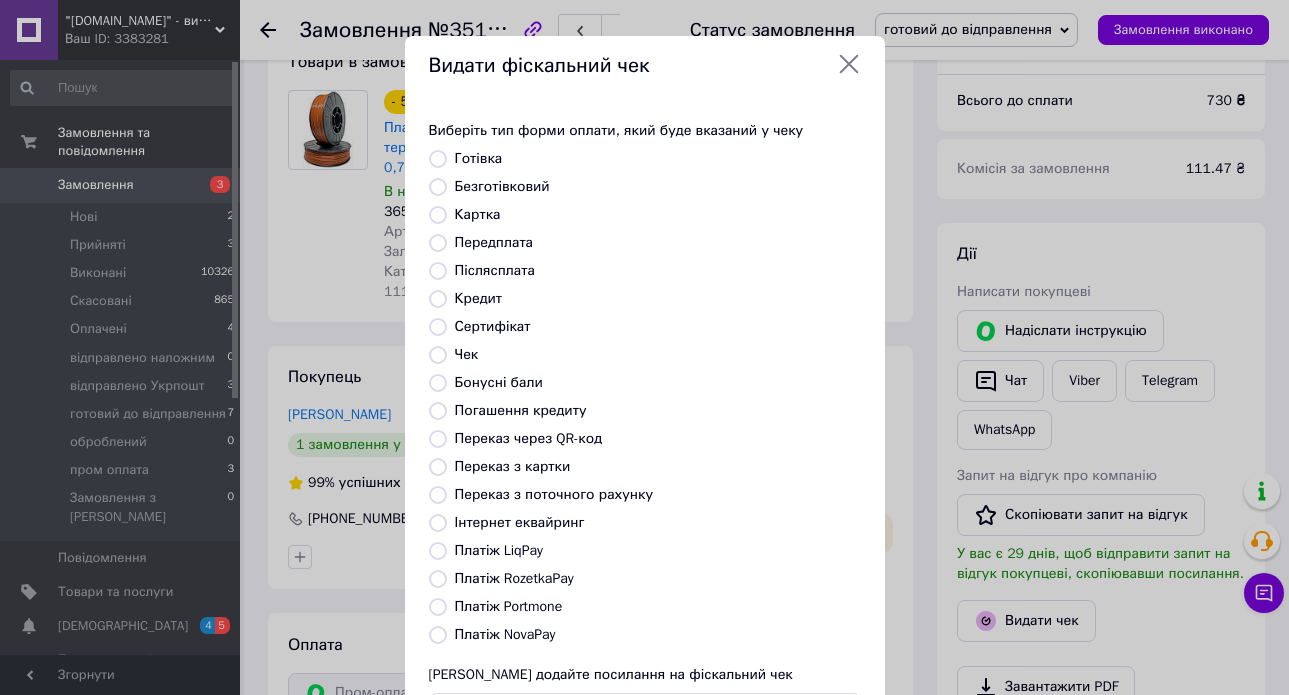 click on "Передплата" at bounding box center (494, 242) 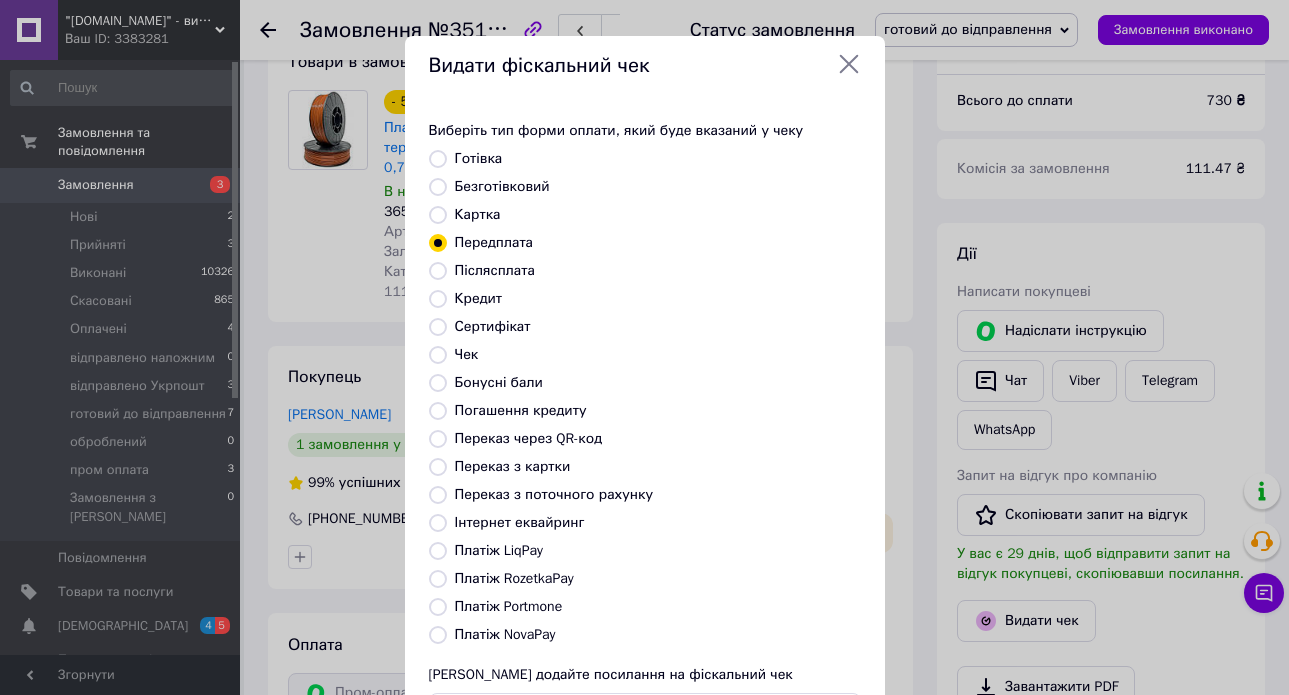 scroll, scrollTop: 164, scrollLeft: 0, axis: vertical 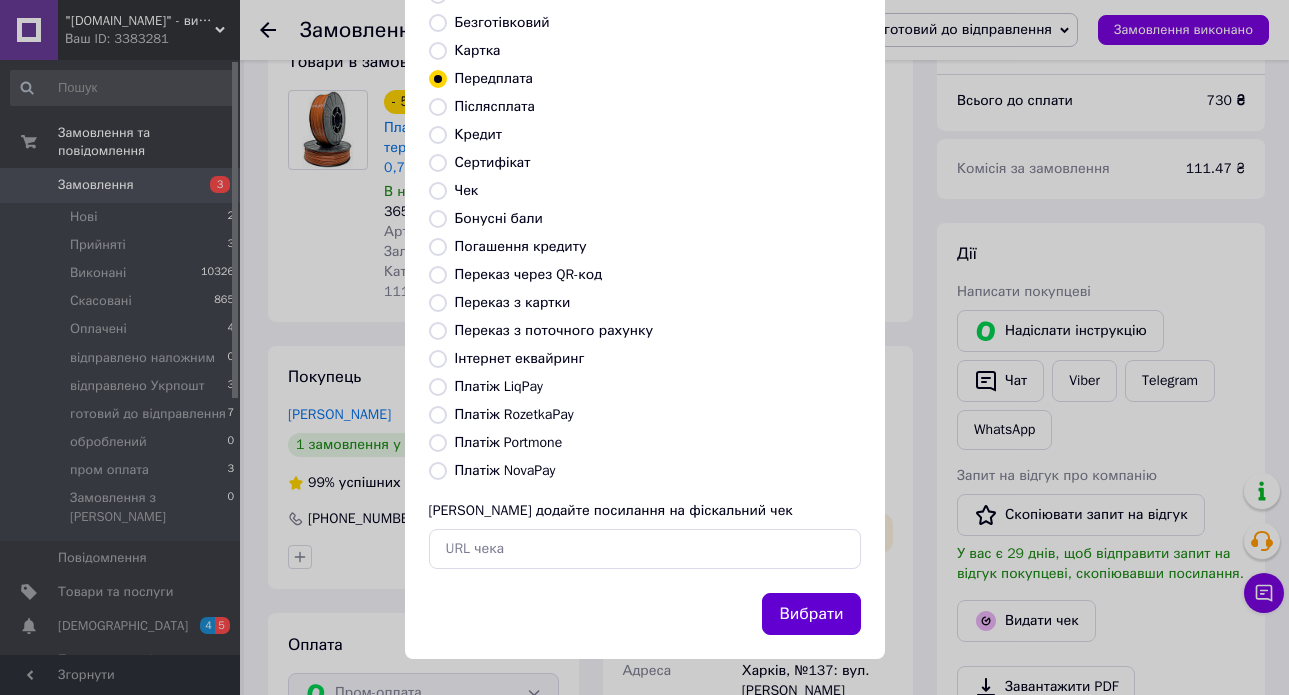 click on "Вибрати" at bounding box center (811, 614) 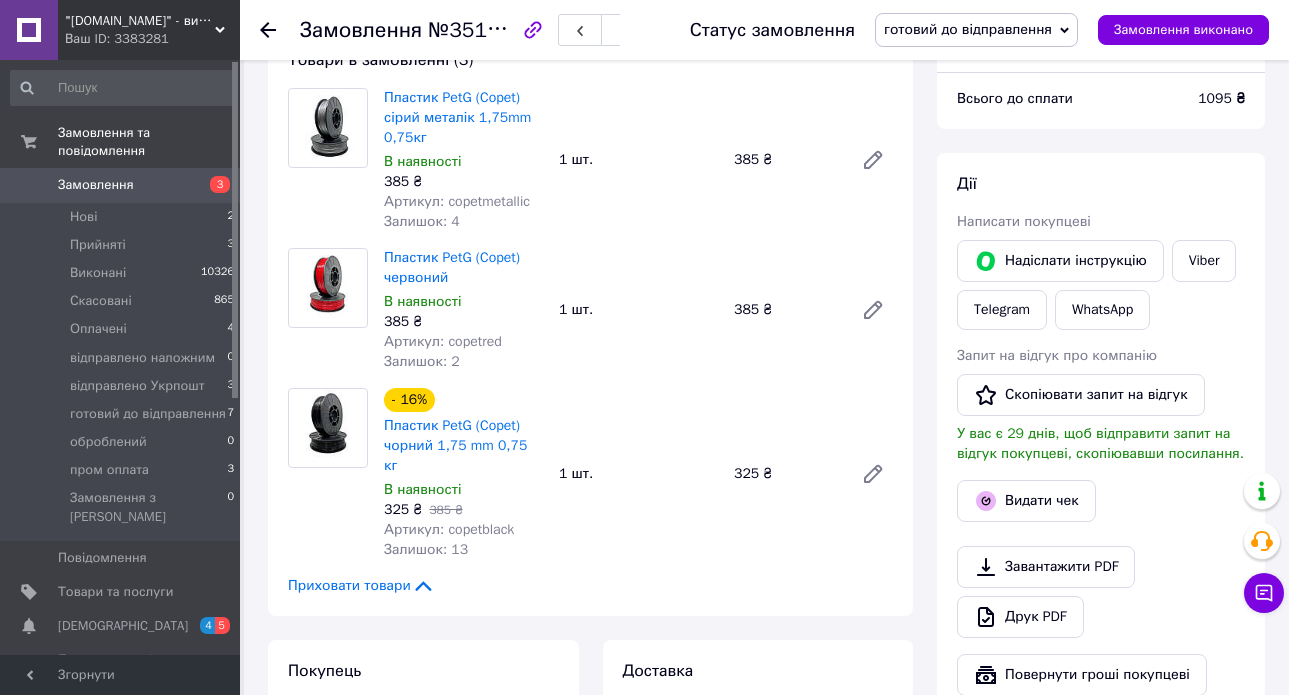 scroll, scrollTop: 286, scrollLeft: 0, axis: vertical 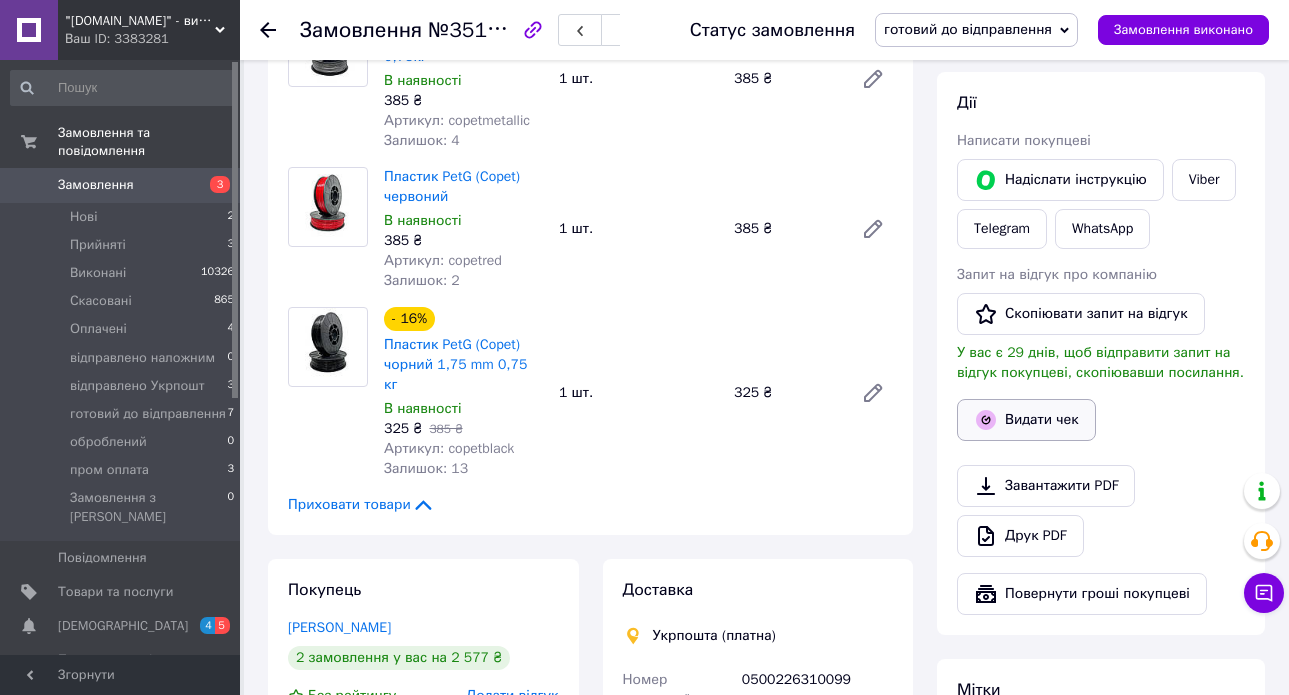 click on "Видати чек" at bounding box center (1026, 420) 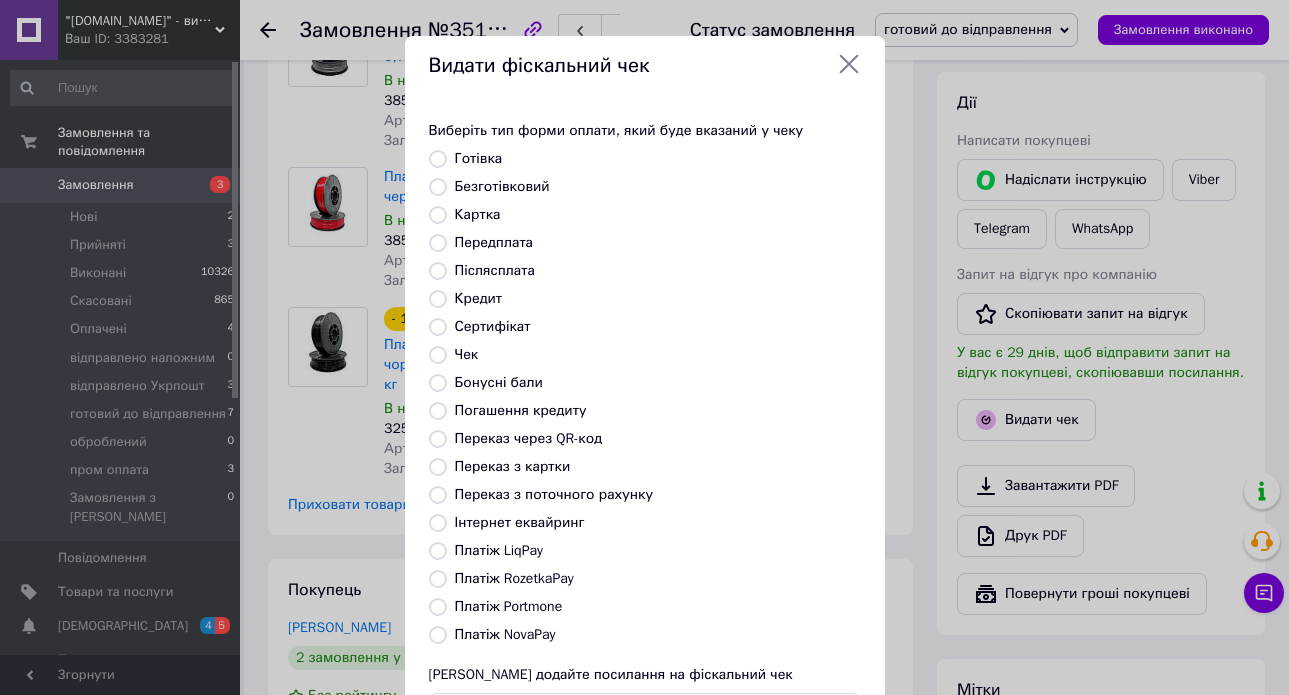 click on "Передплата" at bounding box center (494, 242) 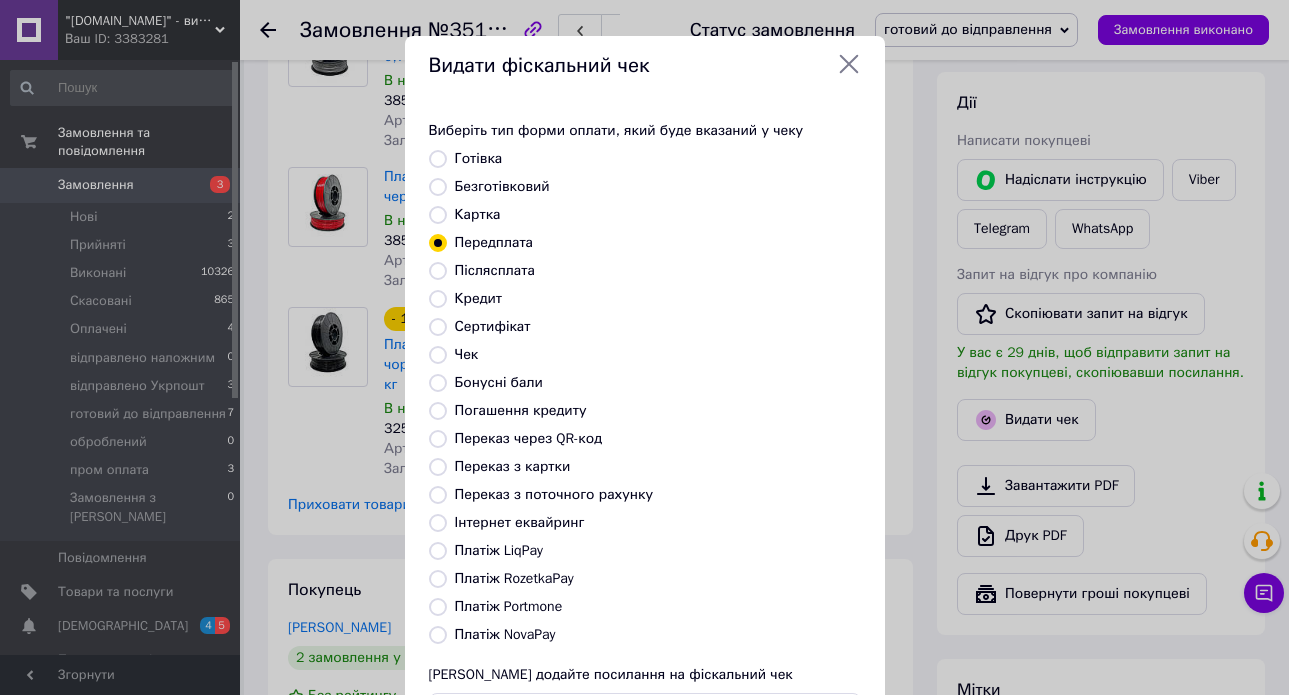 scroll, scrollTop: 164, scrollLeft: 0, axis: vertical 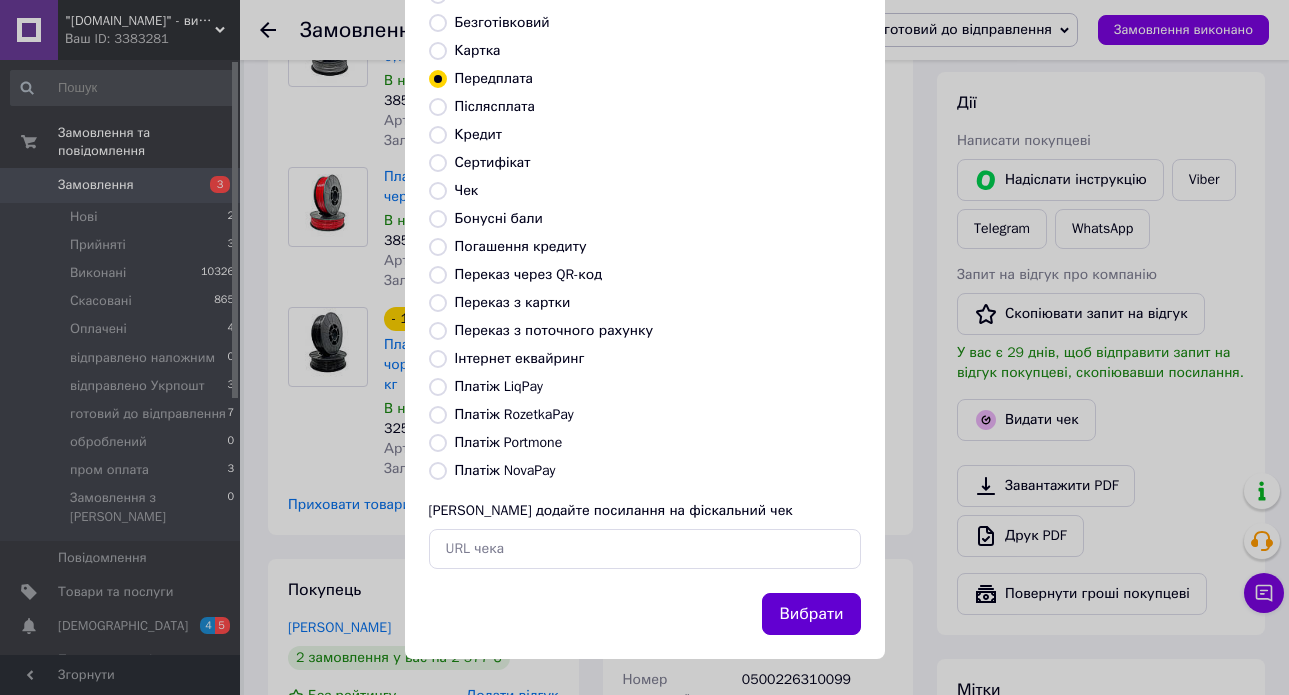 click on "Вибрати" at bounding box center [811, 614] 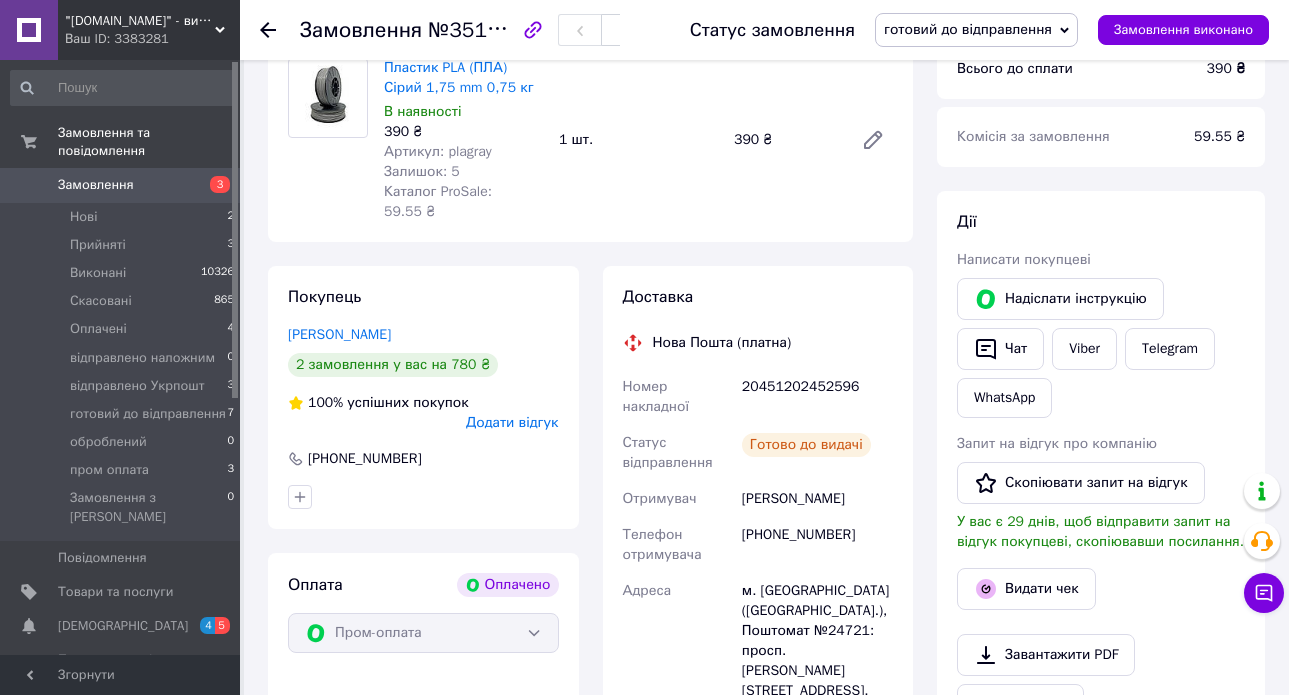 scroll, scrollTop: 360, scrollLeft: 0, axis: vertical 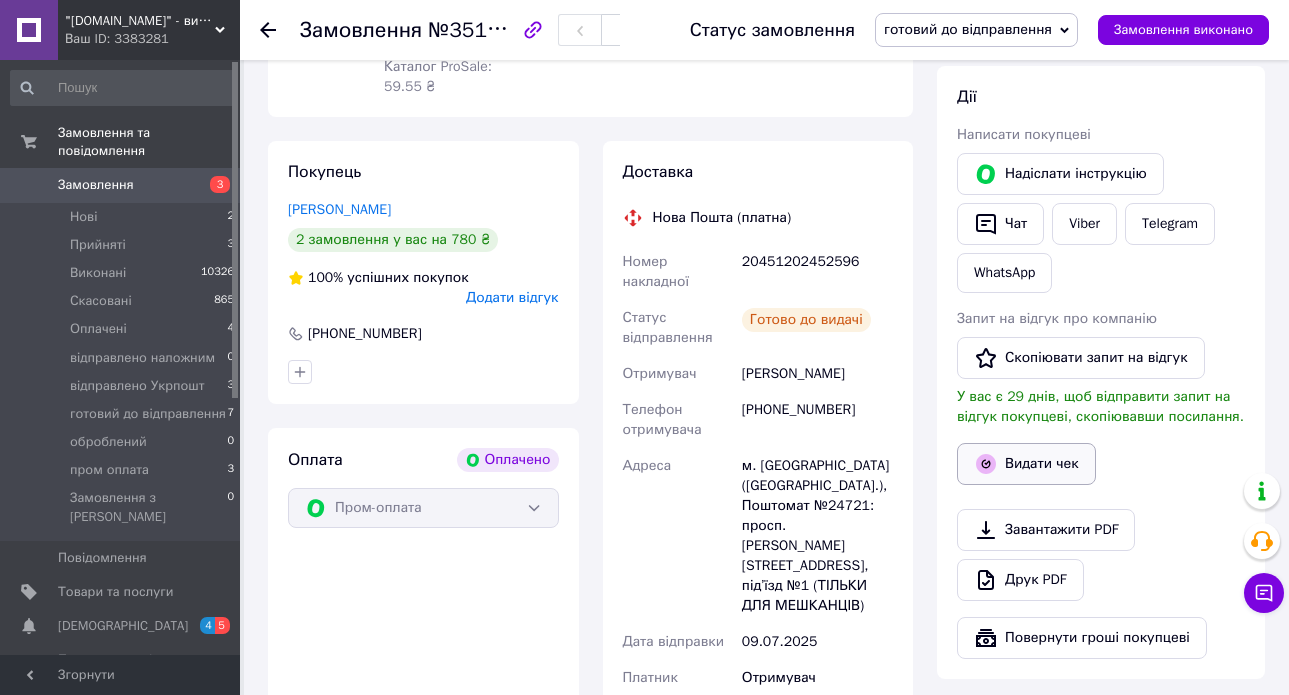 click on "Видати чек" at bounding box center [1026, 464] 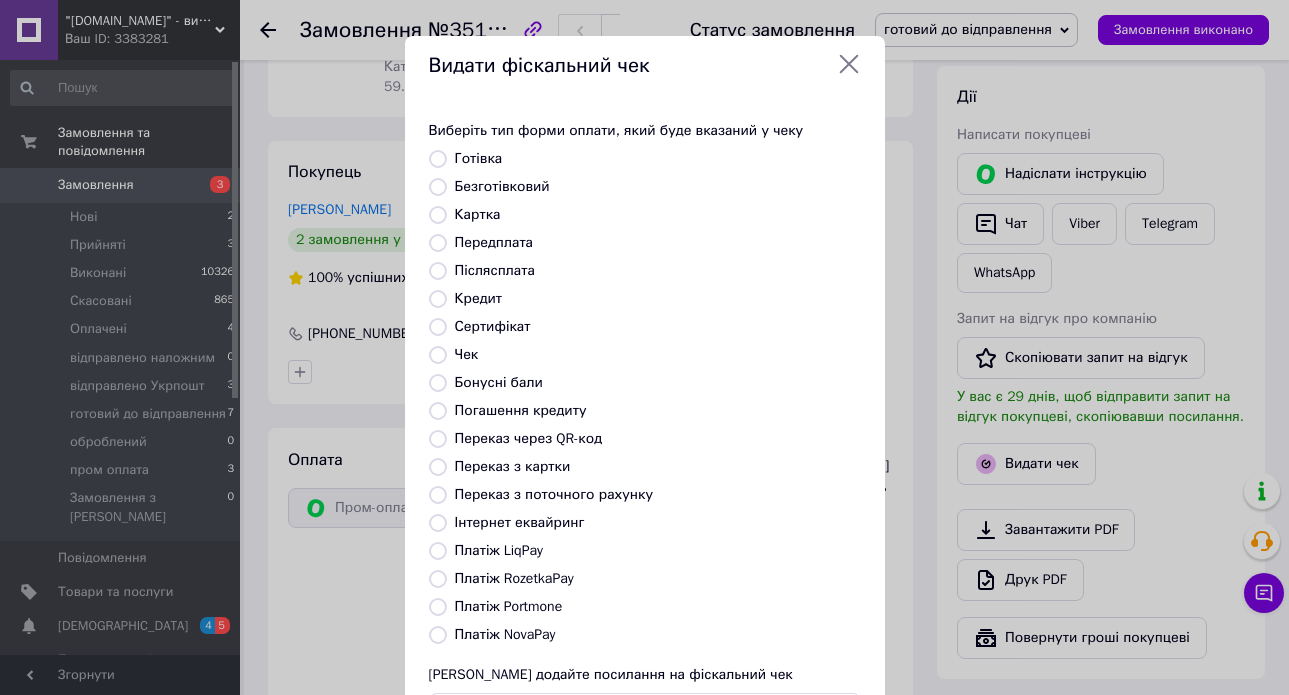 click on "Передплата" at bounding box center (494, 242) 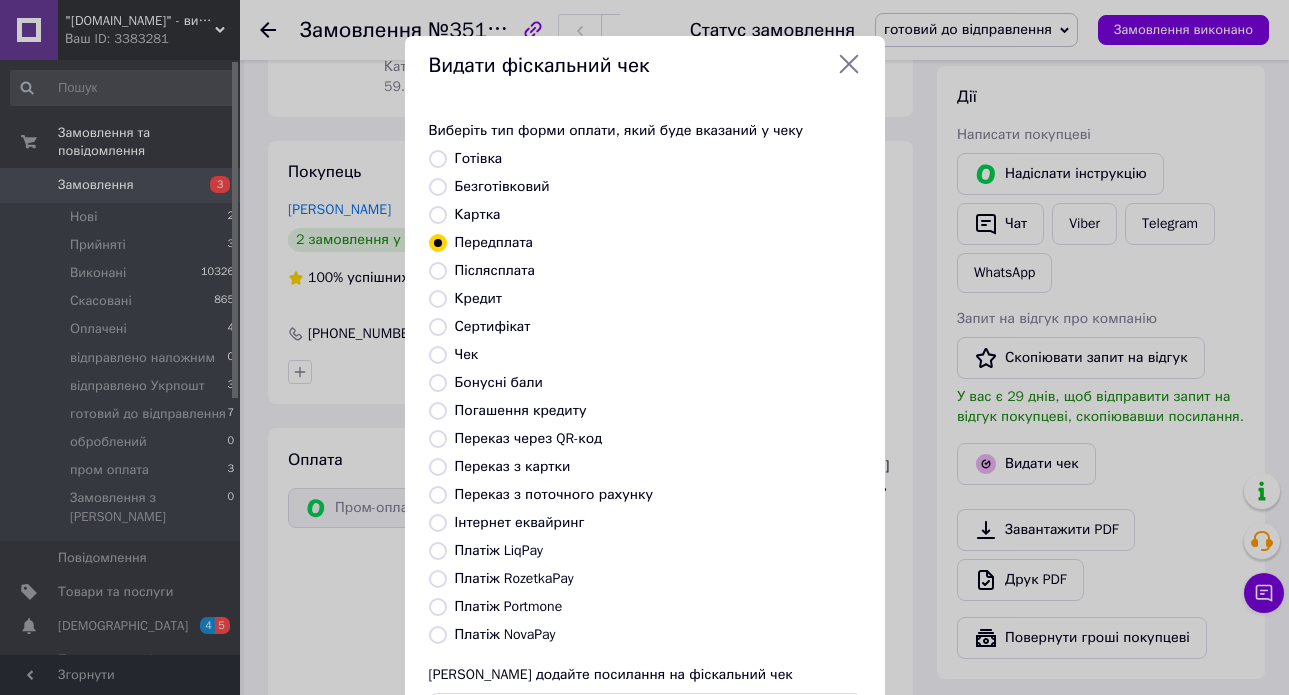 scroll, scrollTop: 164, scrollLeft: 0, axis: vertical 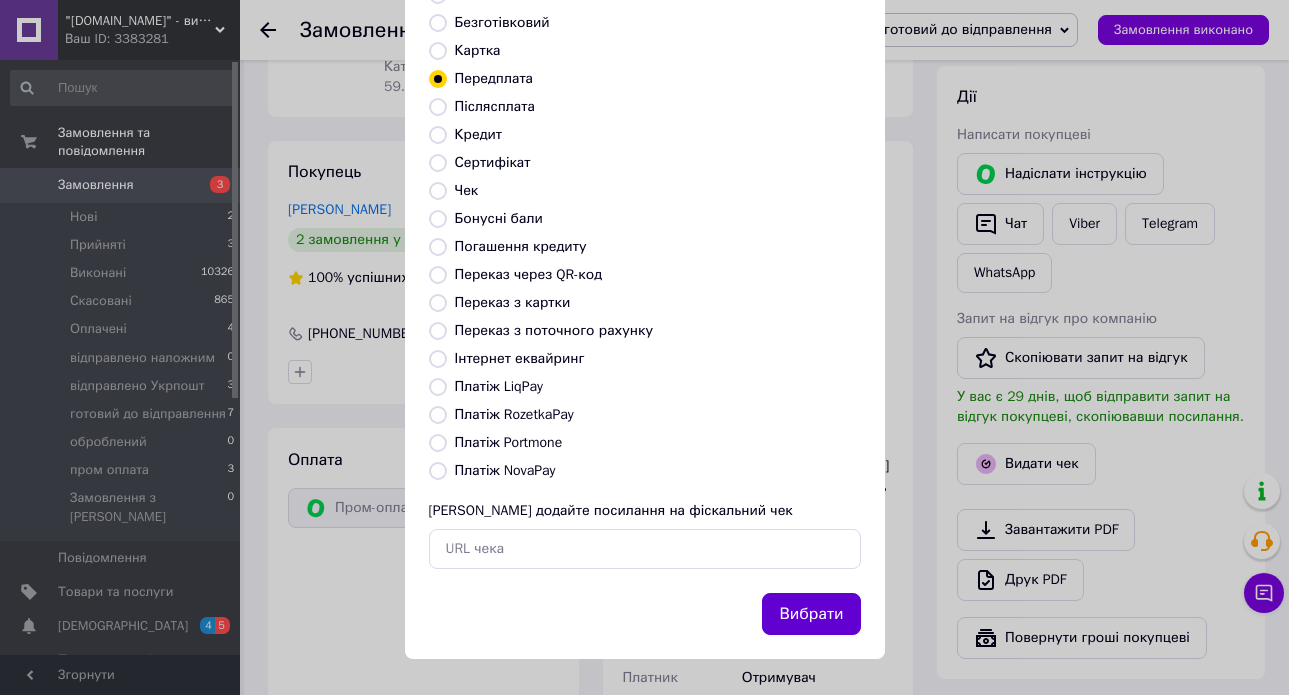 click on "Вибрати" at bounding box center [811, 614] 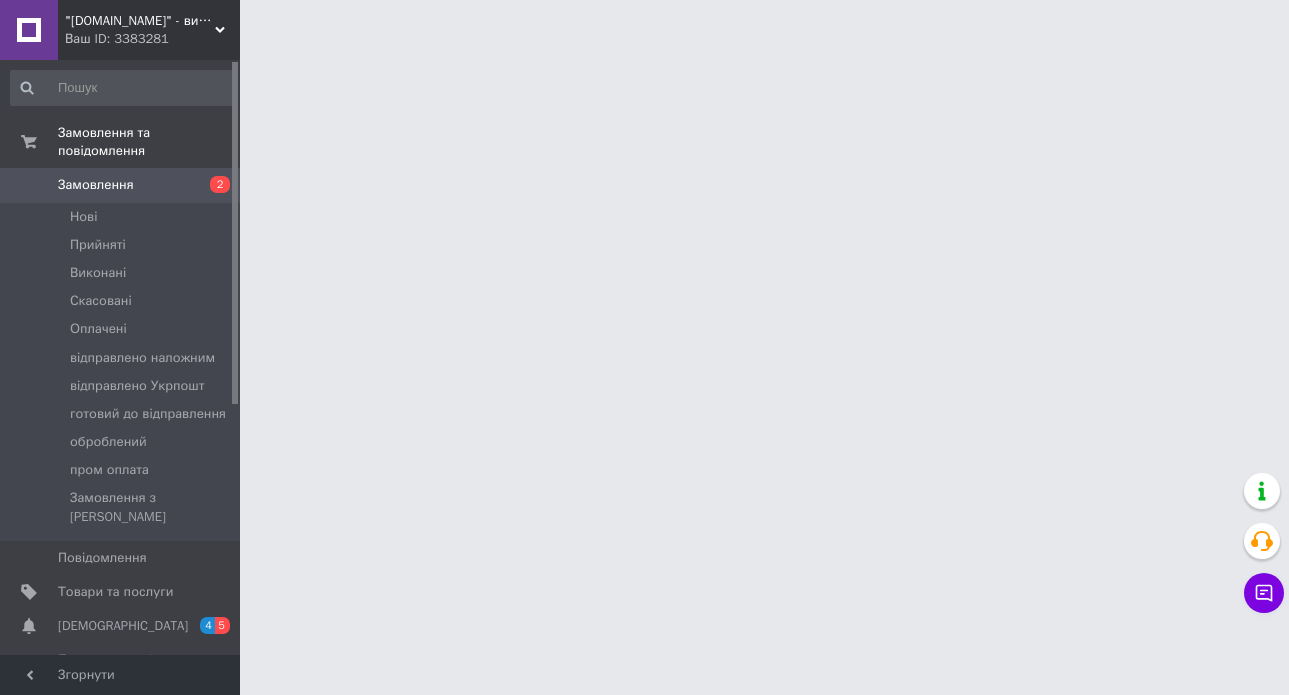 scroll, scrollTop: 0, scrollLeft: 0, axis: both 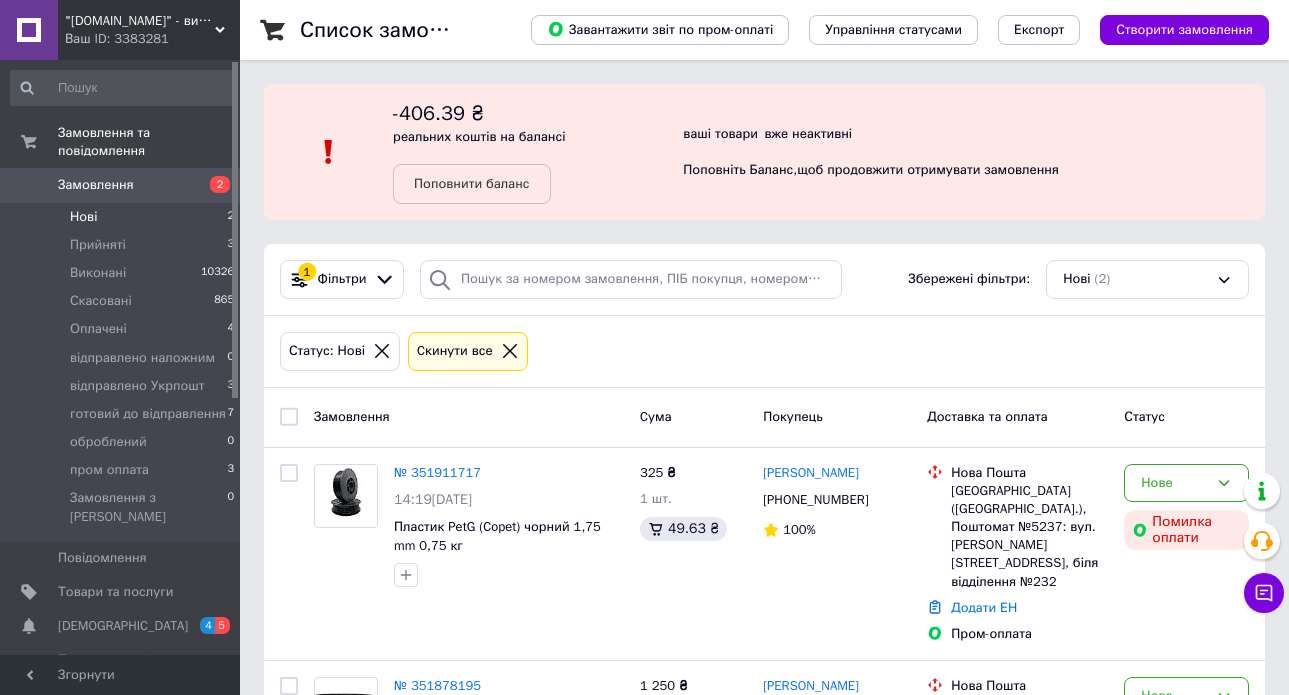 click on "Нові 2" at bounding box center [123, 217] 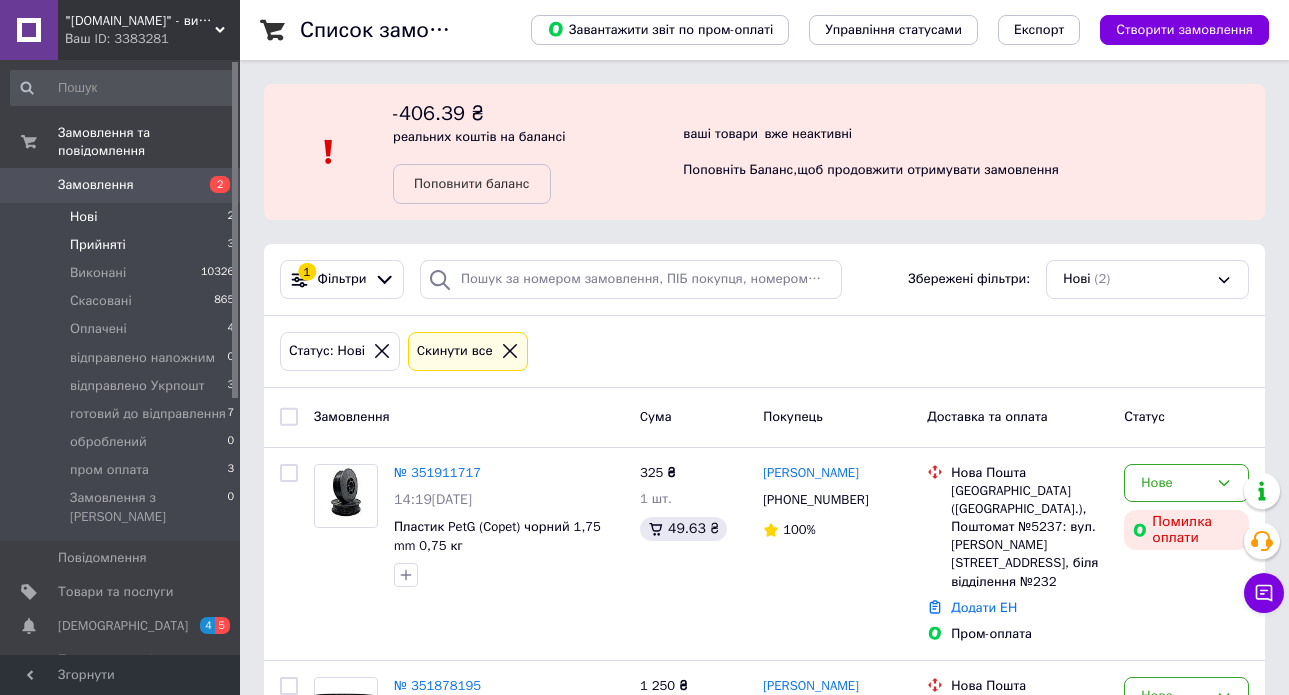 click on "Прийняті" at bounding box center (98, 245) 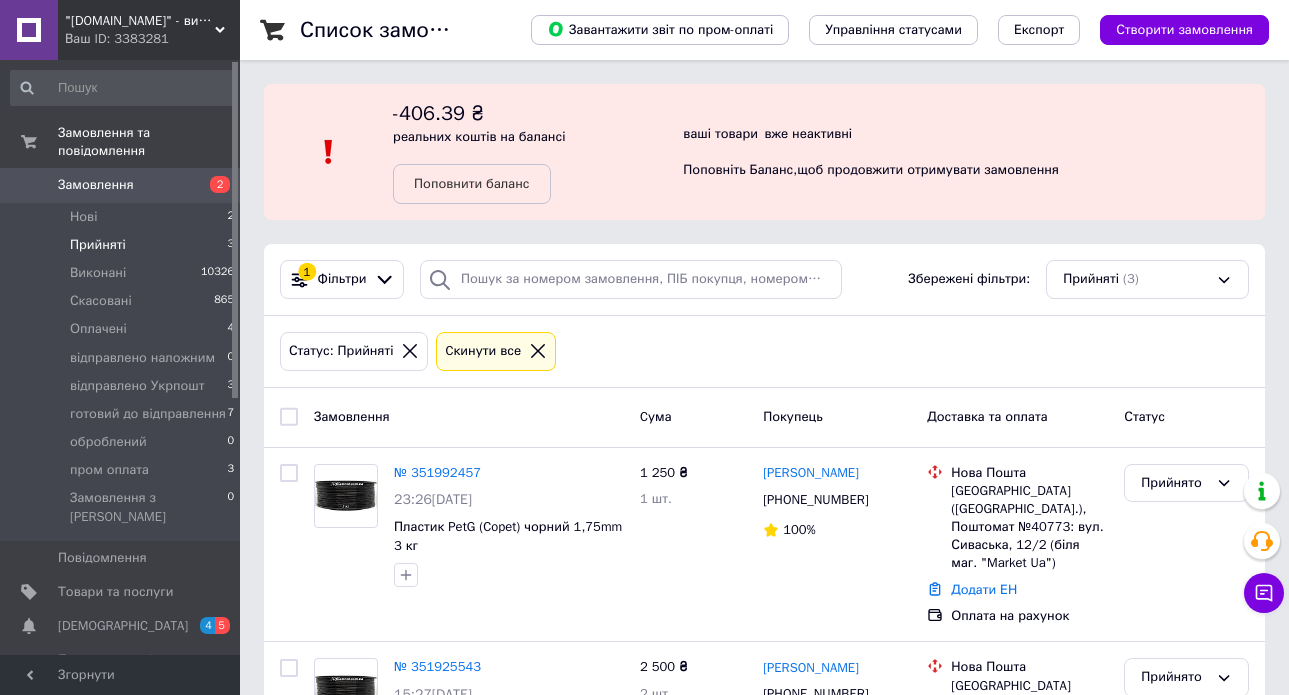 scroll, scrollTop: 315, scrollLeft: 0, axis: vertical 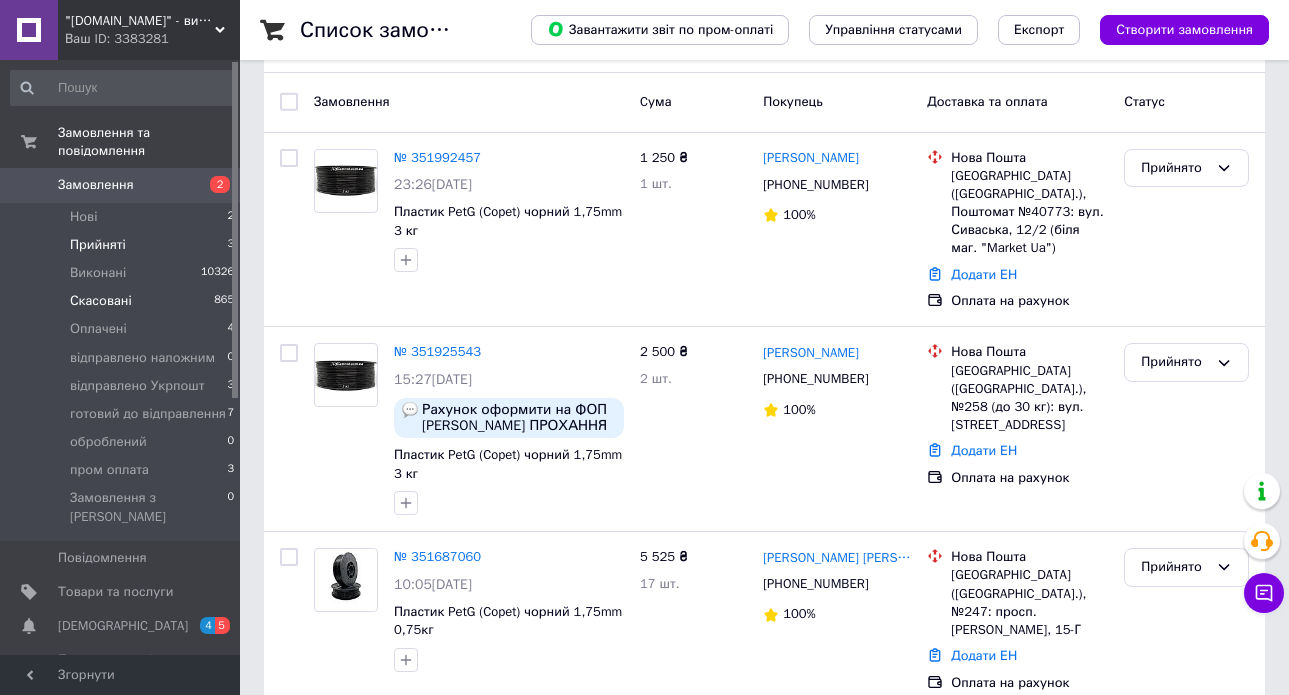 click on "Скасовані 865" at bounding box center (123, 301) 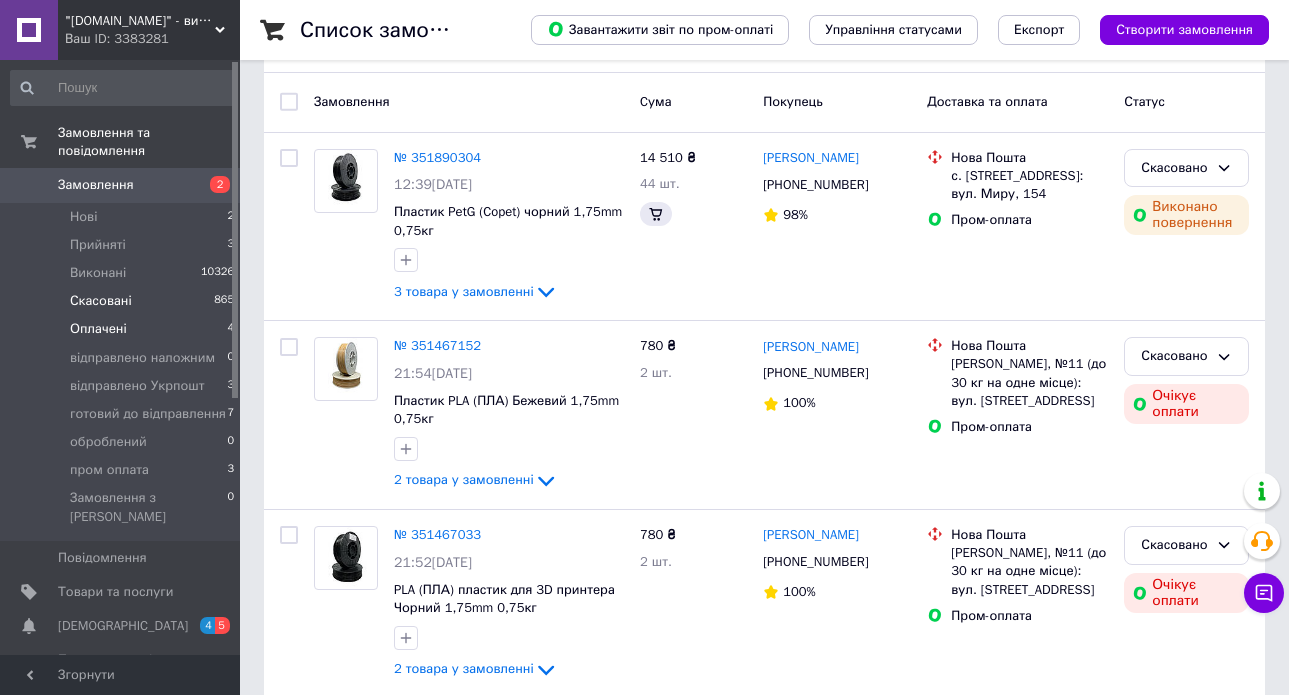 scroll, scrollTop: 0, scrollLeft: 0, axis: both 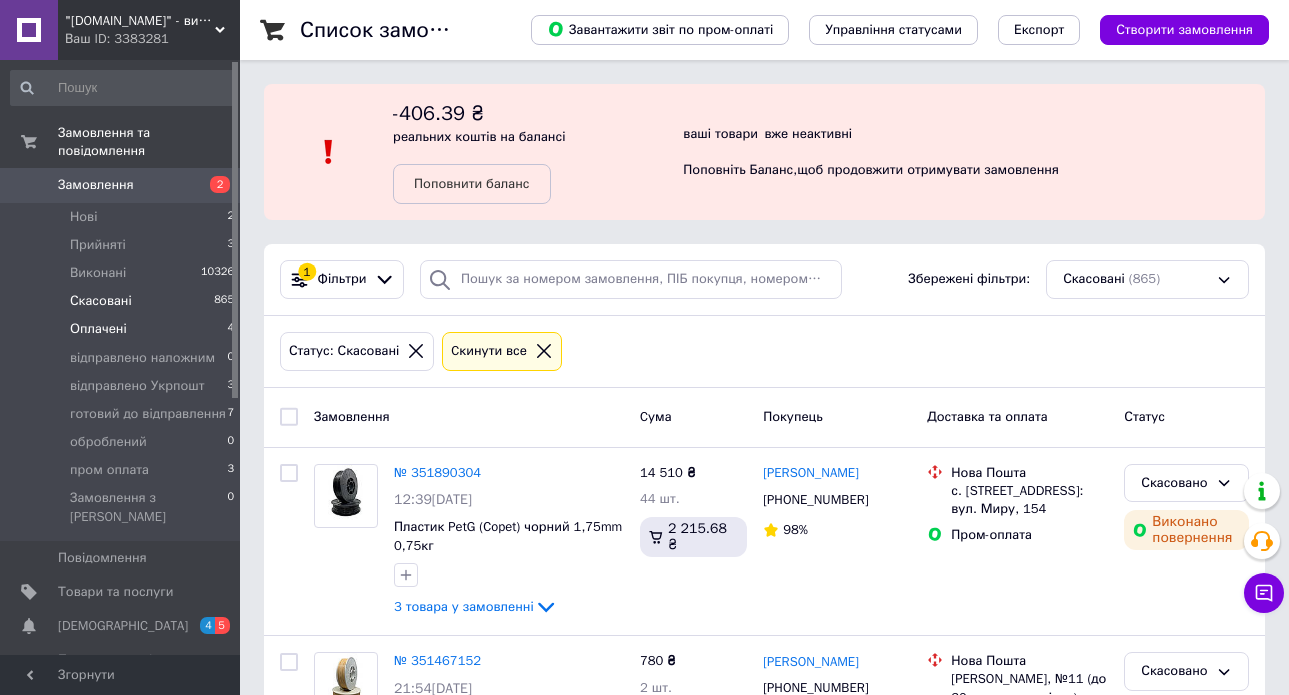 click on "Оплачені" at bounding box center [98, 329] 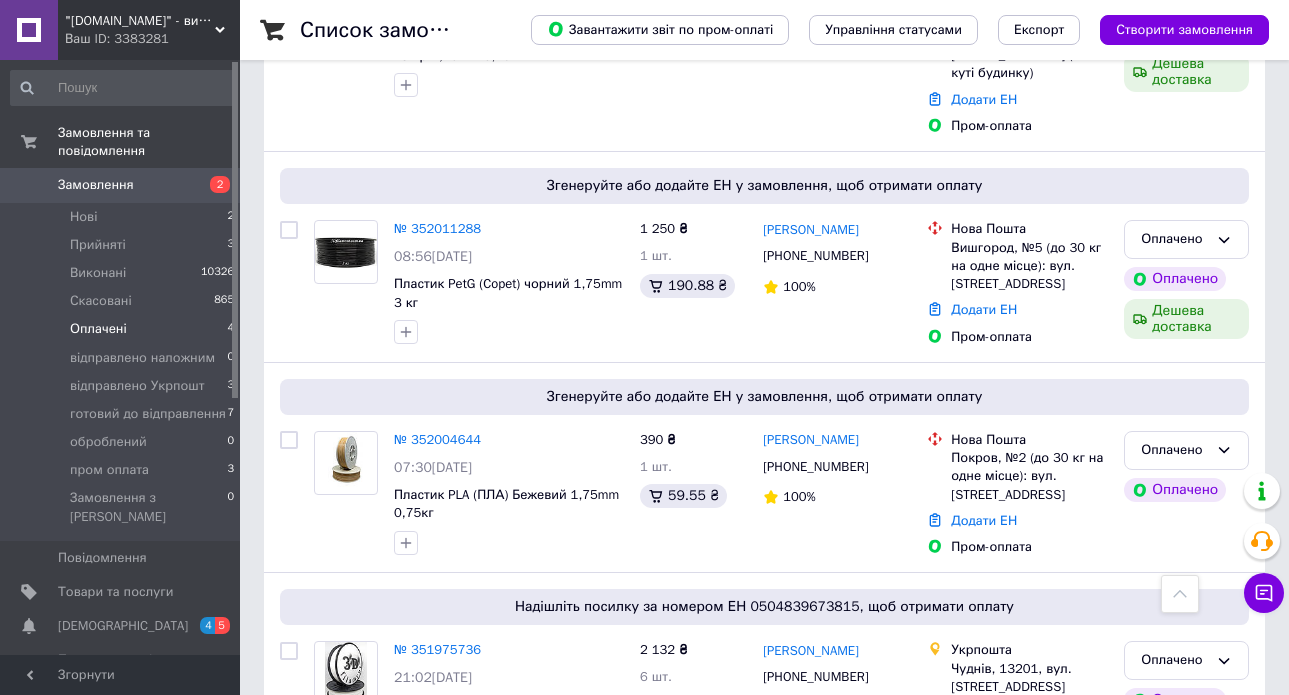 scroll, scrollTop: 666, scrollLeft: 0, axis: vertical 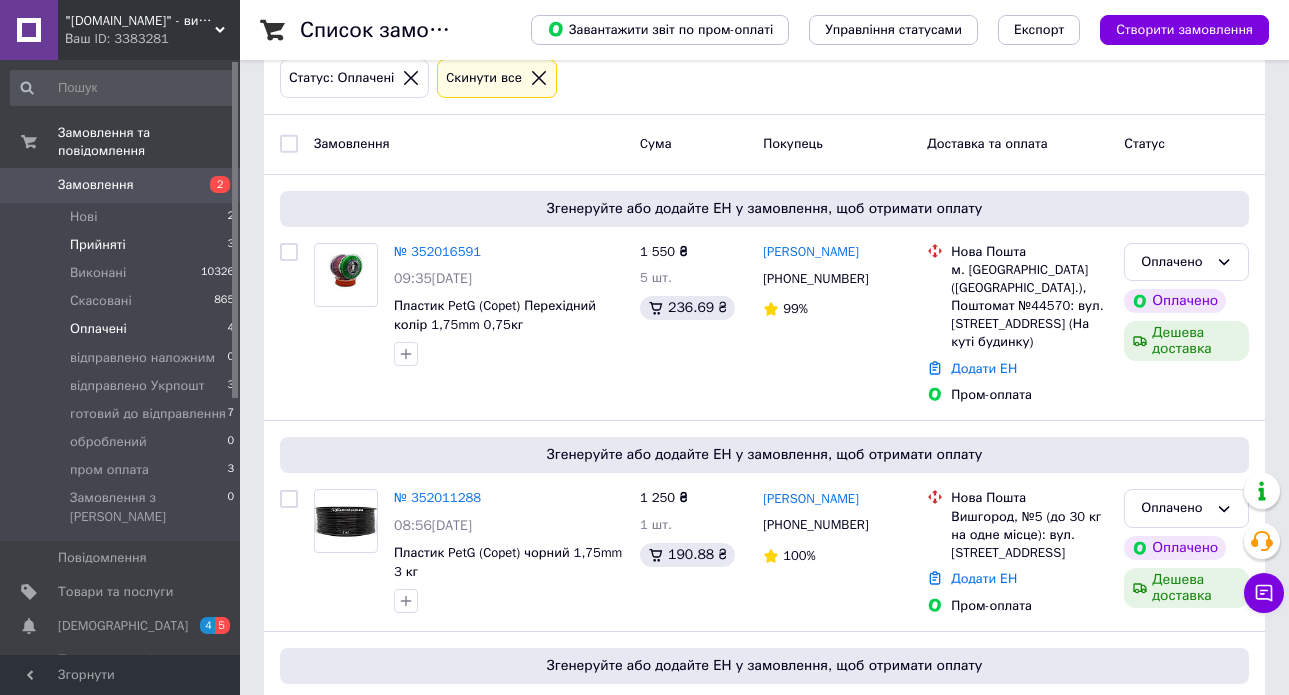 click on "Прийняті 3" at bounding box center (123, 245) 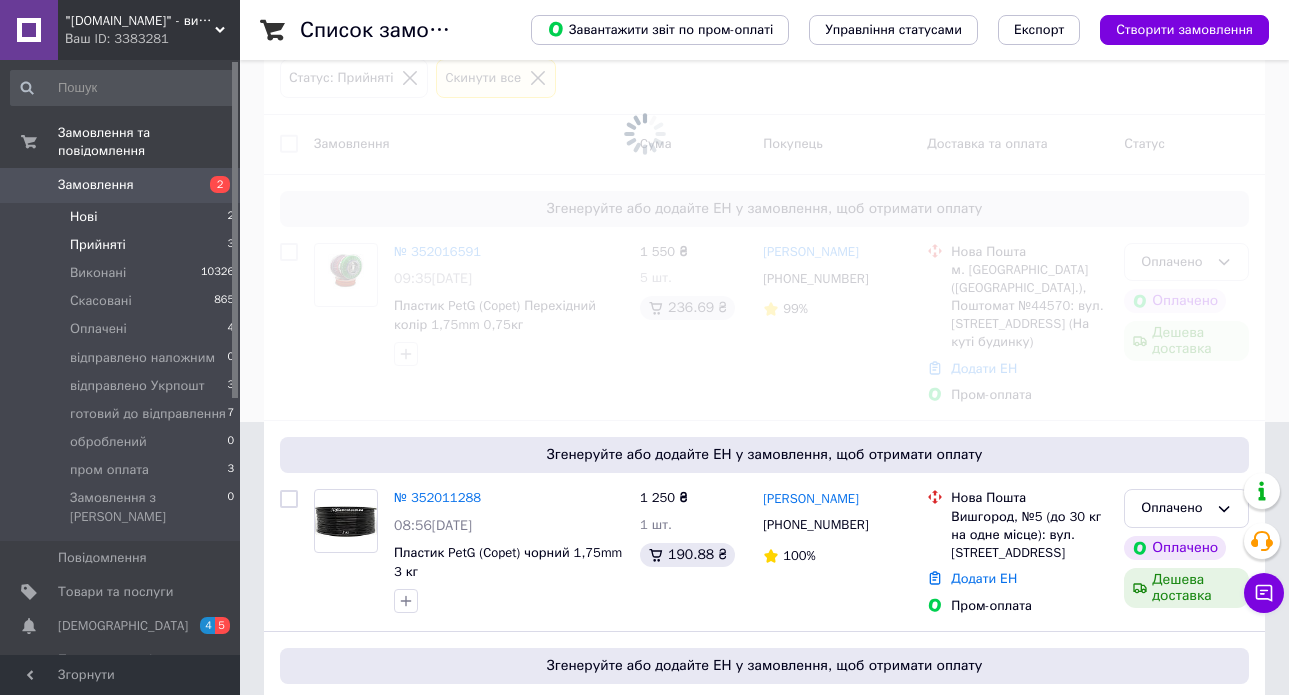 scroll, scrollTop: 0, scrollLeft: 0, axis: both 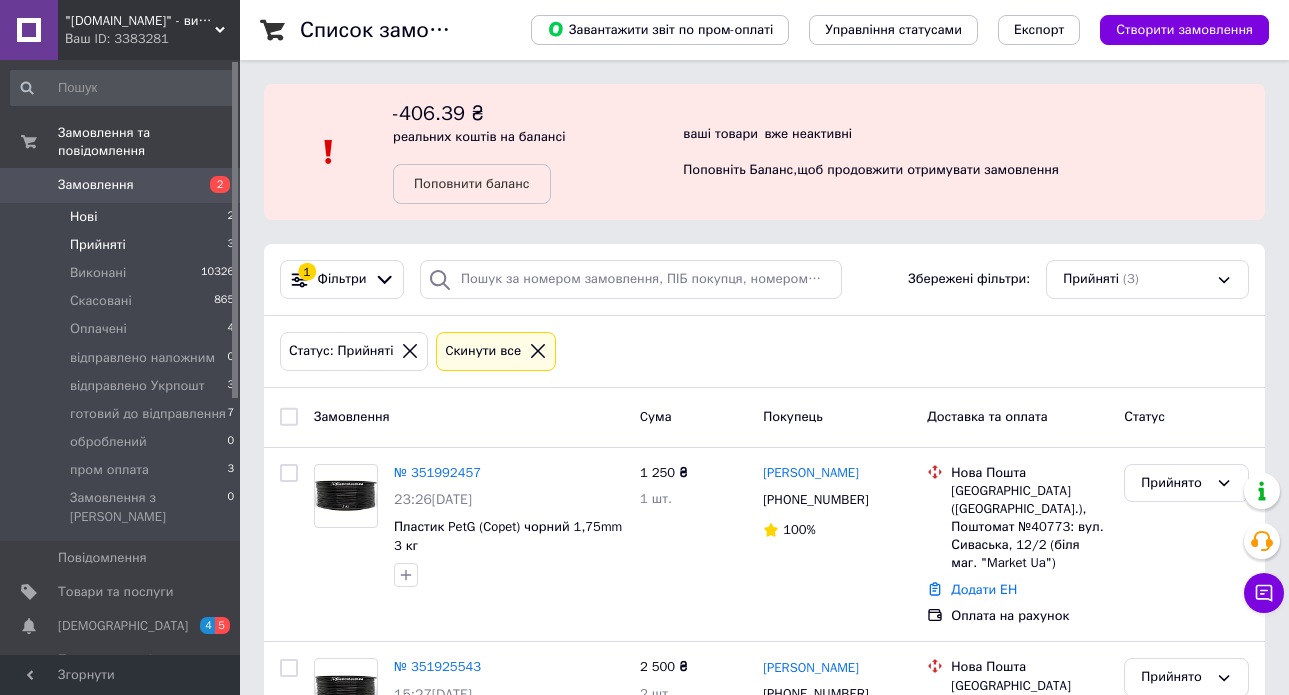click on "Нові 2" at bounding box center (123, 217) 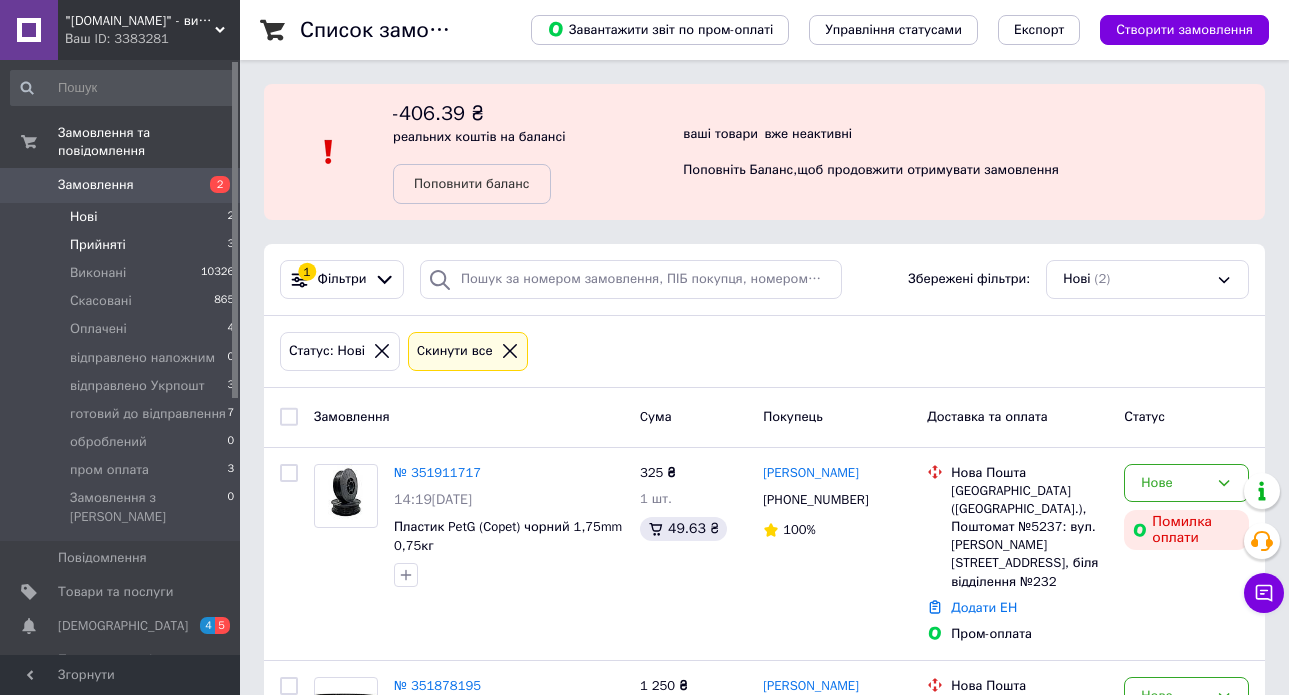 click on "Прийняті" at bounding box center [98, 245] 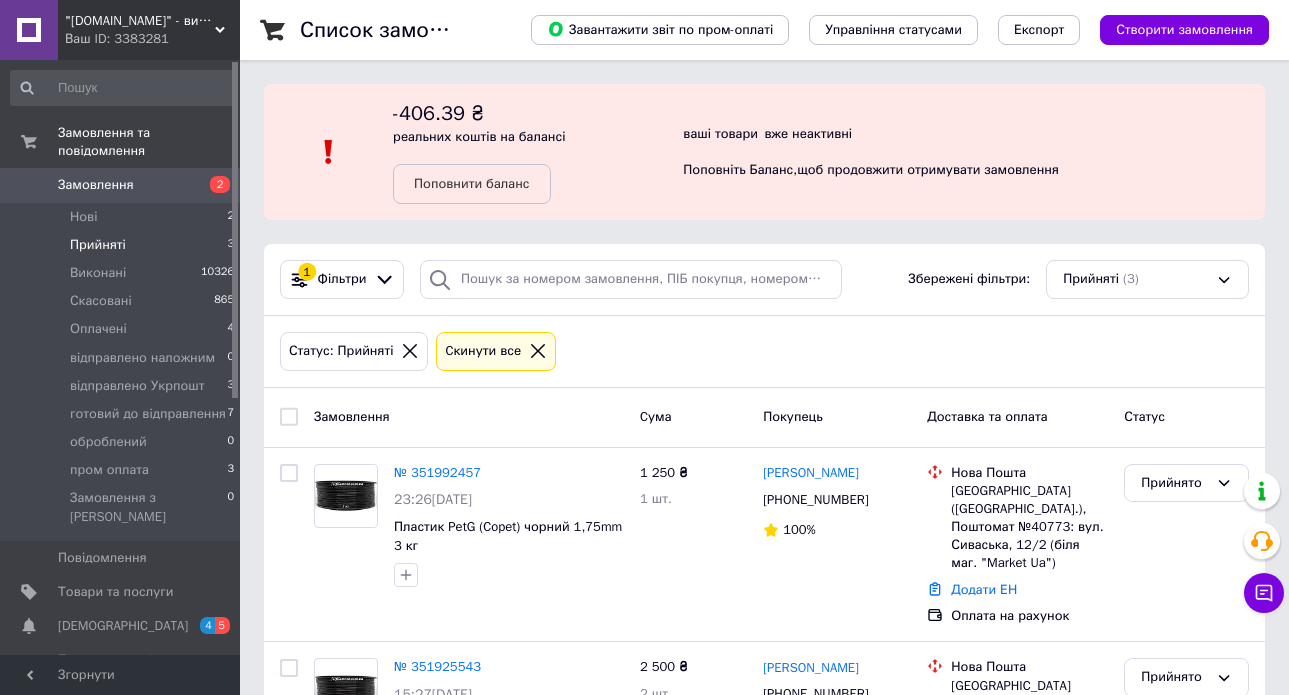 scroll, scrollTop: 315, scrollLeft: 0, axis: vertical 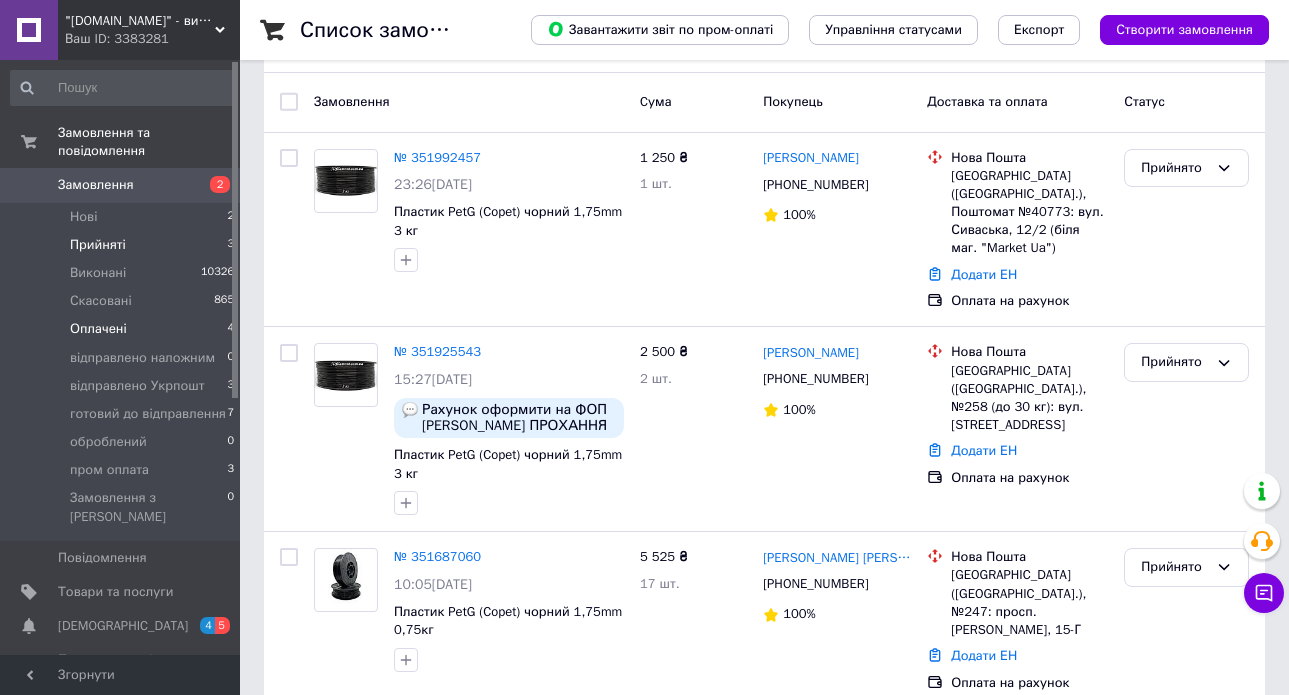 click on "Оплачені 4" at bounding box center (123, 329) 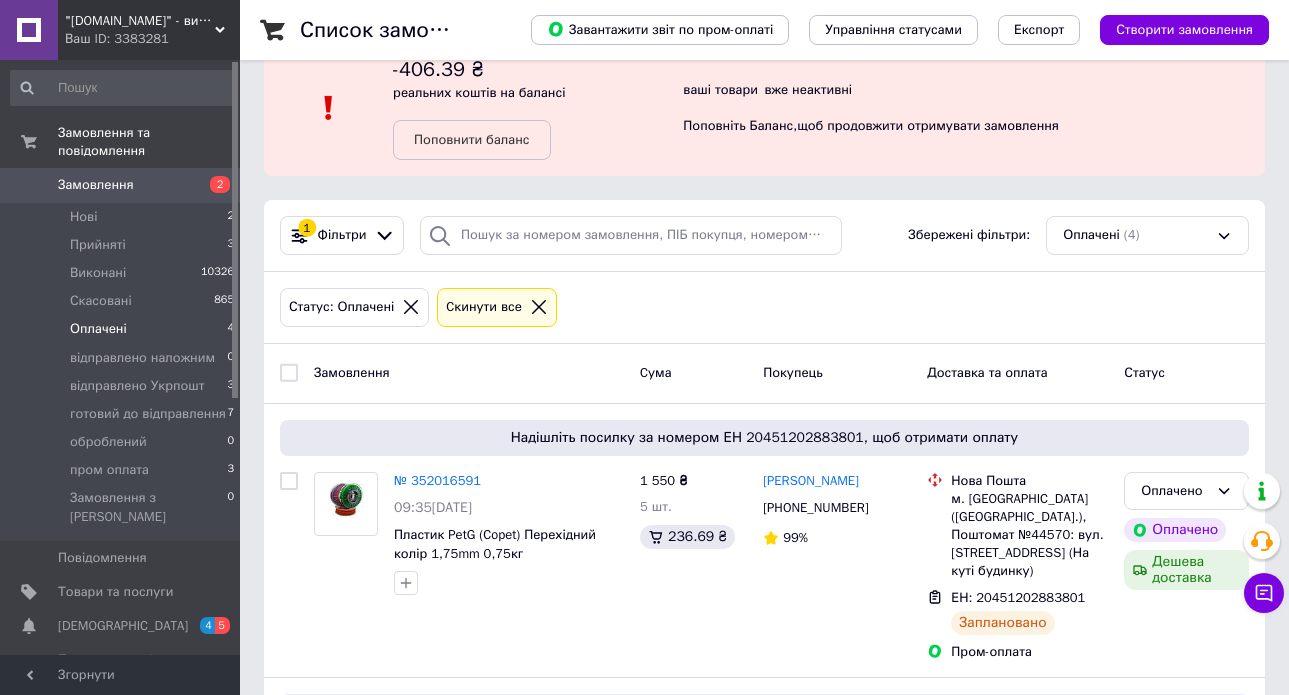 scroll, scrollTop: 722, scrollLeft: 0, axis: vertical 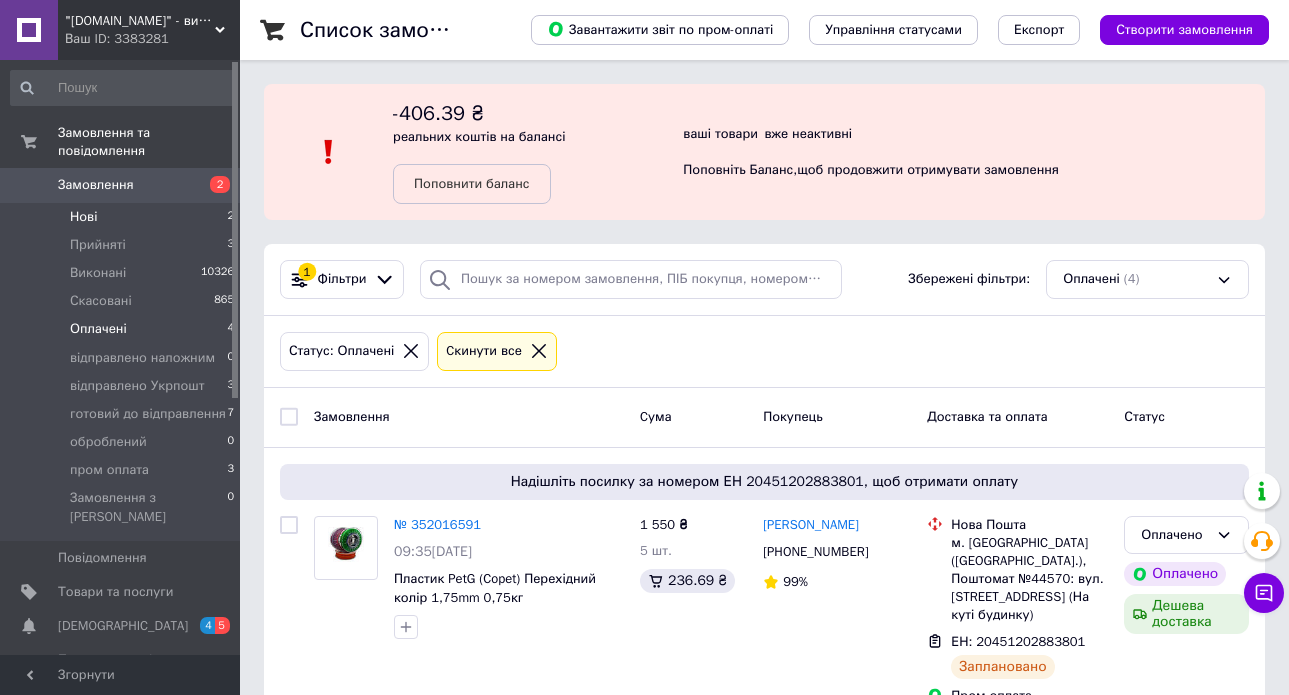click on "Нові 2" at bounding box center (123, 217) 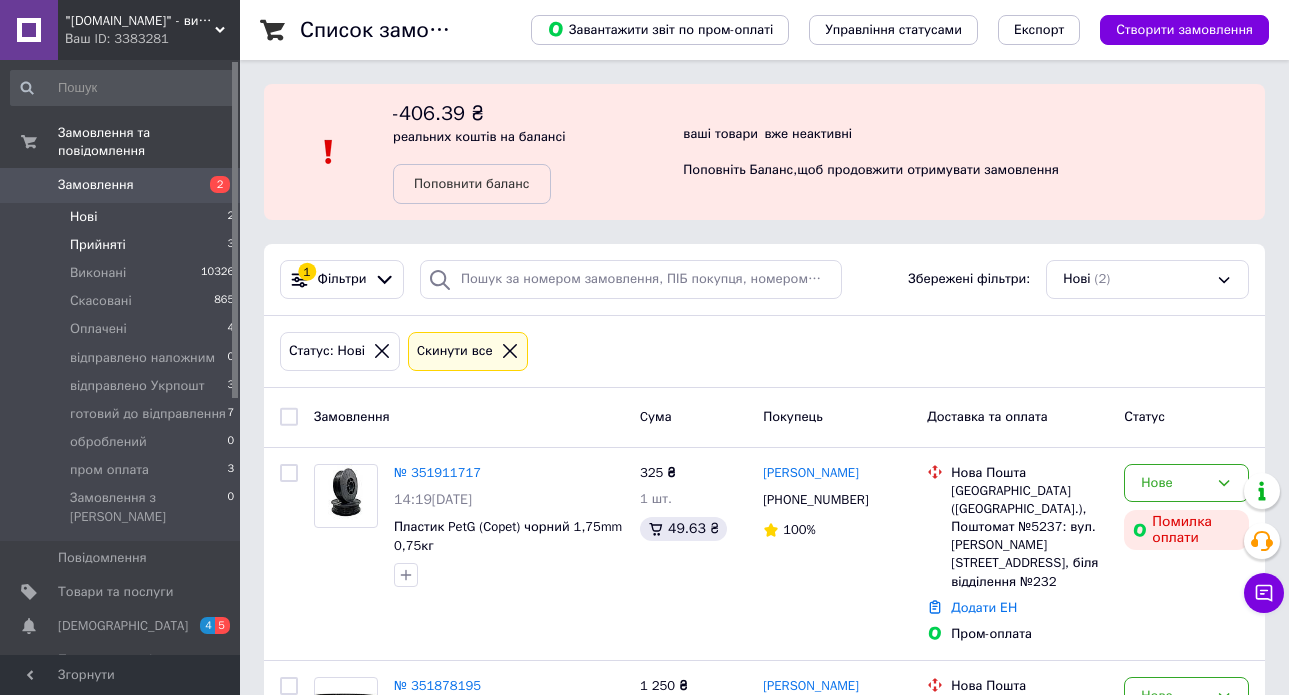 click on "Прийняті 3" at bounding box center [123, 245] 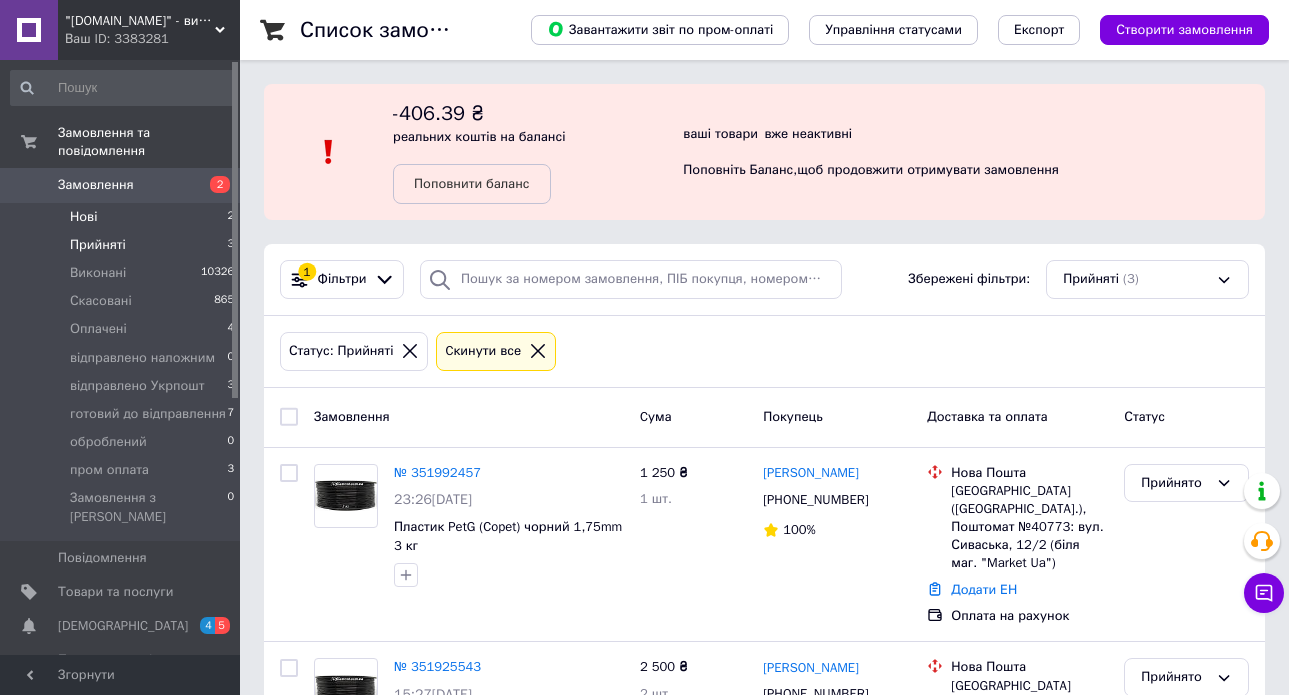 click on "Нові 2" at bounding box center [123, 217] 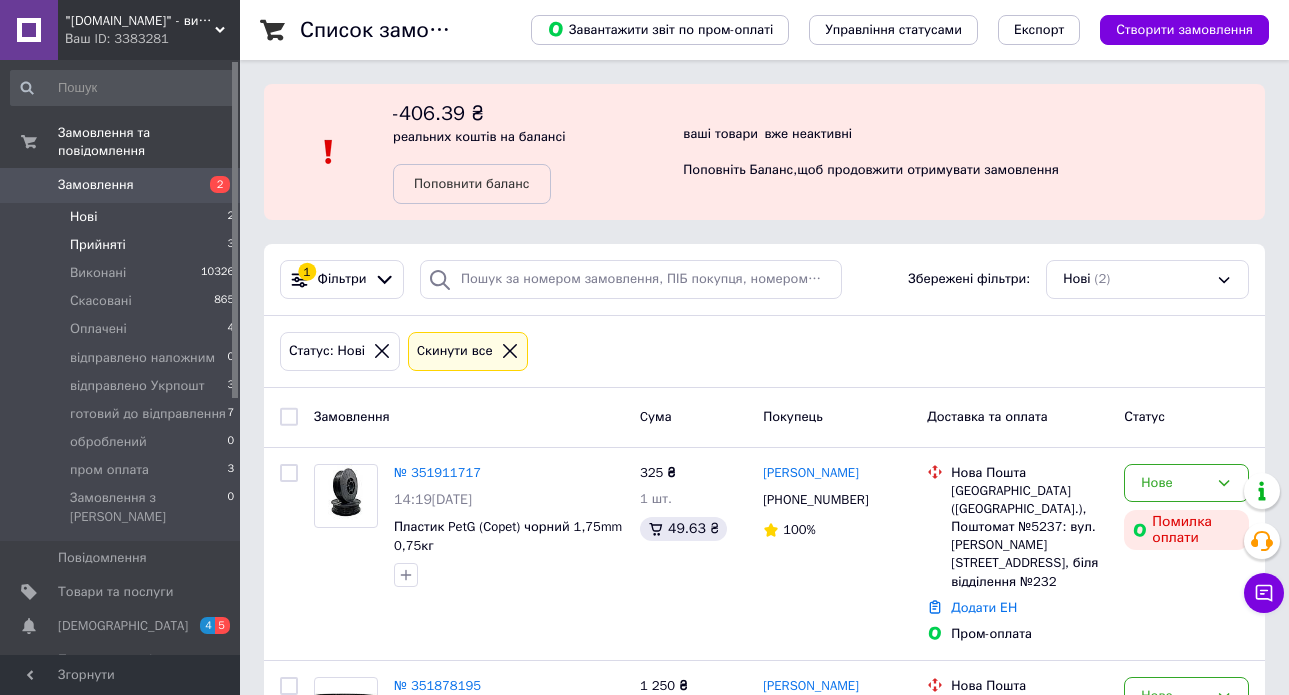 click on "Прийняті 3" at bounding box center (123, 245) 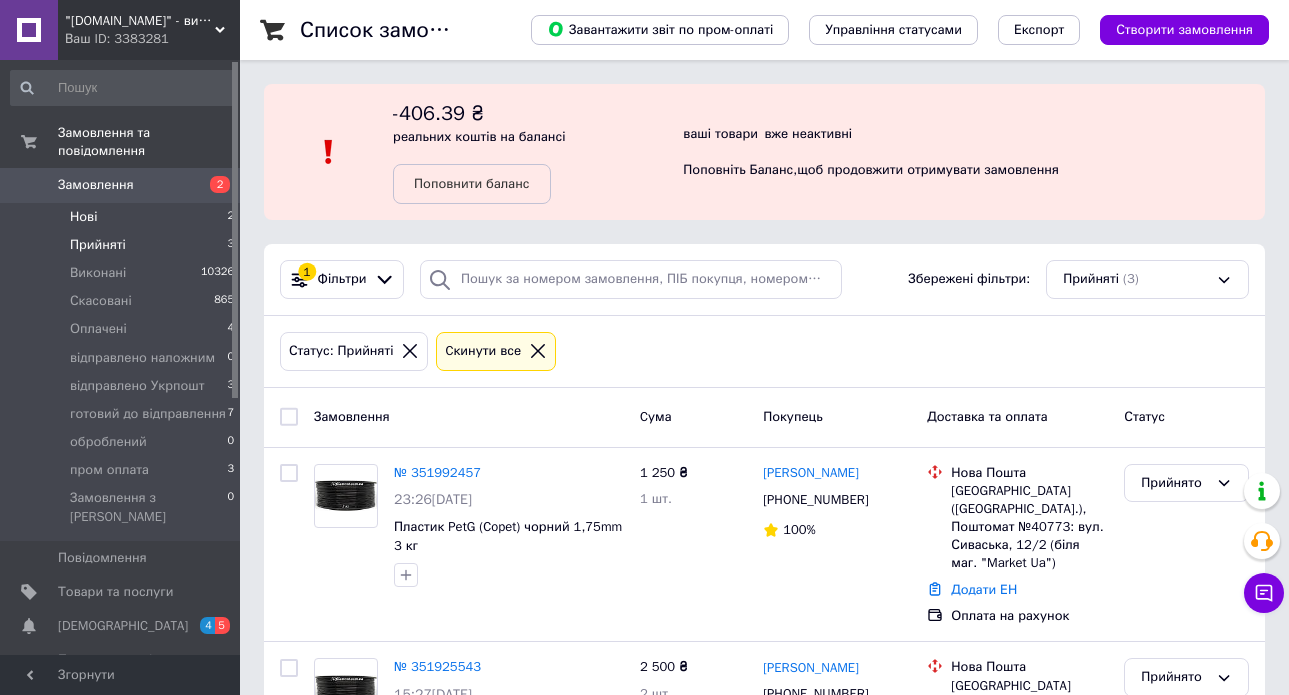 click on "Нові 2" at bounding box center (123, 217) 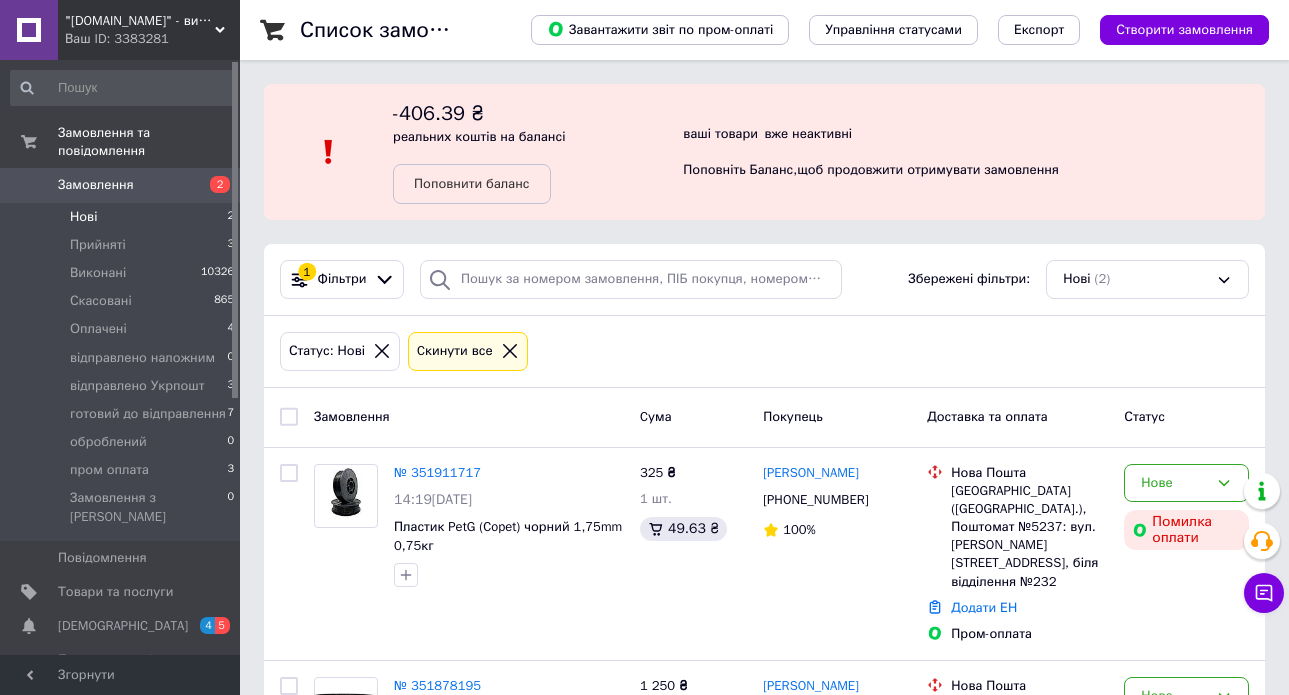 scroll, scrollTop: 155, scrollLeft: 0, axis: vertical 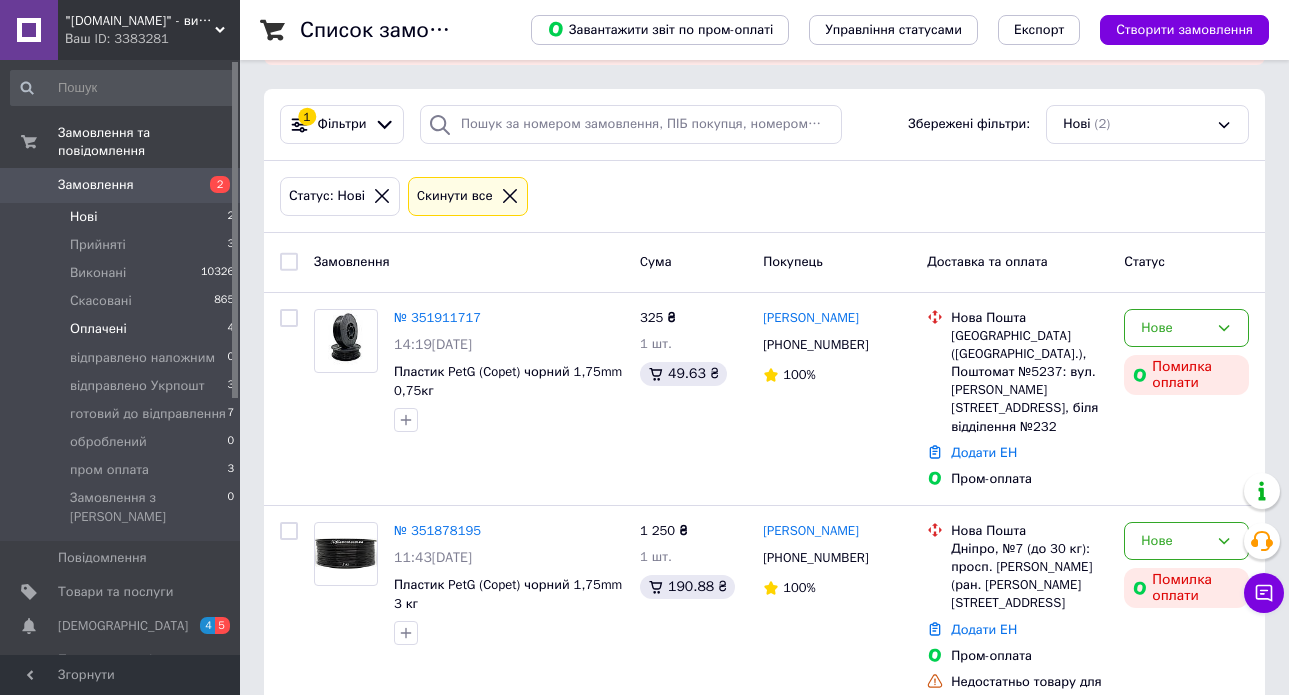 click on "Оплачені 4" at bounding box center (123, 329) 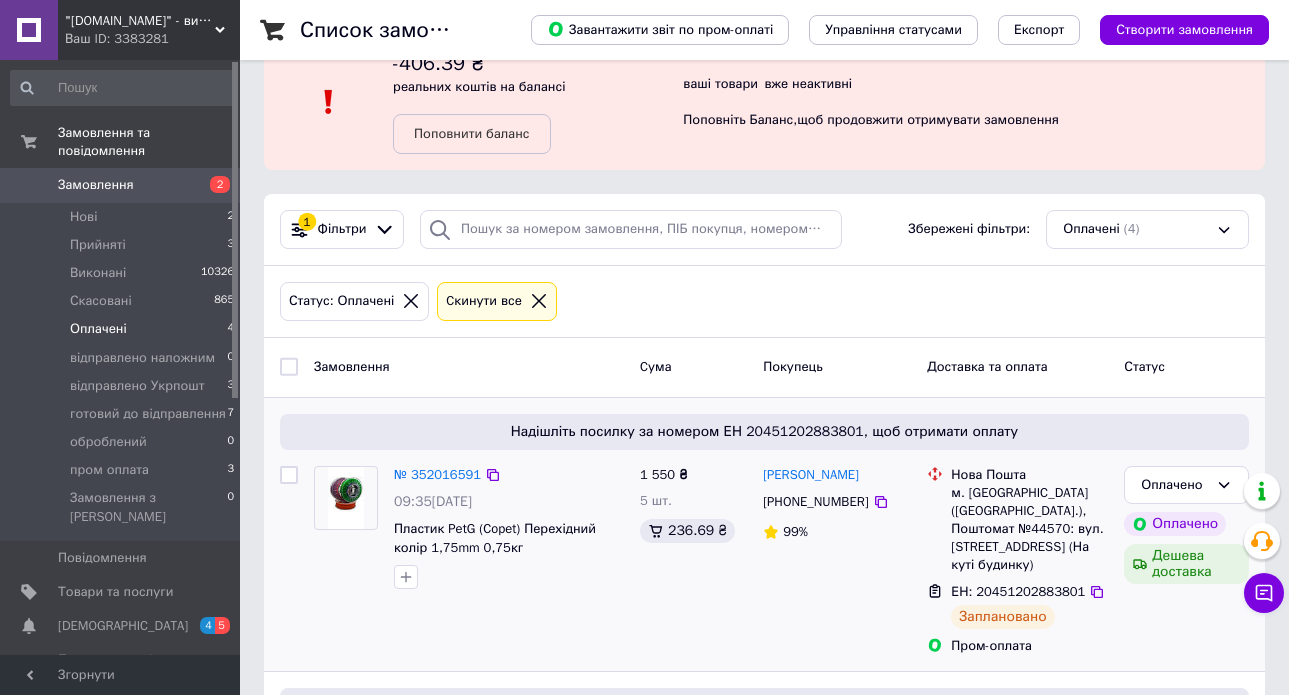 scroll, scrollTop: 0, scrollLeft: 0, axis: both 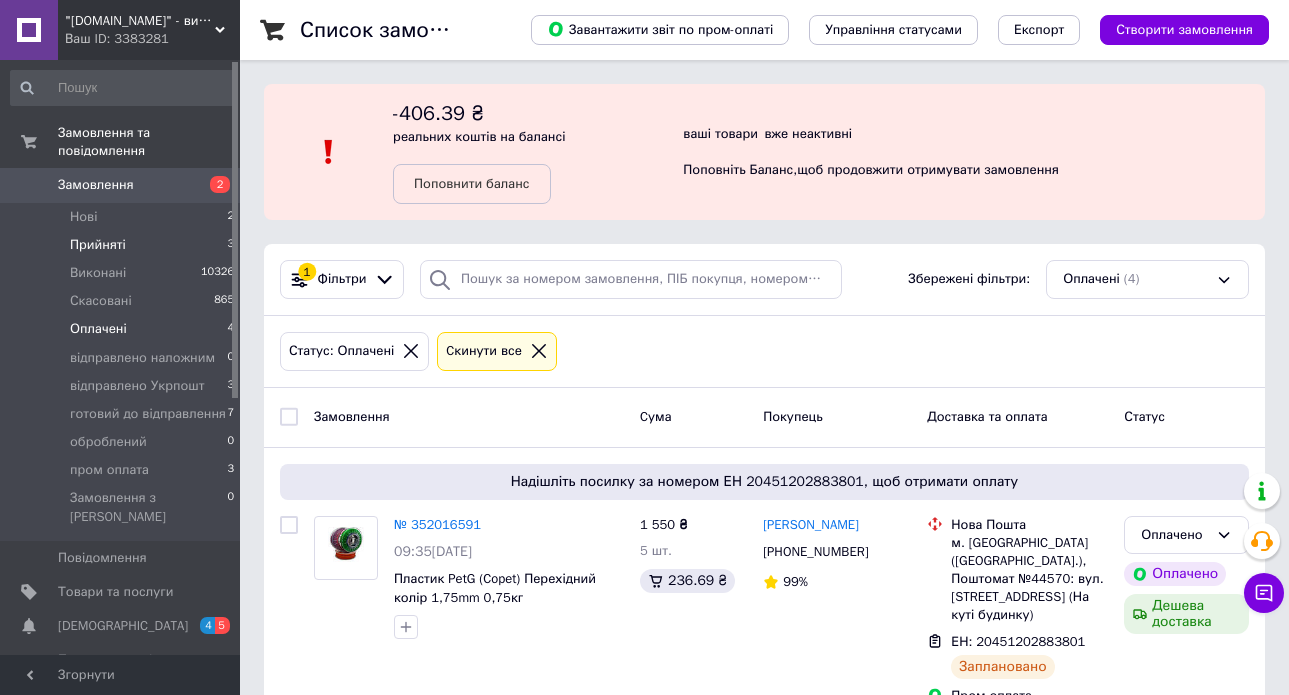 click on "Прийняті 3" at bounding box center [123, 245] 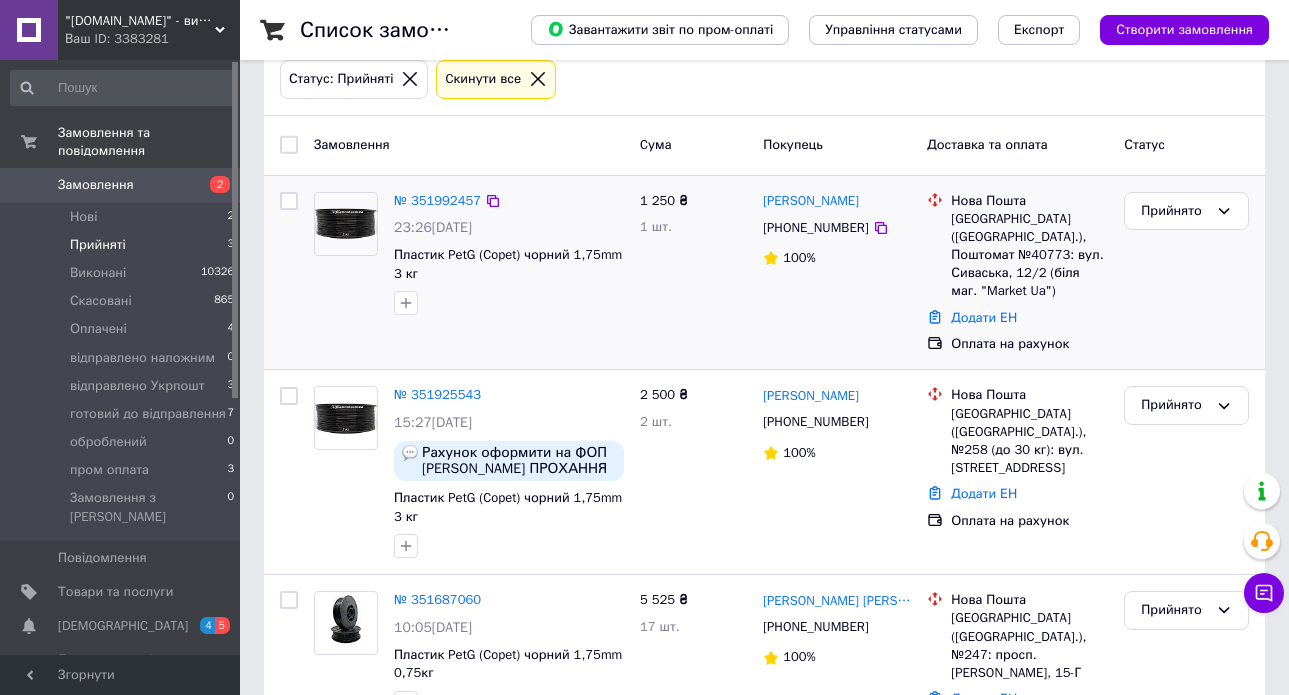 scroll, scrollTop: 315, scrollLeft: 0, axis: vertical 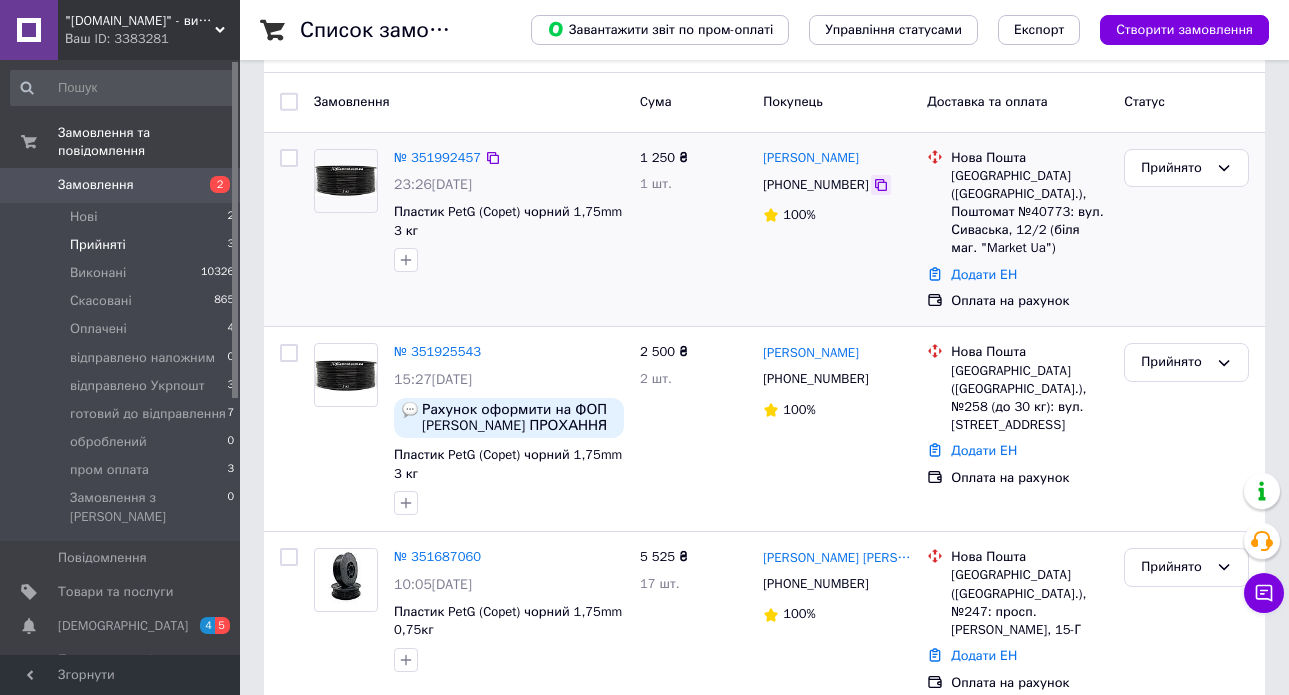 click 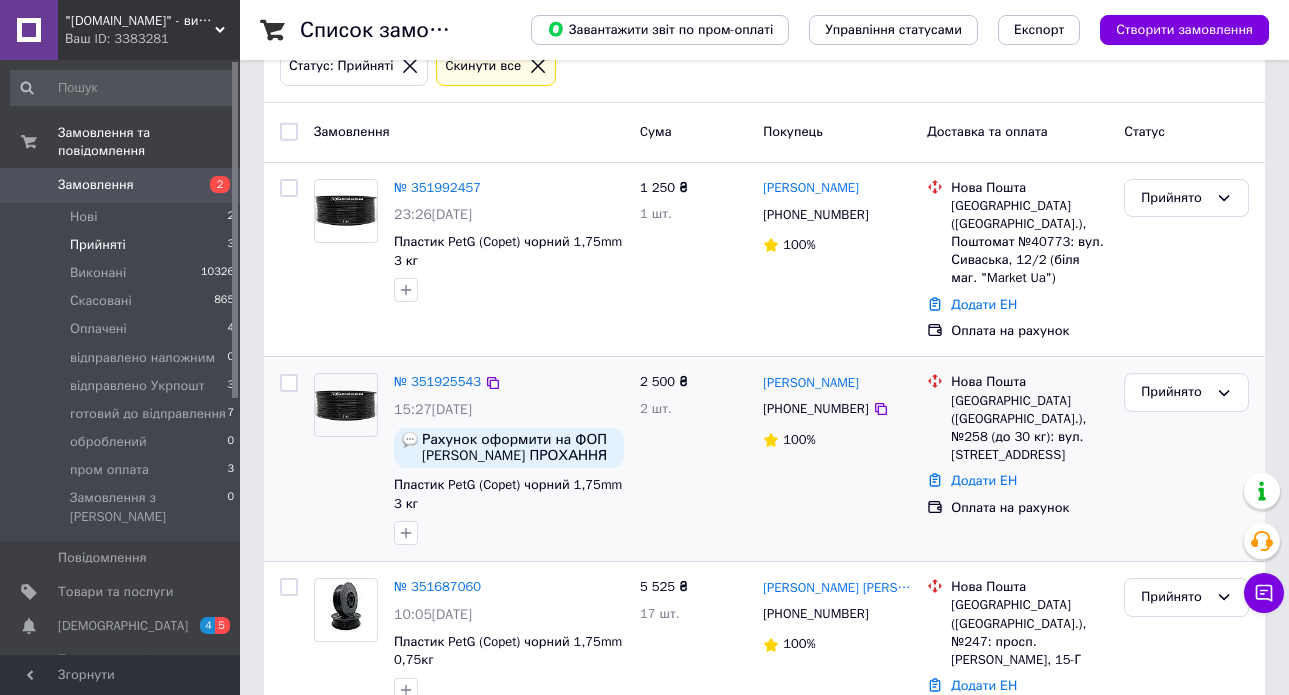 scroll, scrollTop: 315, scrollLeft: 0, axis: vertical 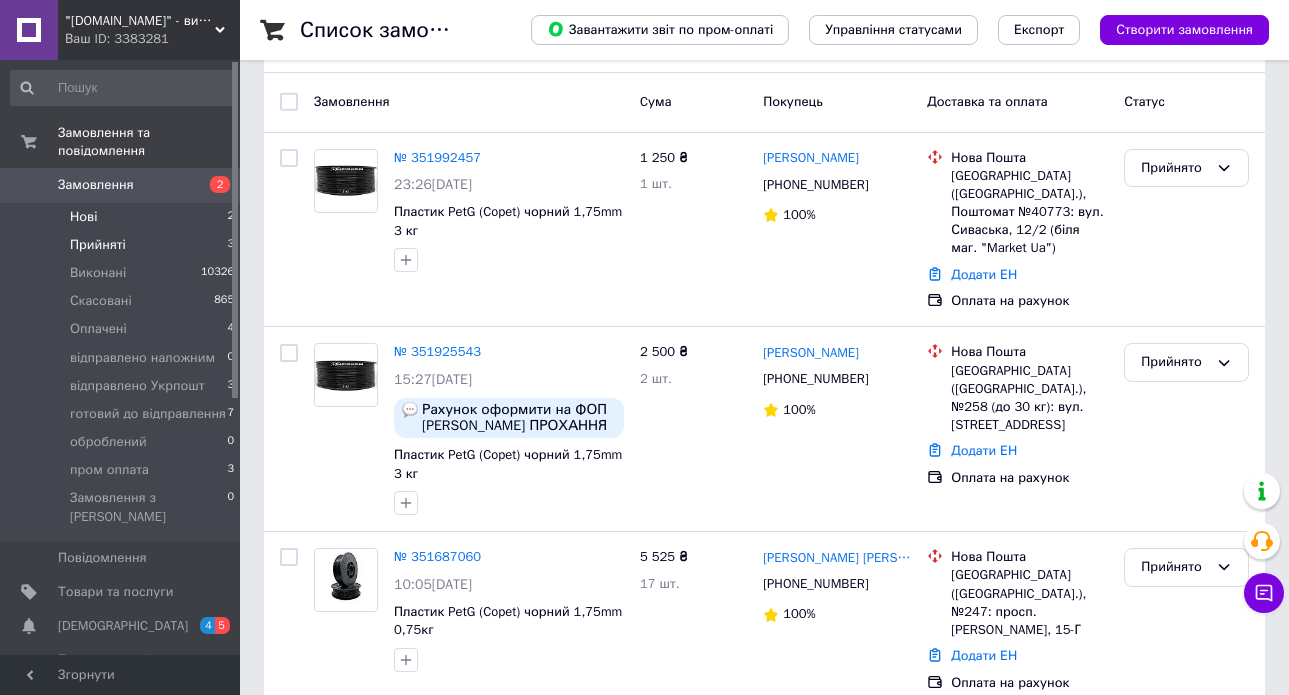 click on "Нові 2" at bounding box center [123, 217] 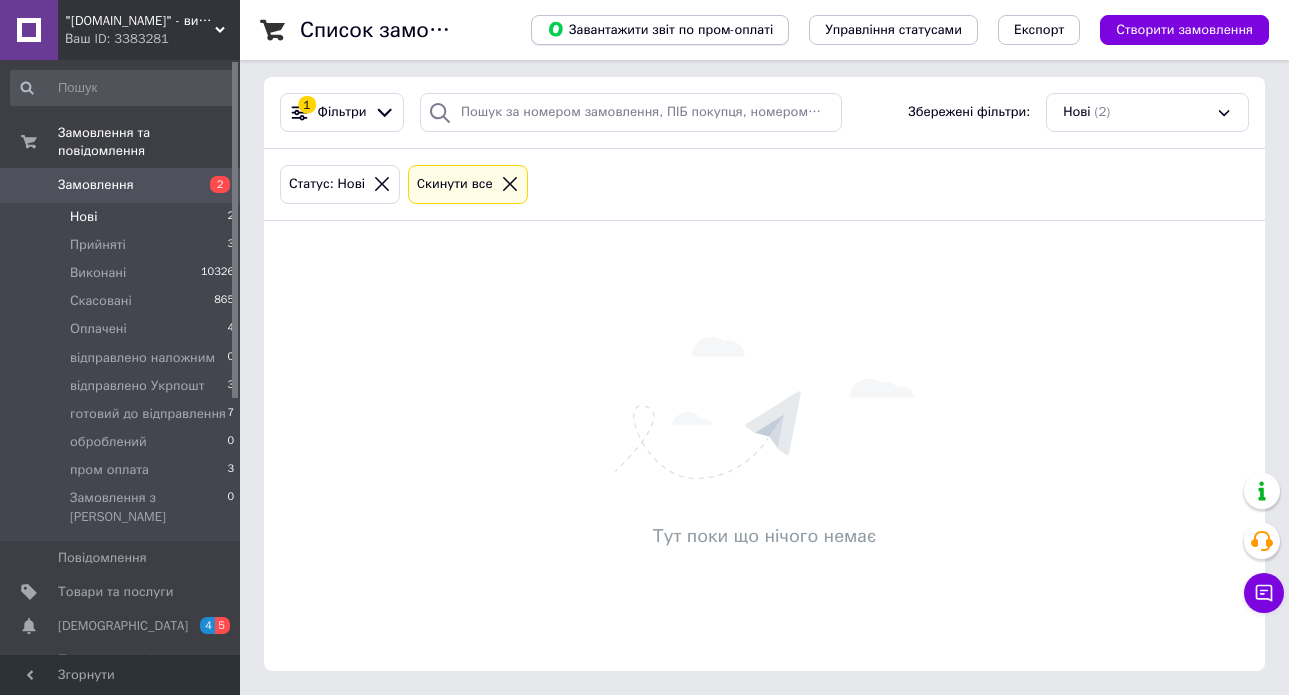 scroll, scrollTop: 0, scrollLeft: 0, axis: both 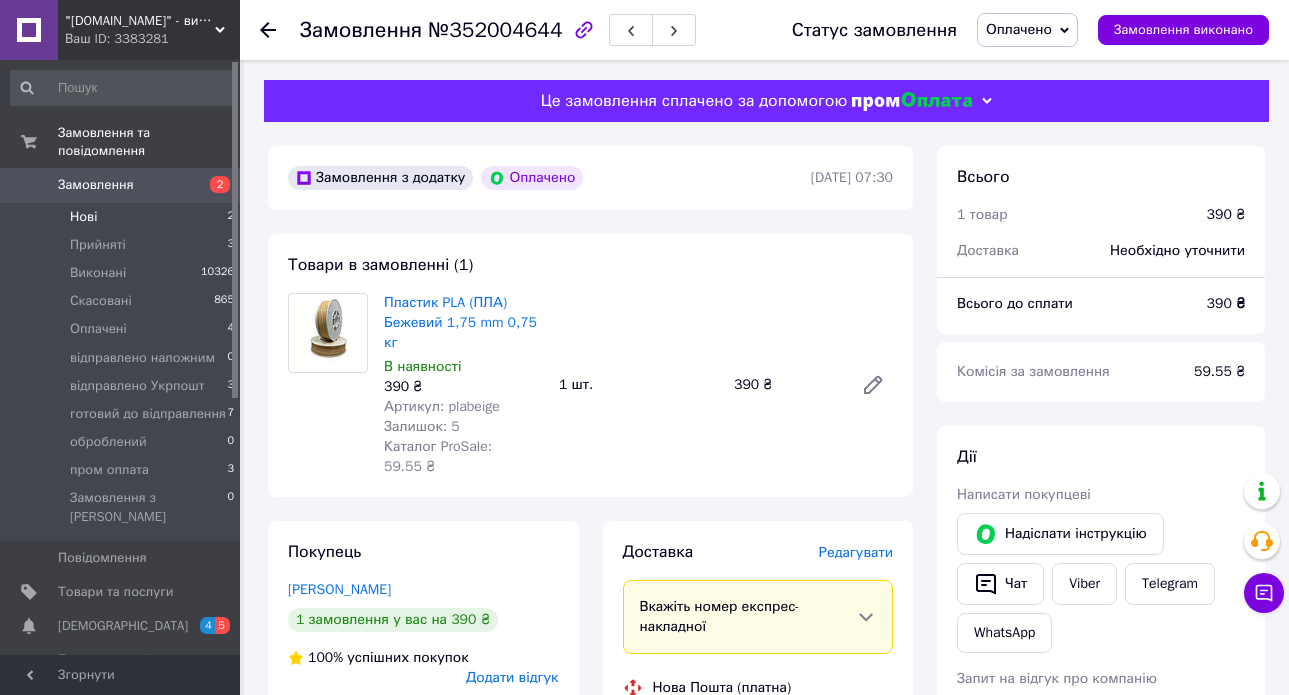click on "Нові 2" at bounding box center (123, 217) 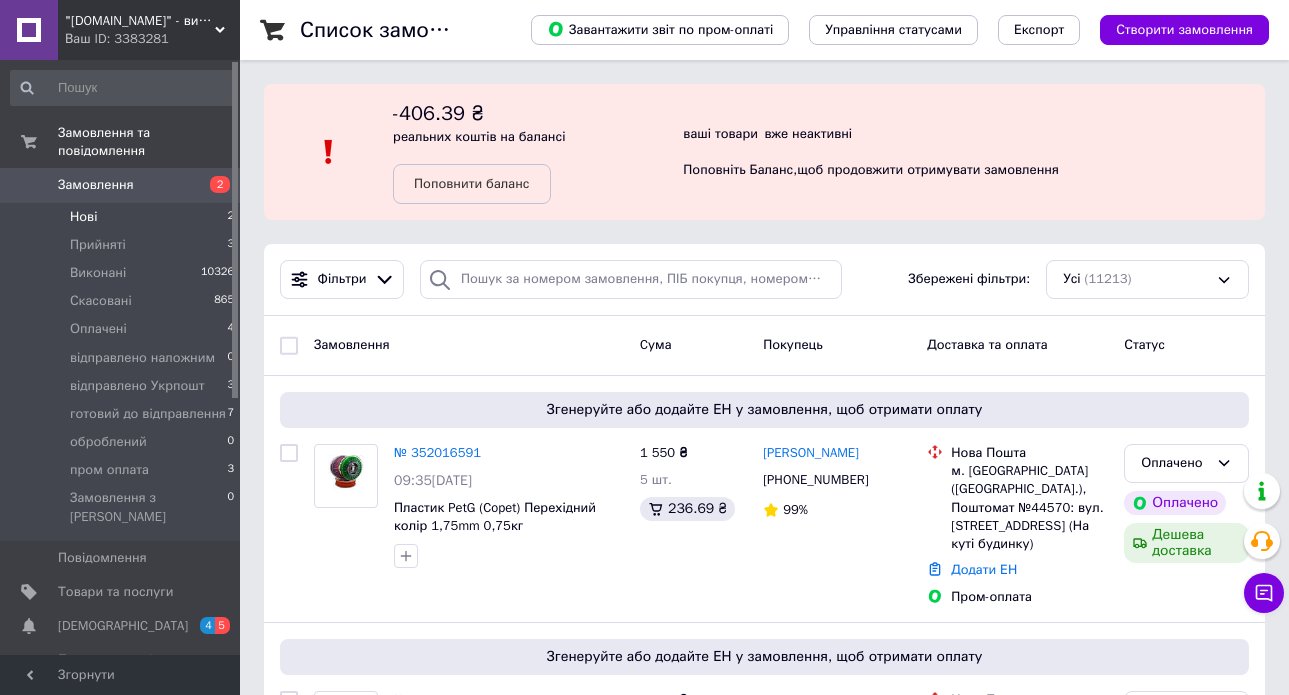 click on "Нові 2" at bounding box center (123, 217) 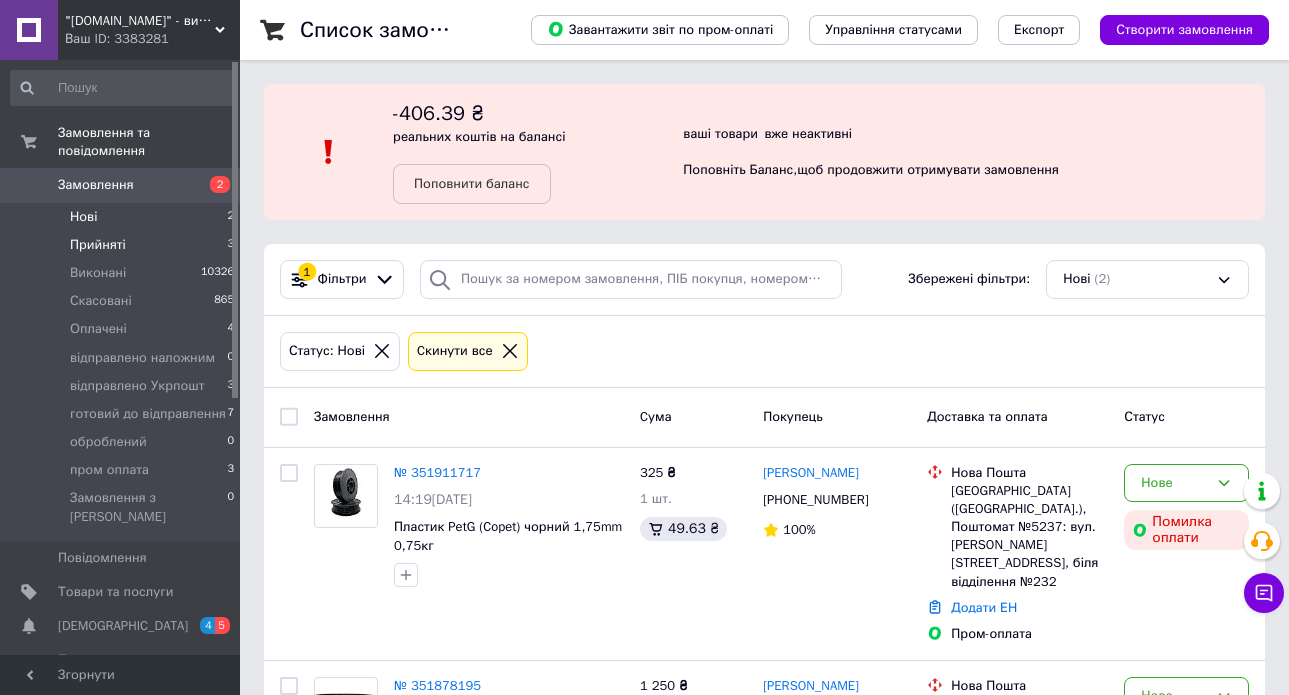 click on "Прийняті" at bounding box center (98, 245) 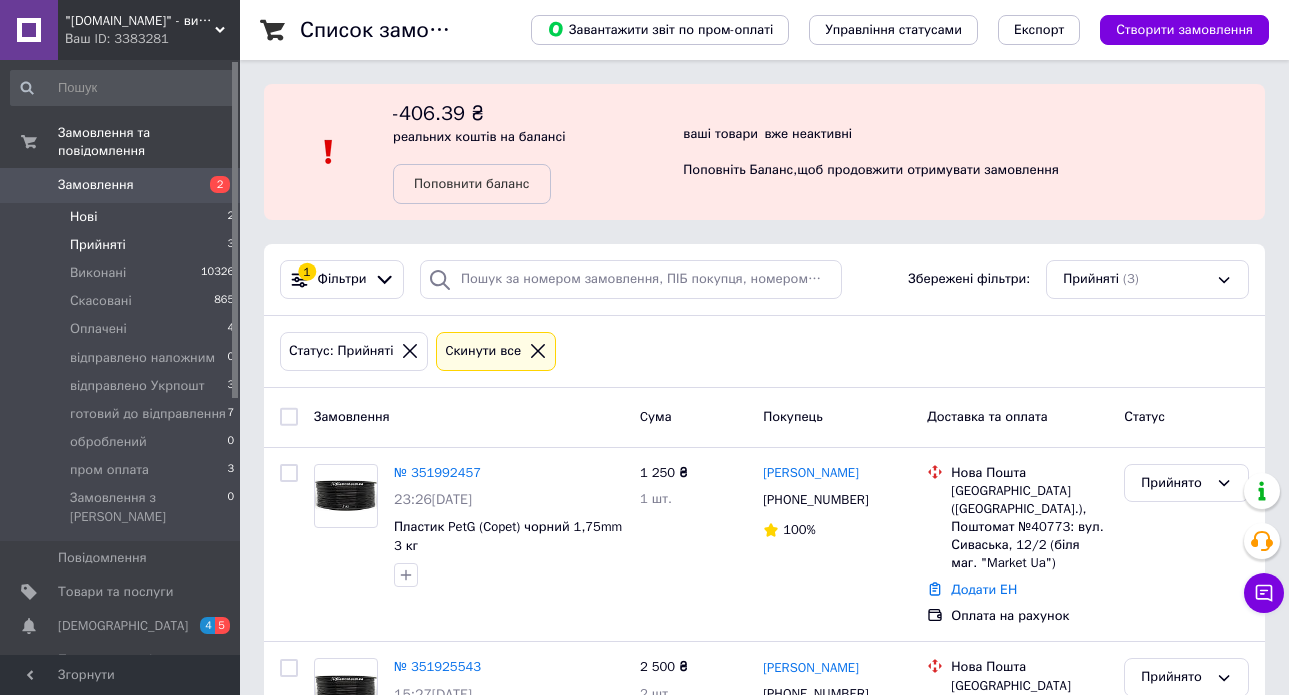 click on "Нові 2" at bounding box center [123, 217] 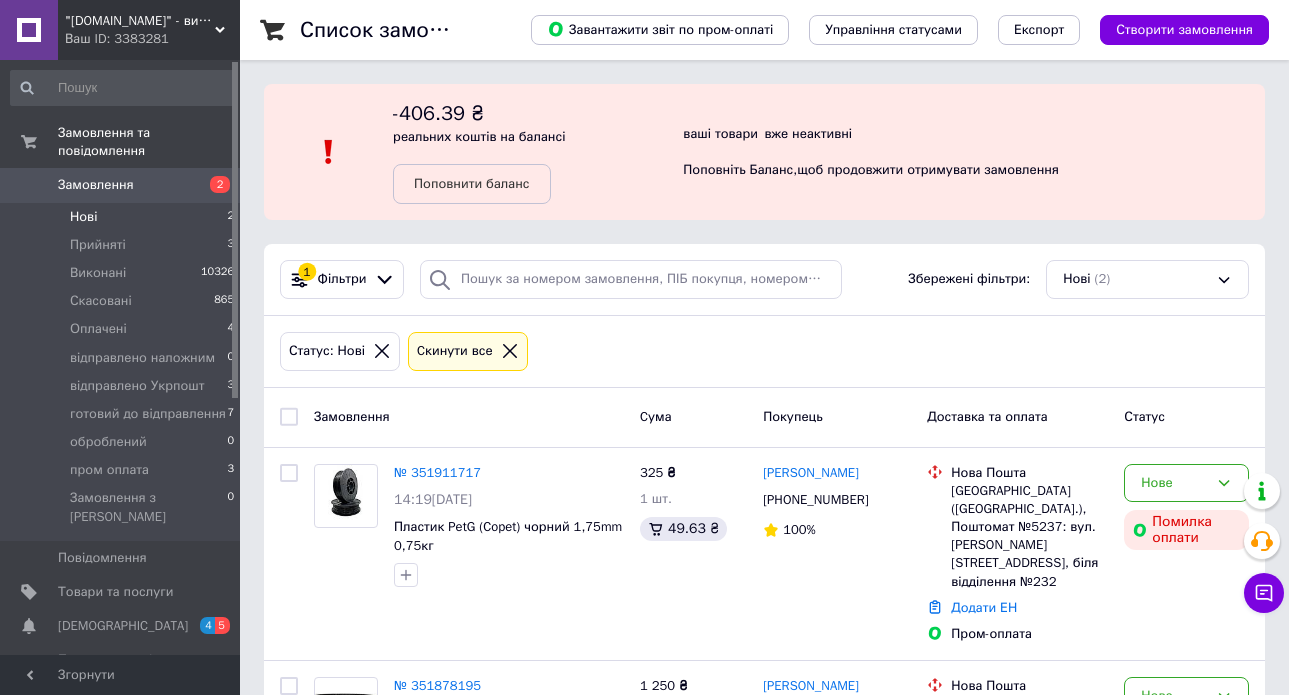 scroll, scrollTop: 155, scrollLeft: 0, axis: vertical 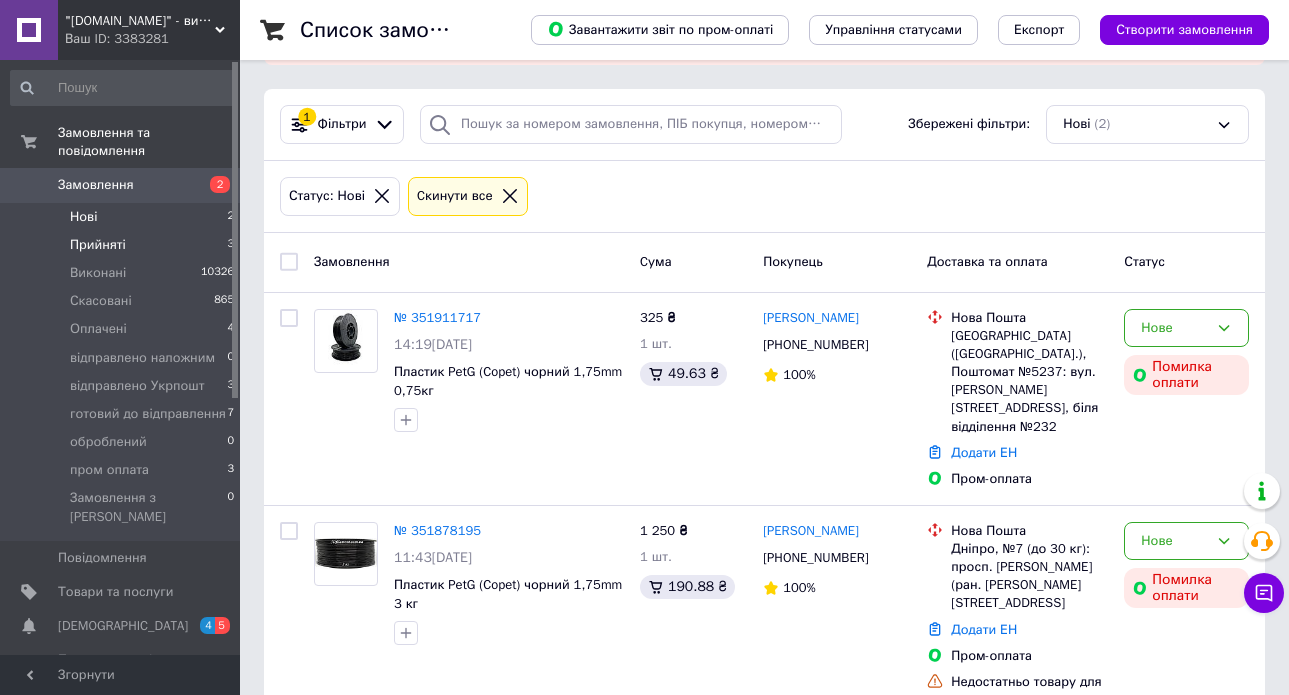 click on "Прийняті 3" at bounding box center (123, 245) 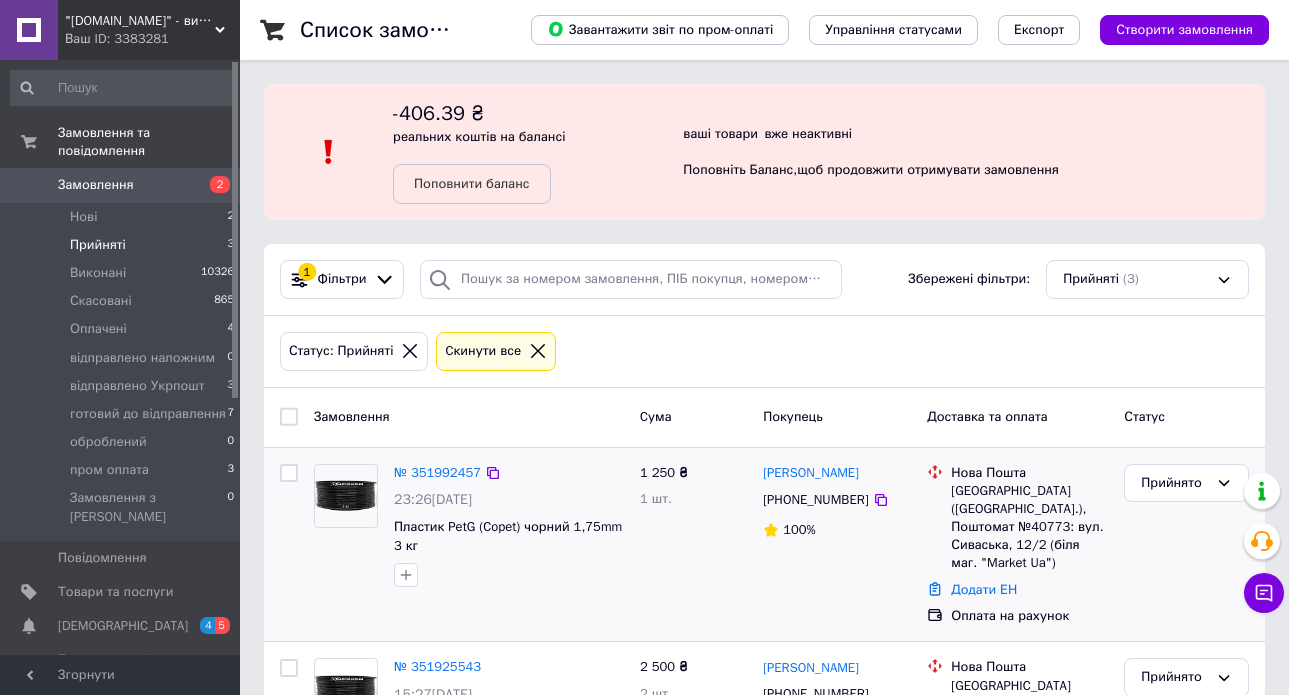 scroll, scrollTop: 315, scrollLeft: 0, axis: vertical 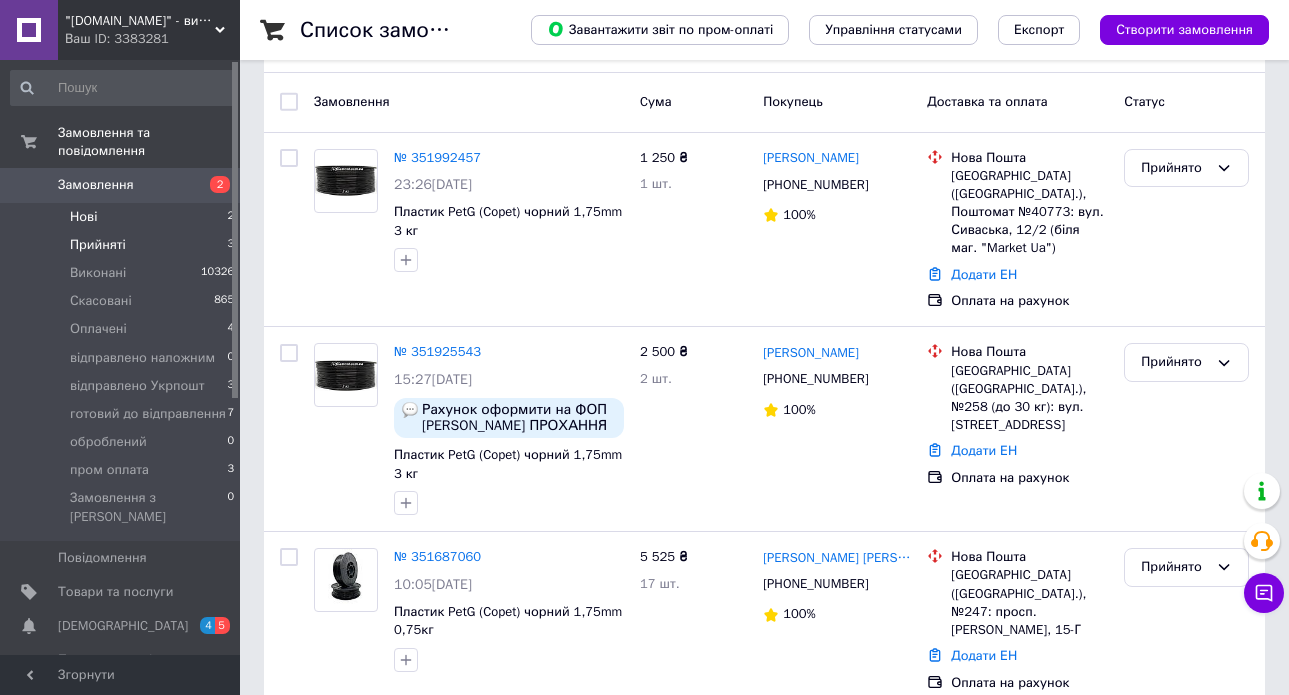 click on "Нові 2" at bounding box center [123, 217] 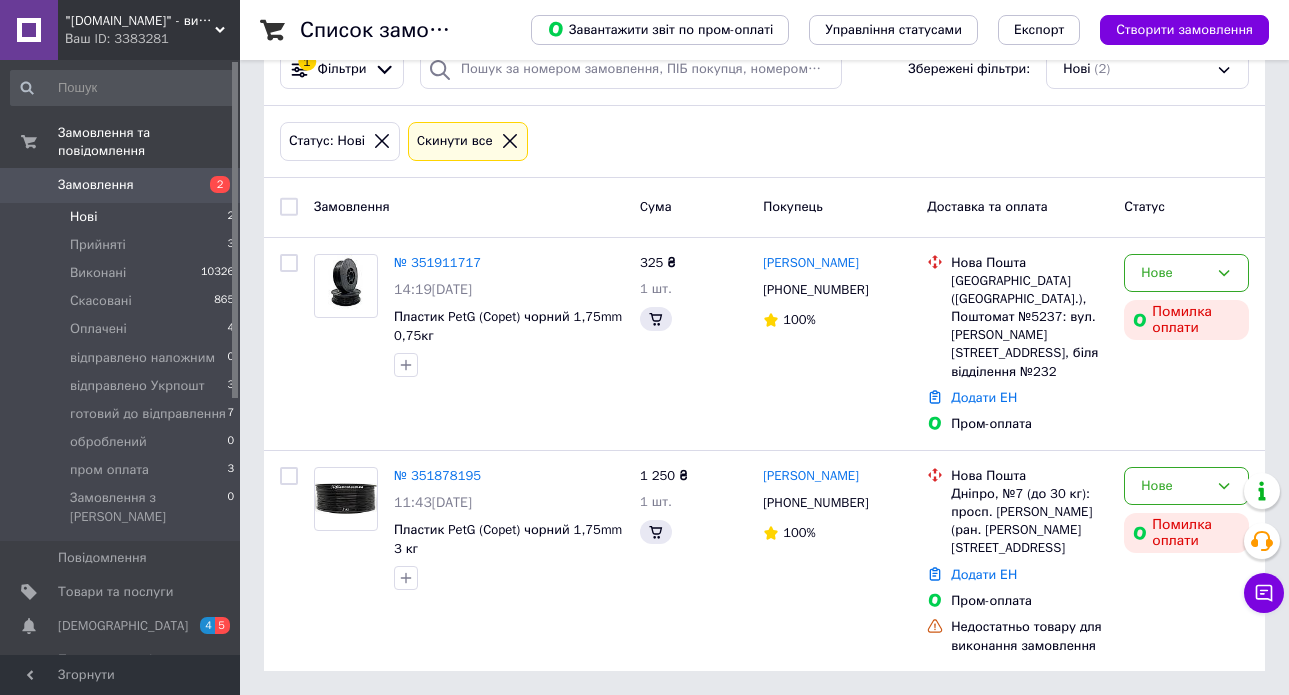 scroll, scrollTop: 0, scrollLeft: 0, axis: both 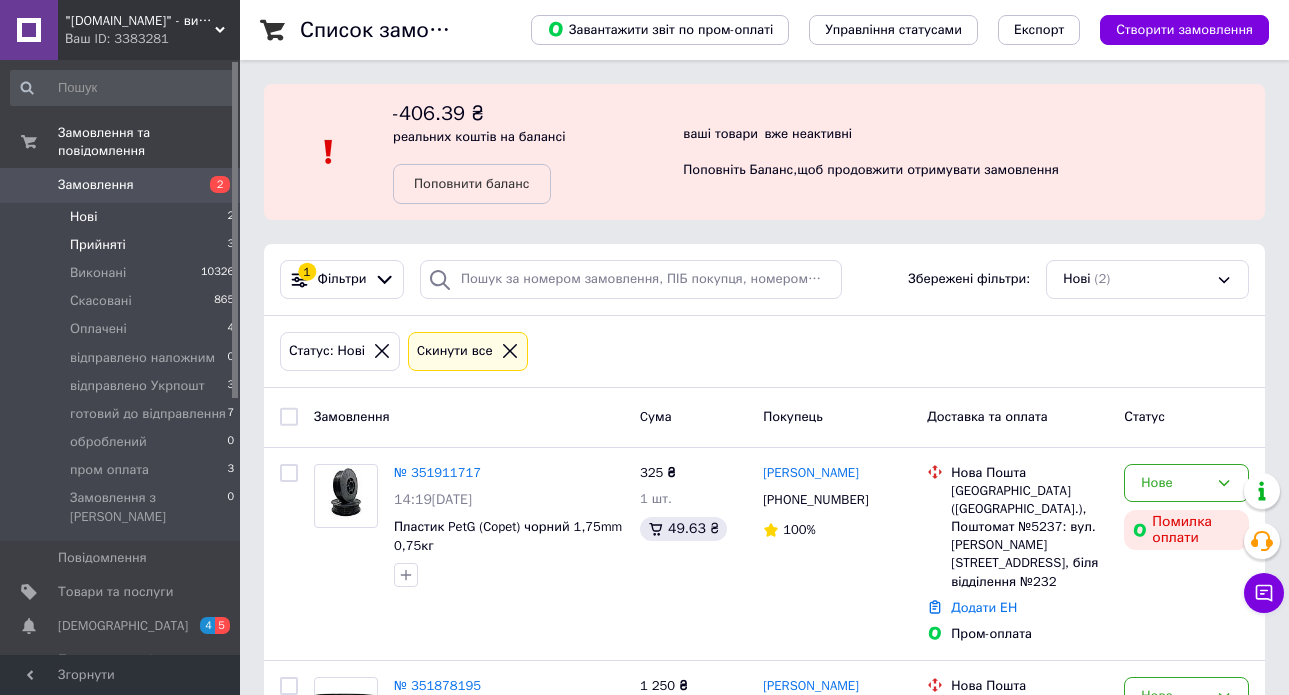 click on "Прийняті 3" at bounding box center (123, 245) 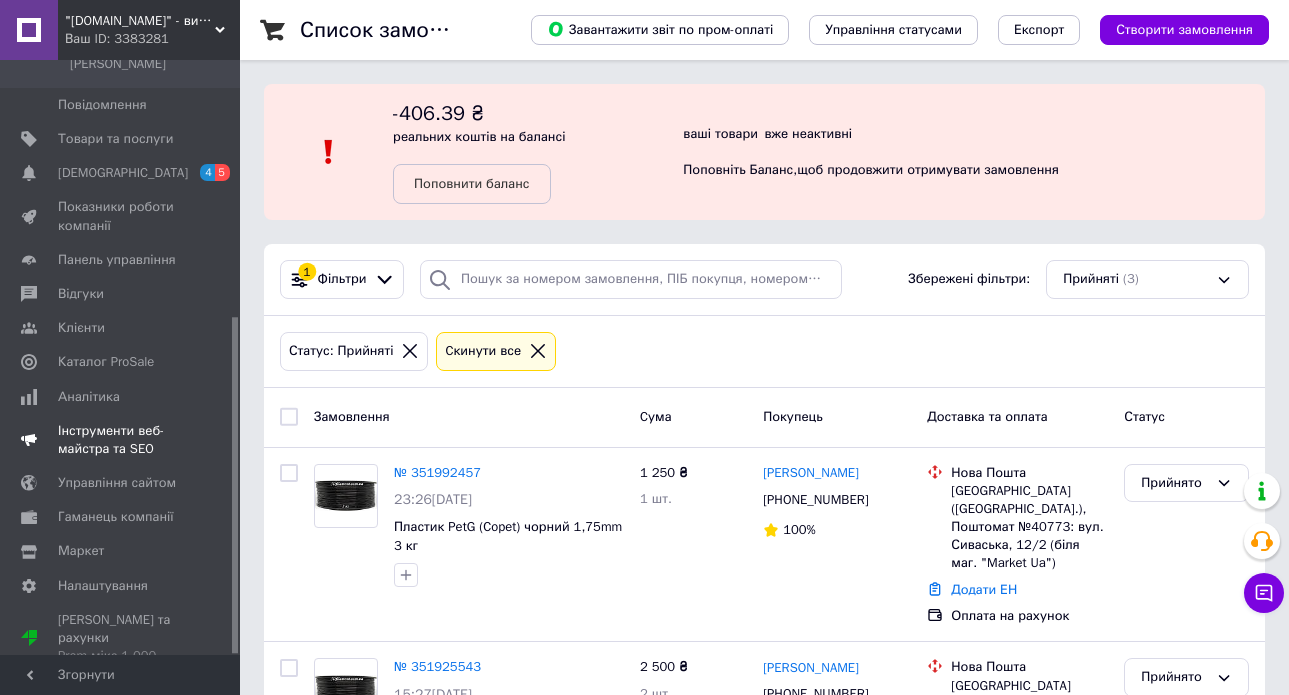 scroll, scrollTop: 0, scrollLeft: 0, axis: both 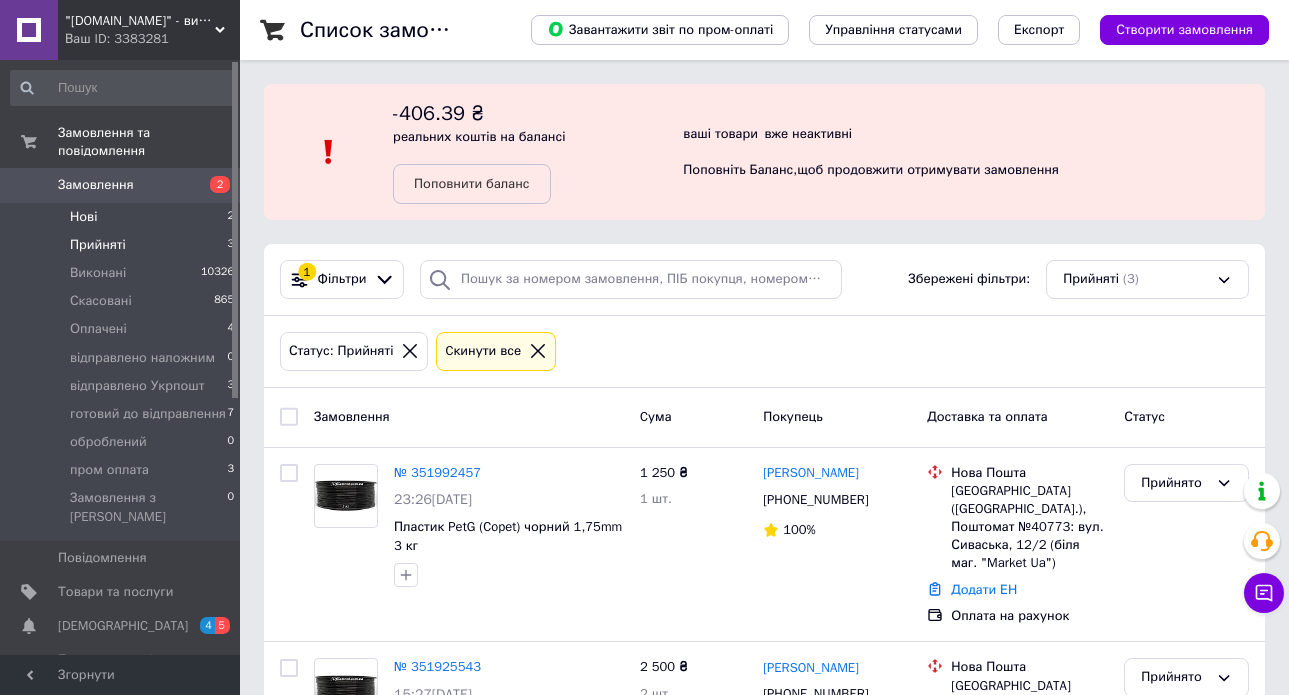 click on "Нові 2" at bounding box center (123, 217) 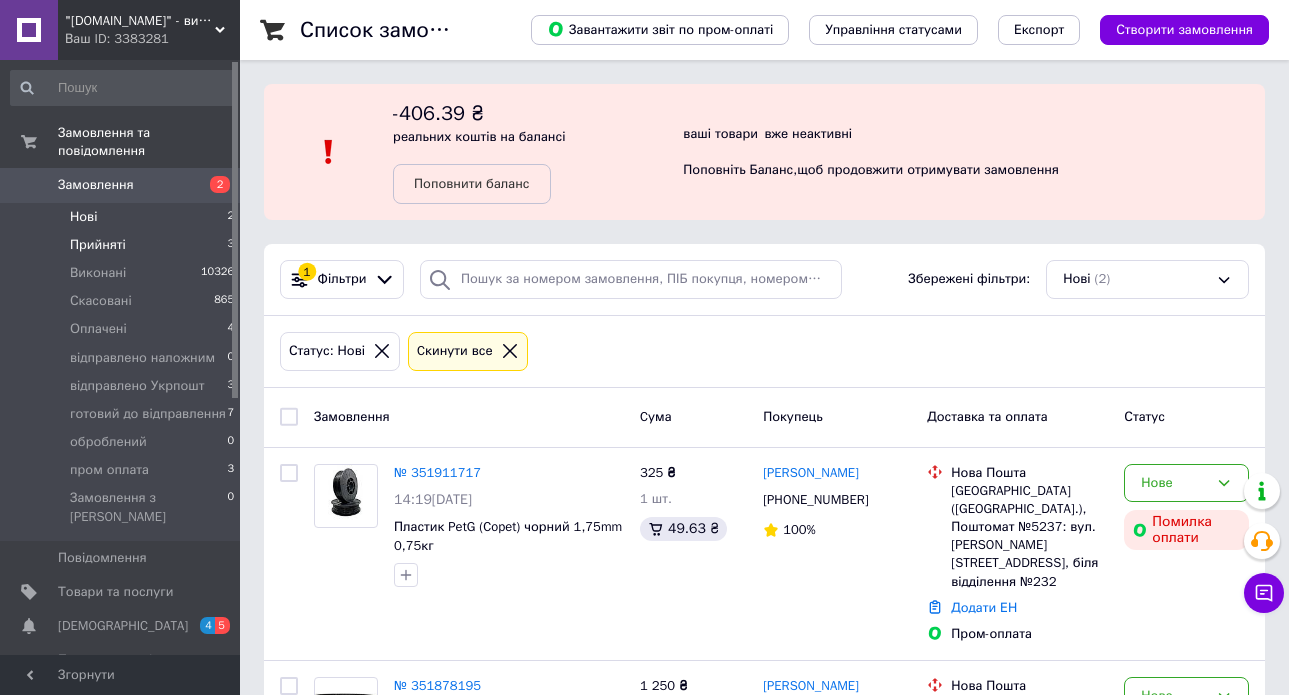click on "Прийняті 3" at bounding box center [123, 245] 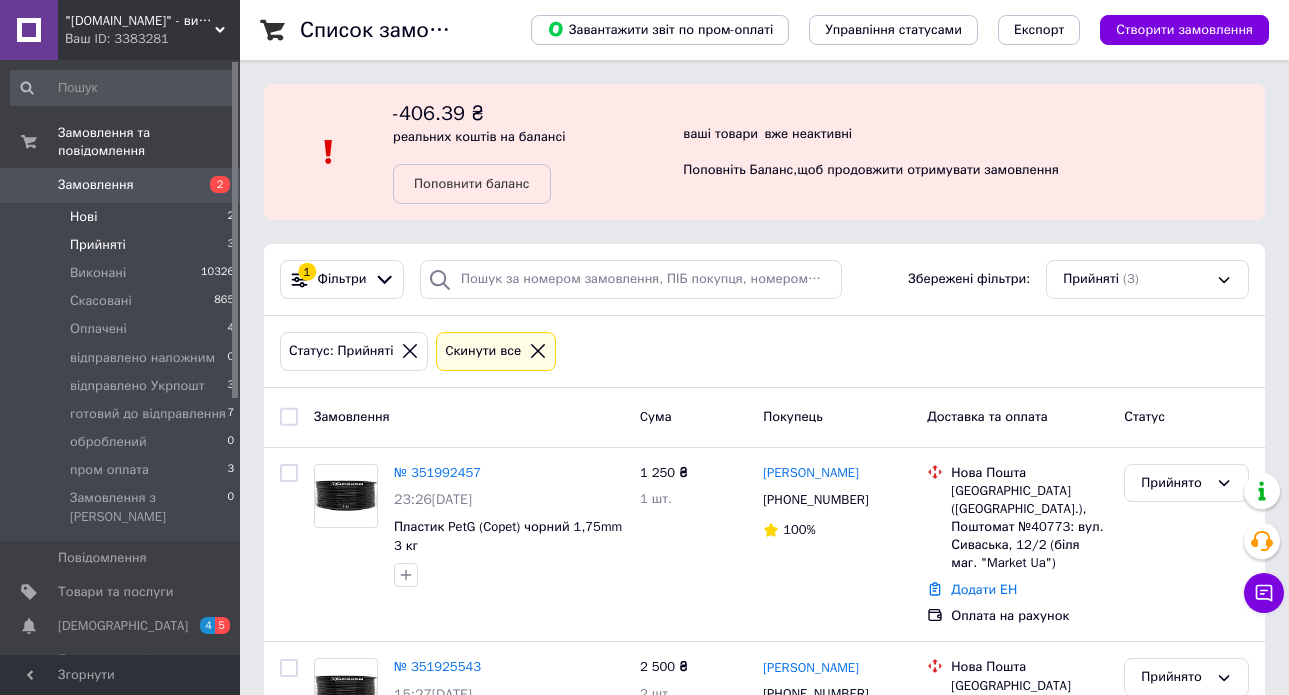 click on "Нові 2" at bounding box center [123, 217] 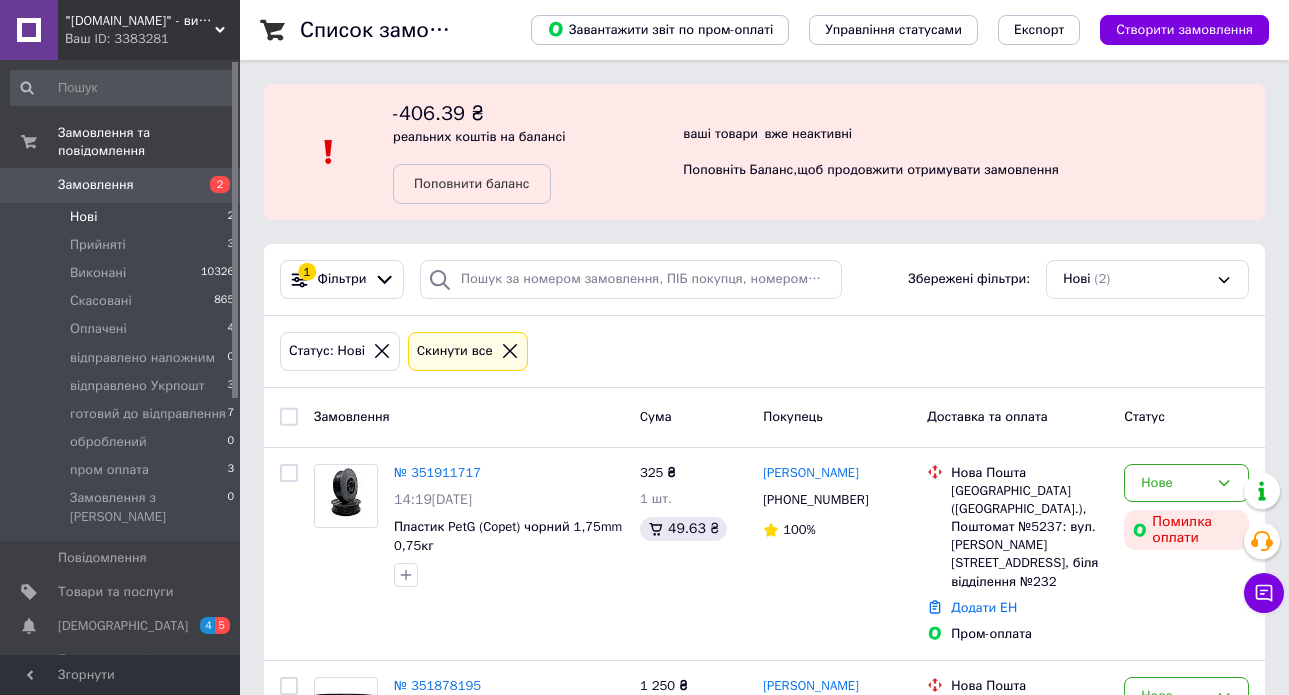 scroll, scrollTop: 155, scrollLeft: 0, axis: vertical 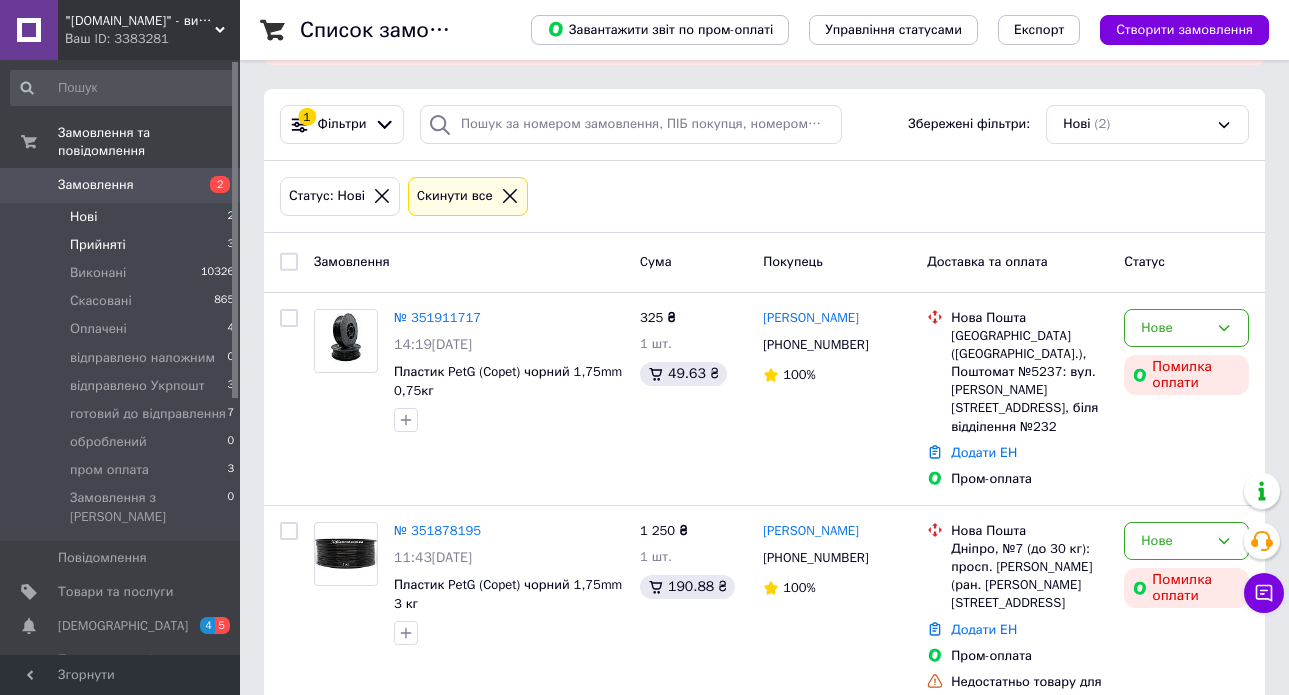 click on "Прийняті 3" at bounding box center [123, 245] 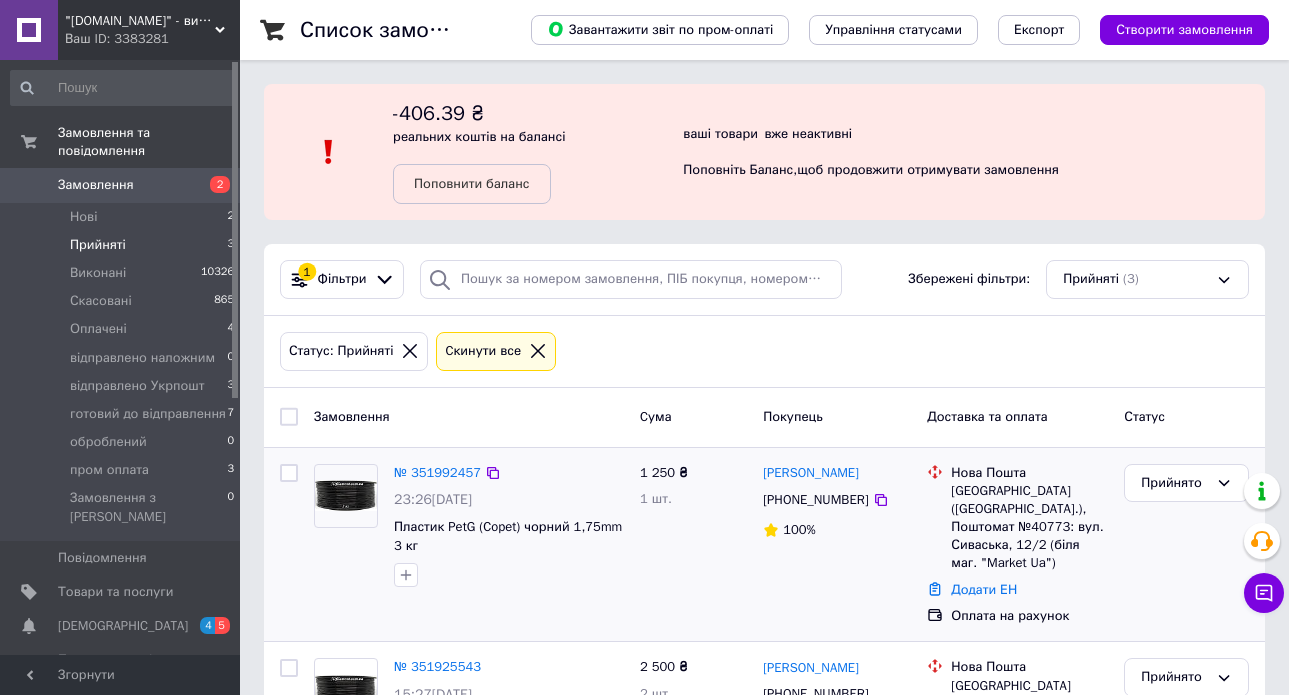 scroll, scrollTop: 315, scrollLeft: 0, axis: vertical 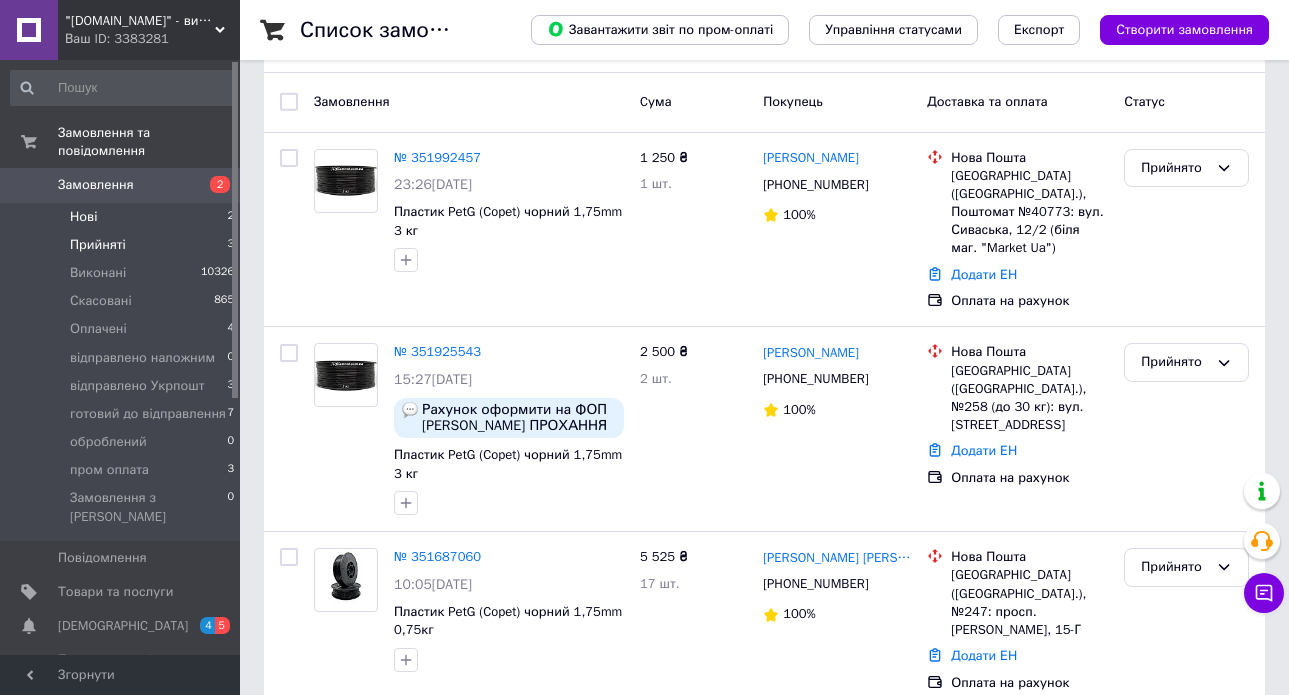 click on "Нові 2" at bounding box center [123, 217] 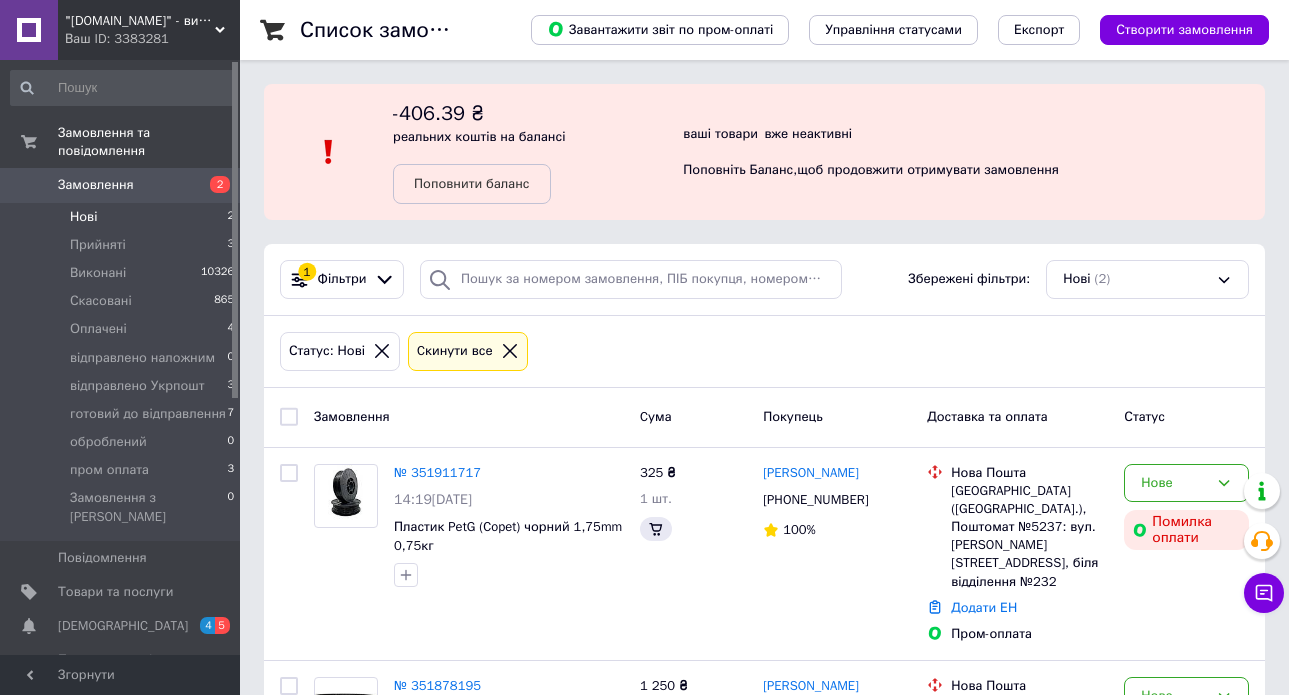 scroll, scrollTop: 155, scrollLeft: 0, axis: vertical 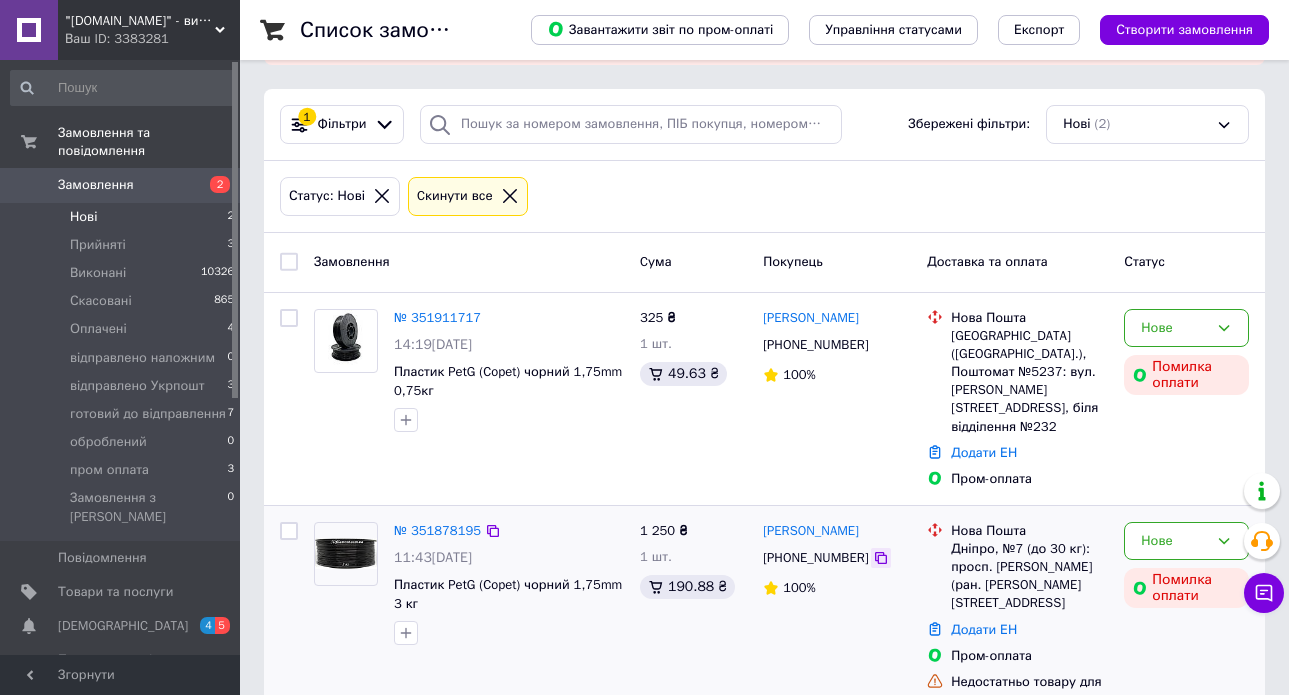 click 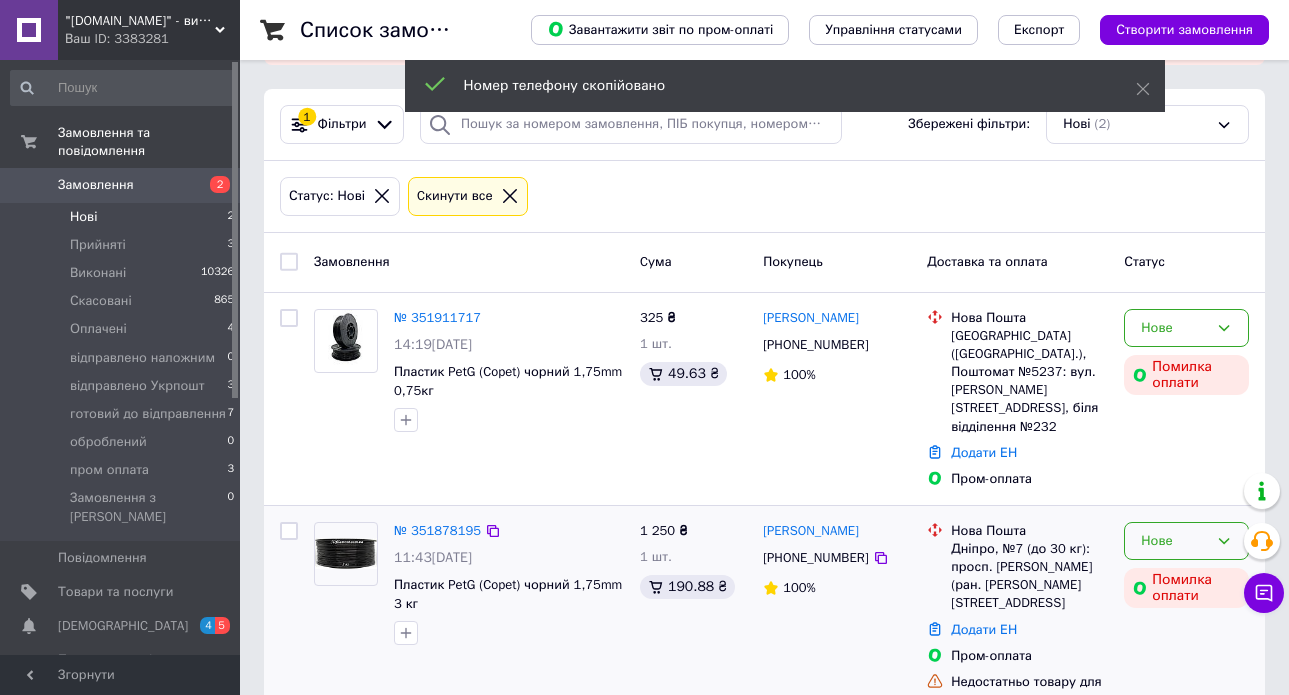 click on "Нове" at bounding box center (1174, 541) 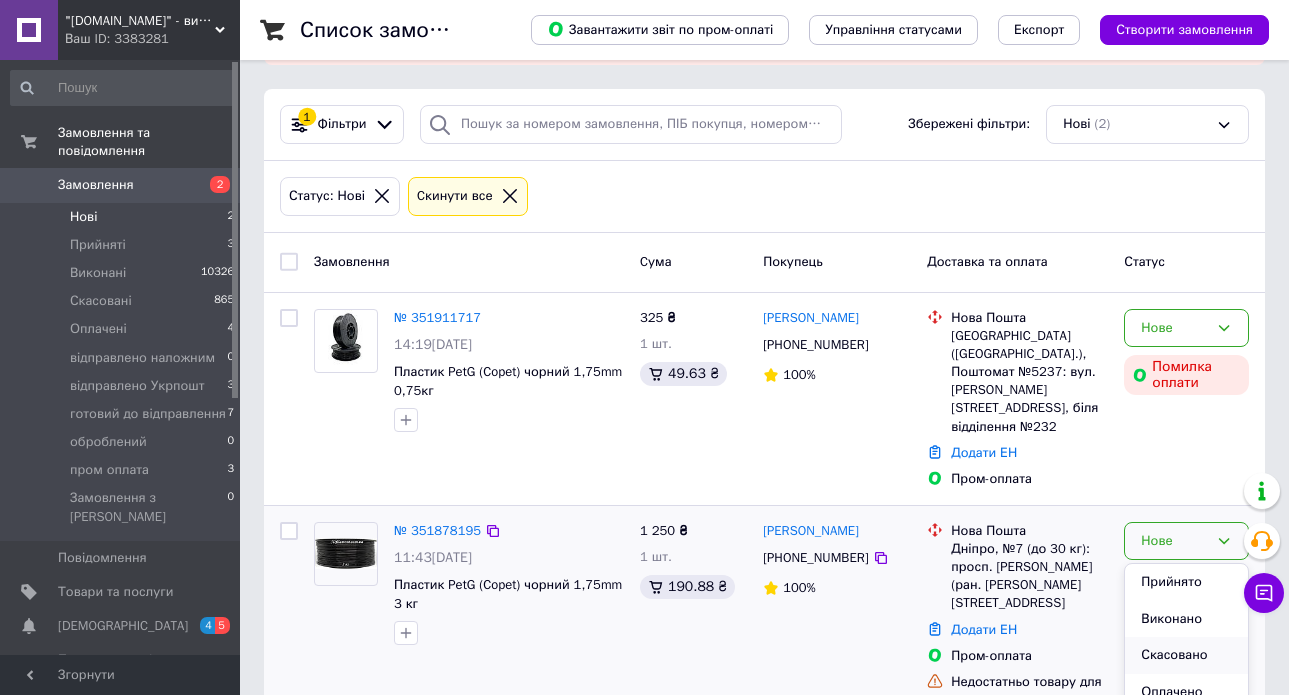click on "Скасовано" at bounding box center [1186, 655] 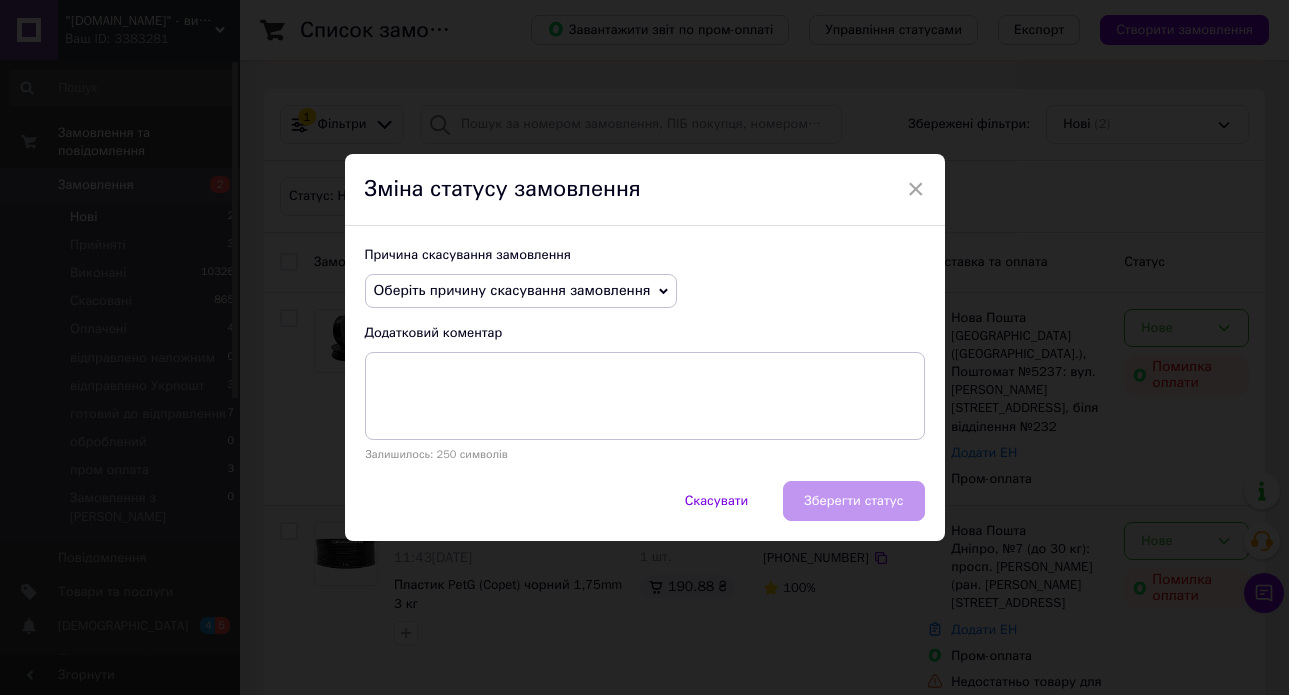 click on "Оберіть причину скасування замовлення" at bounding box center (512, 290) 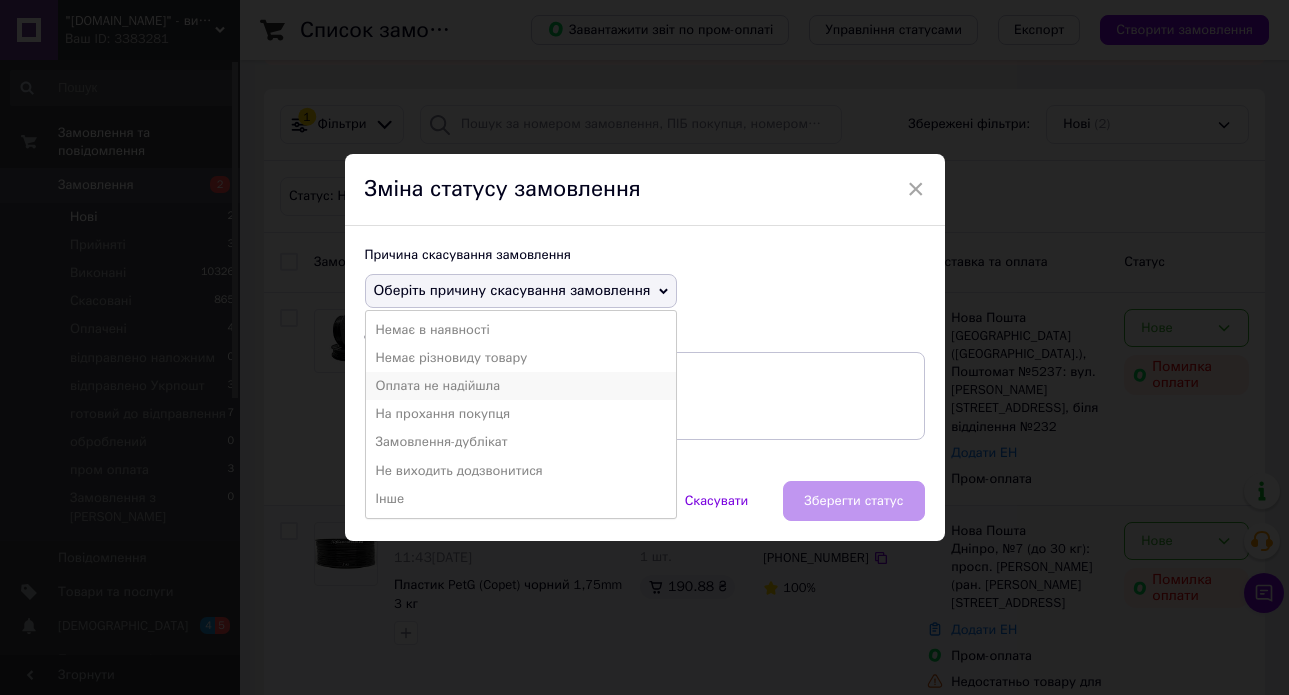 click on "Оплата не надійшла" at bounding box center (521, 386) 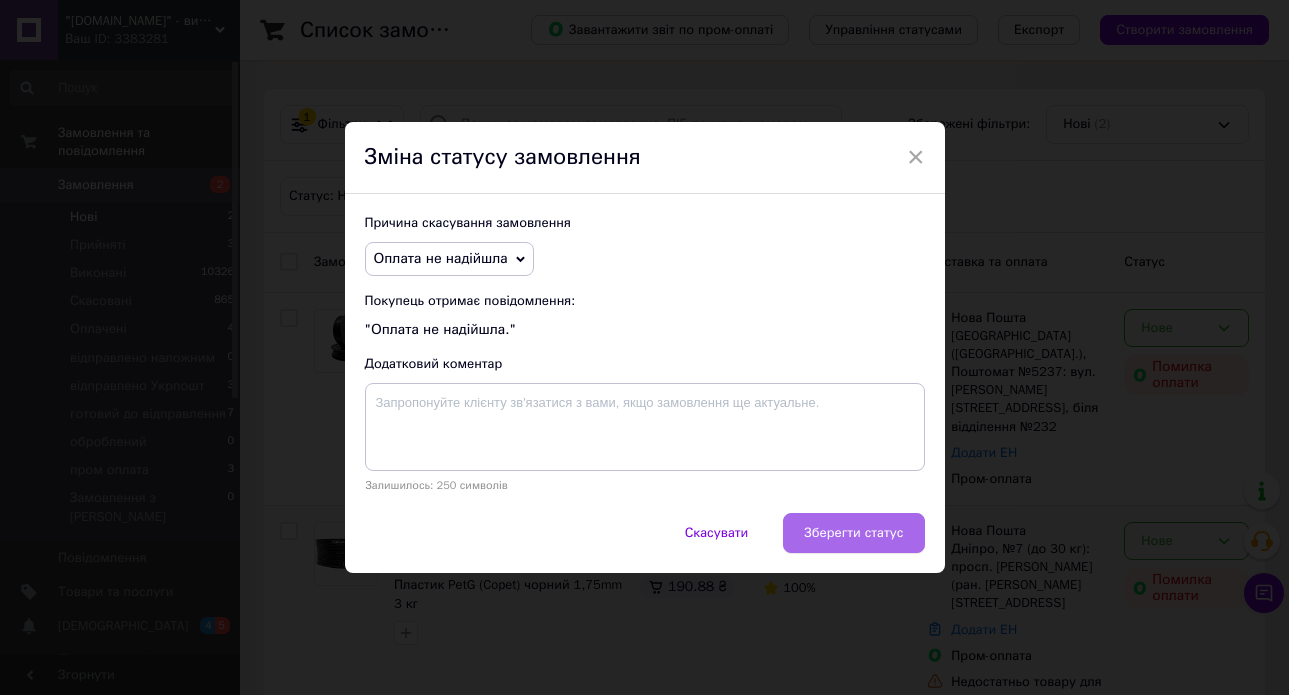 click on "Зберегти статус" at bounding box center (853, 533) 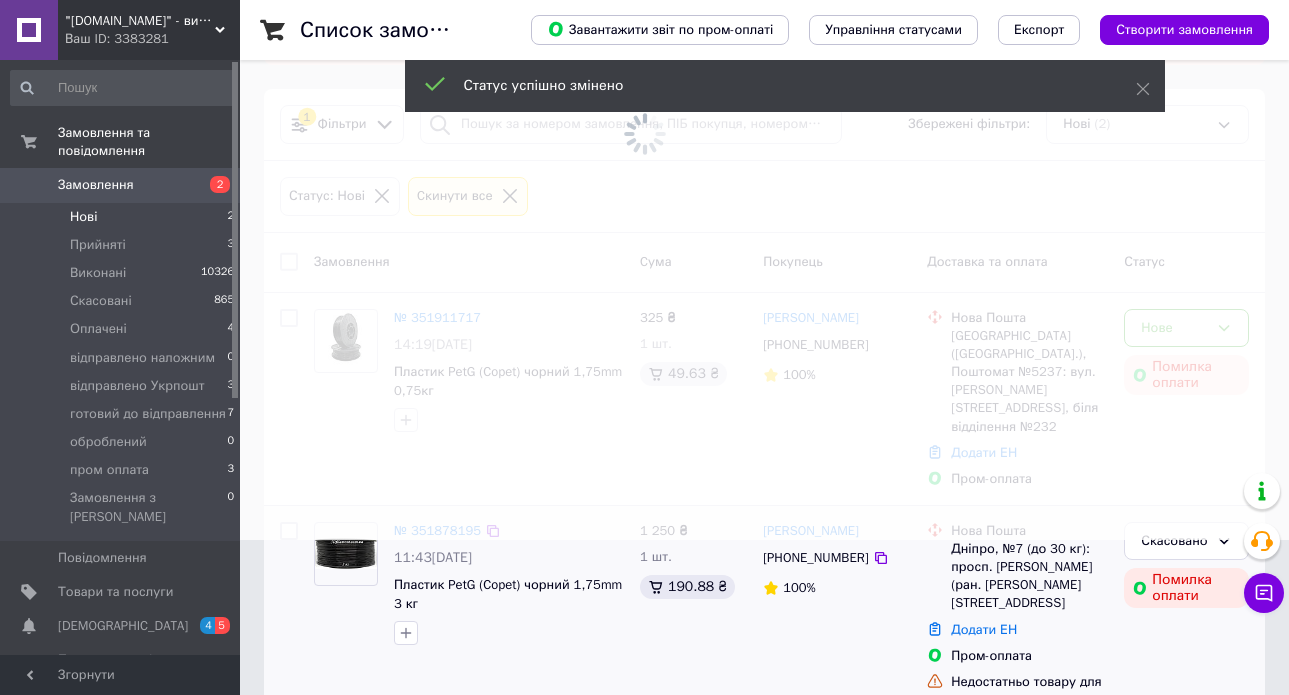 scroll, scrollTop: 109, scrollLeft: 0, axis: vertical 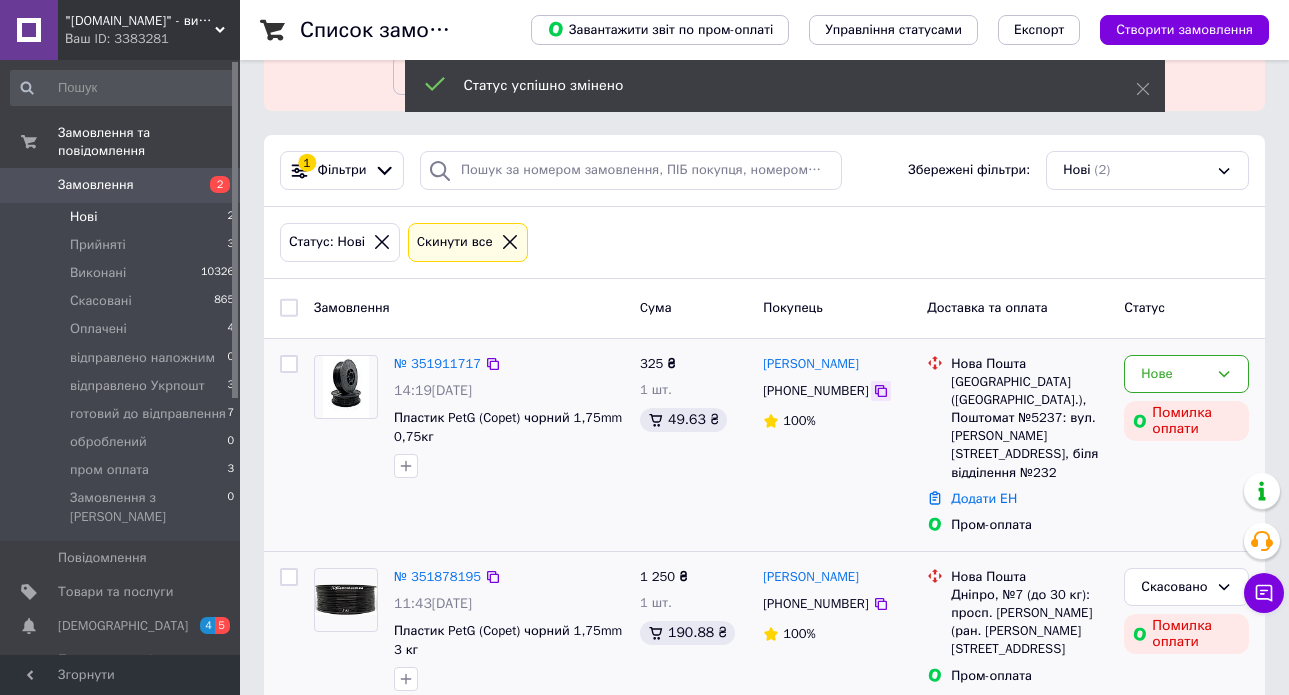 click 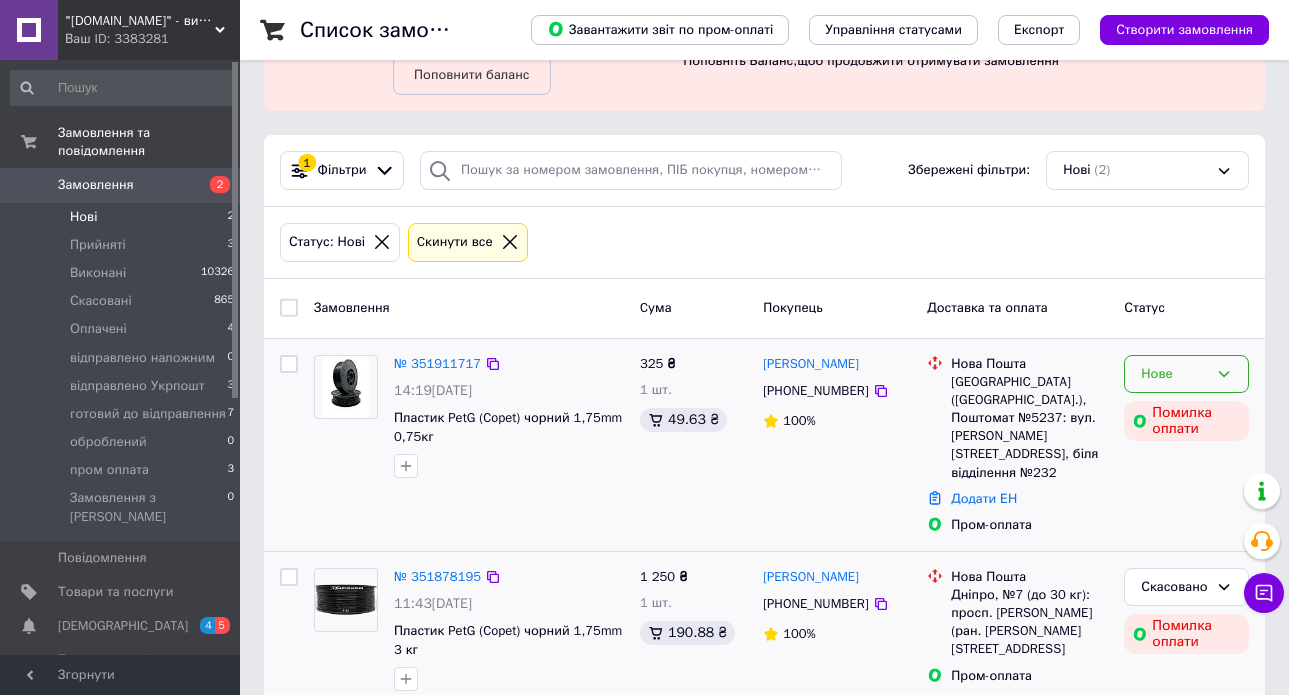 click on "Нове" at bounding box center (1186, 374) 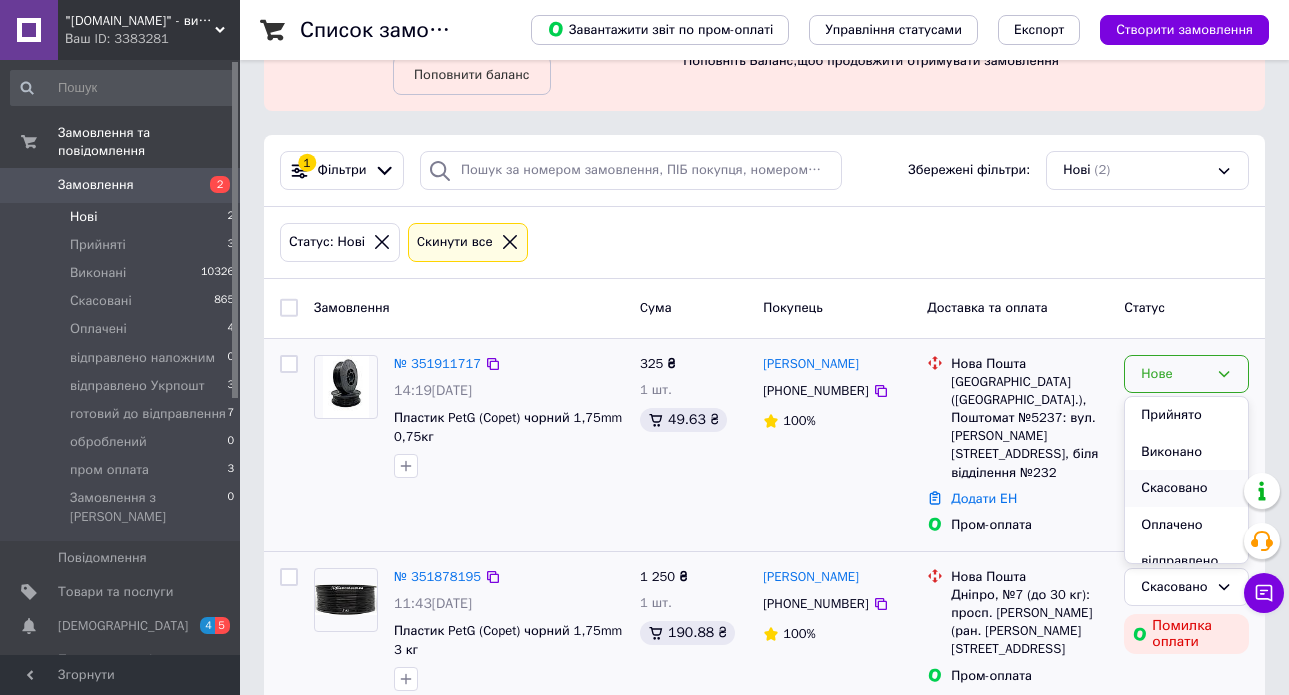 click on "Скасовано" at bounding box center (1186, 488) 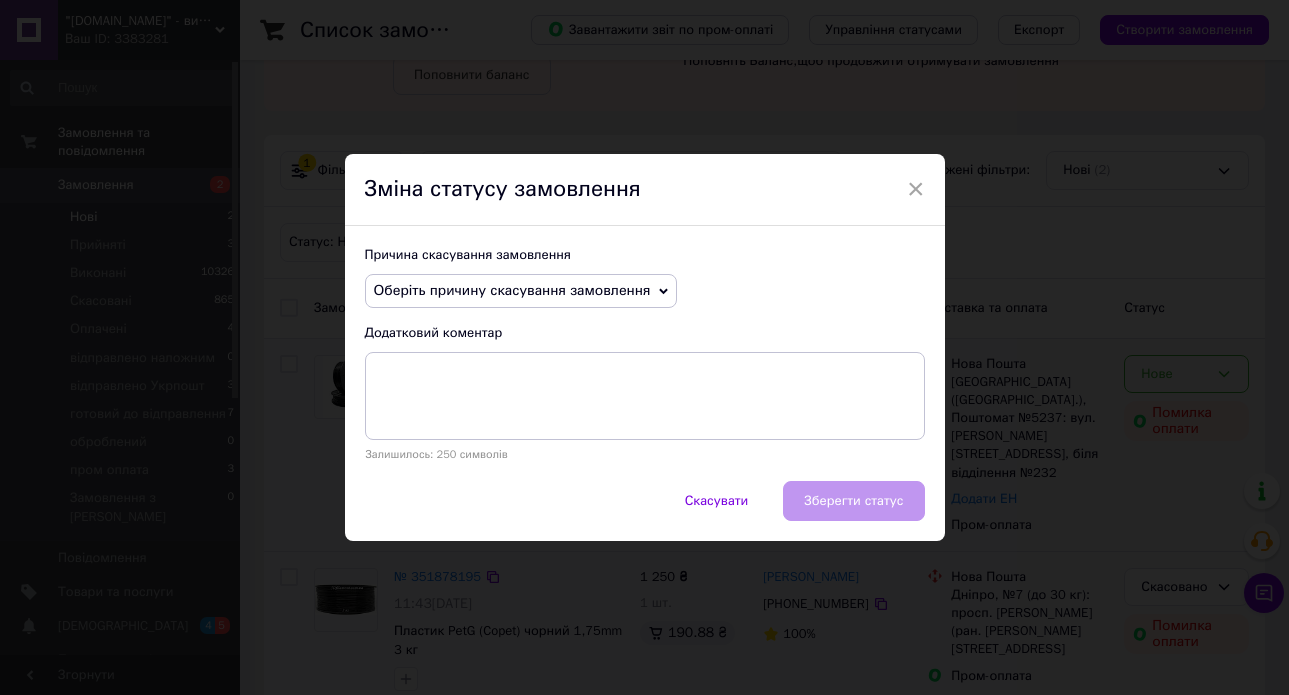 click on "Оберіть причину скасування замовлення" at bounding box center (512, 290) 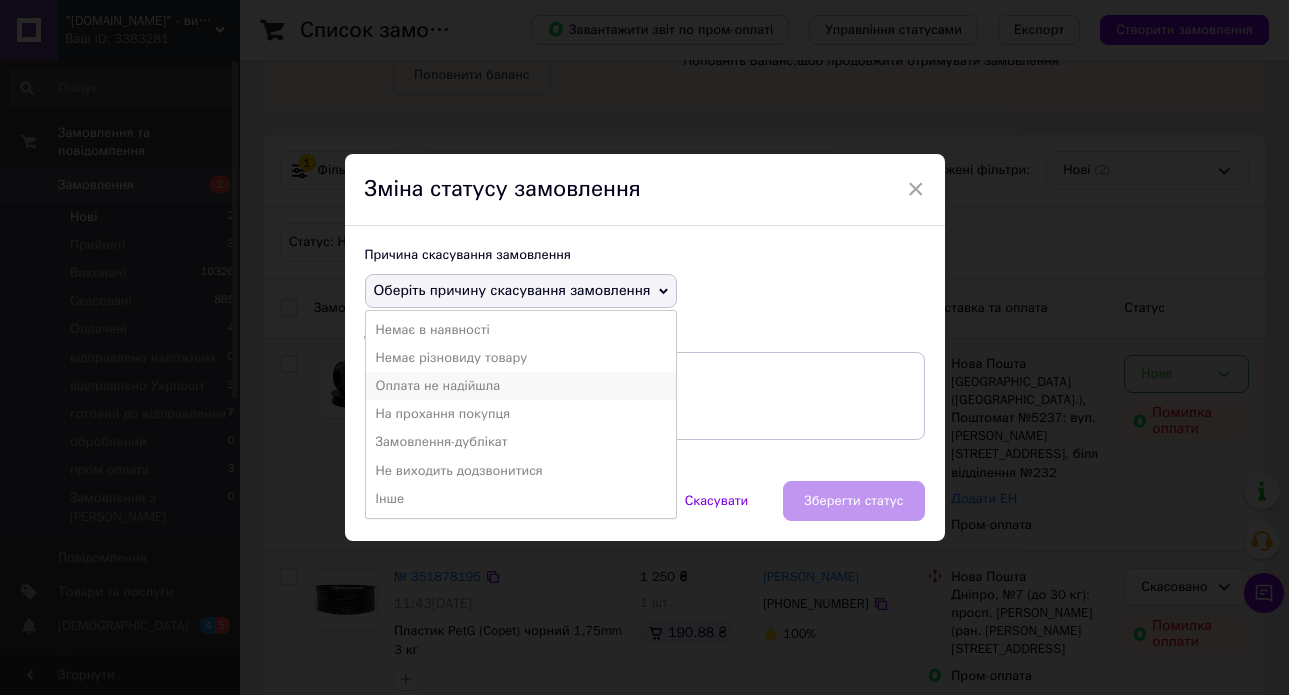 click on "Оплата не надійшла" at bounding box center (521, 386) 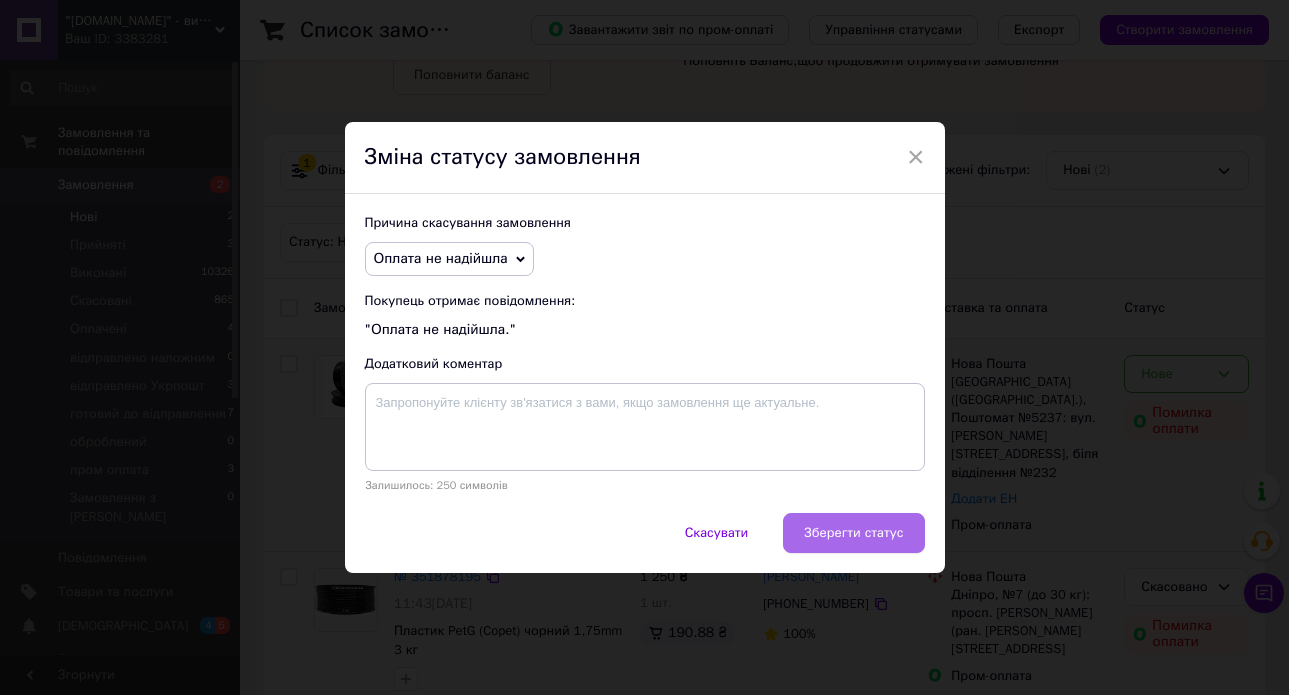 click on "Зберегти статус" at bounding box center (853, 533) 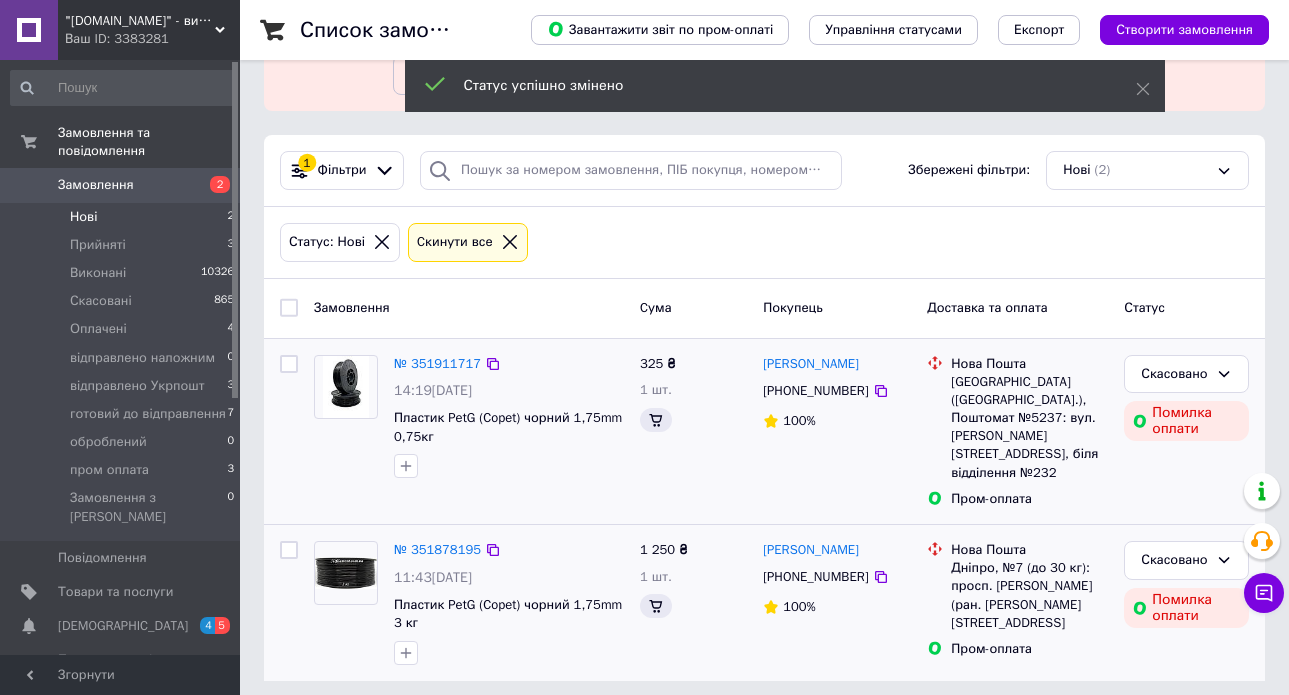 scroll, scrollTop: 89, scrollLeft: 0, axis: vertical 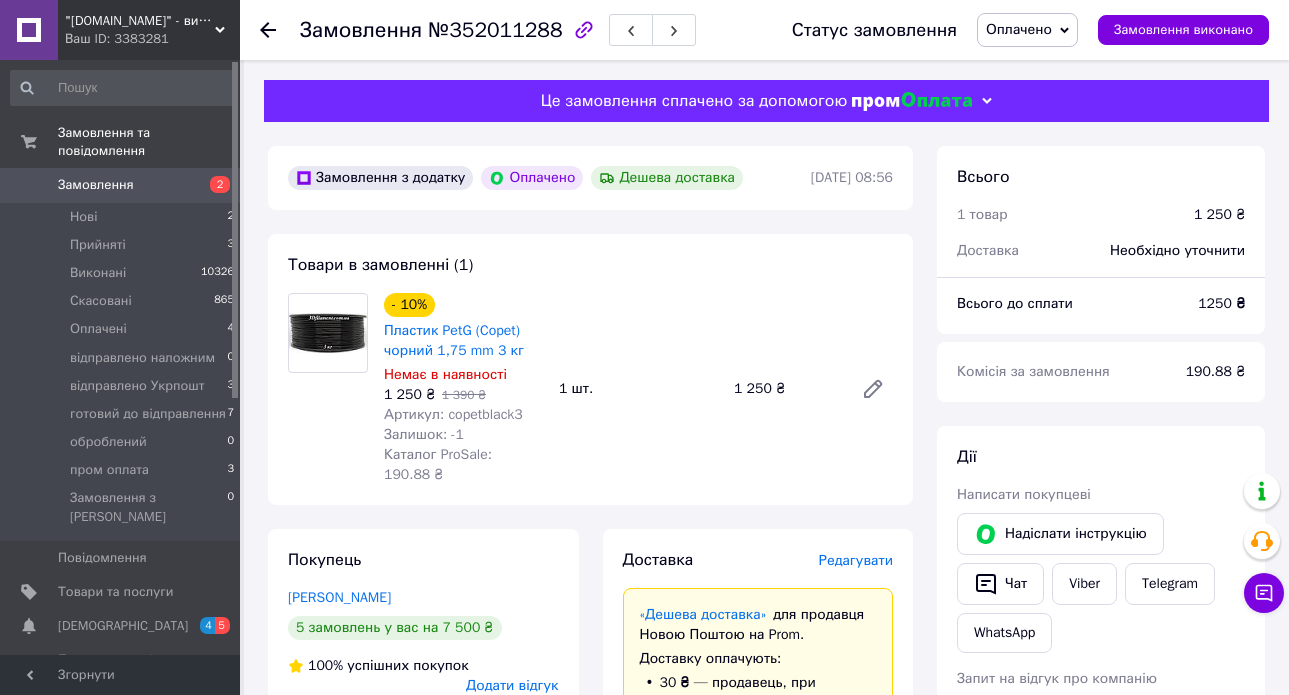 click on "Редагувати" at bounding box center (856, 560) 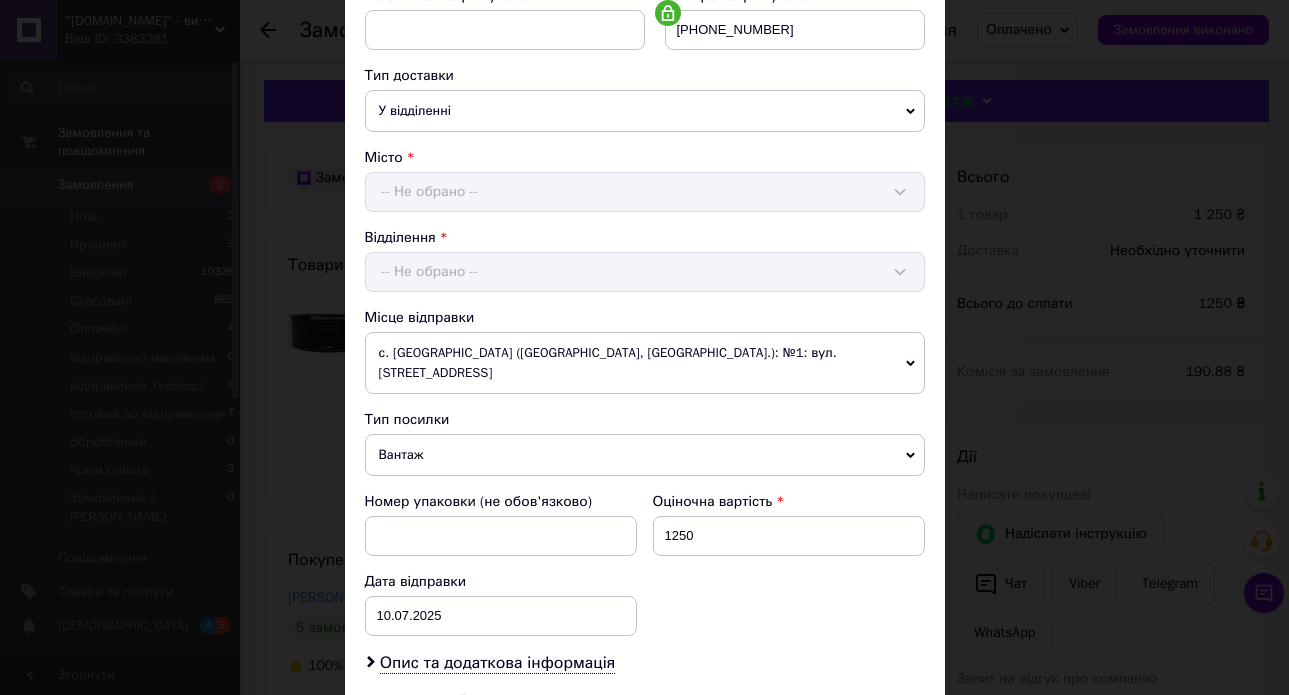 scroll, scrollTop: 653, scrollLeft: 0, axis: vertical 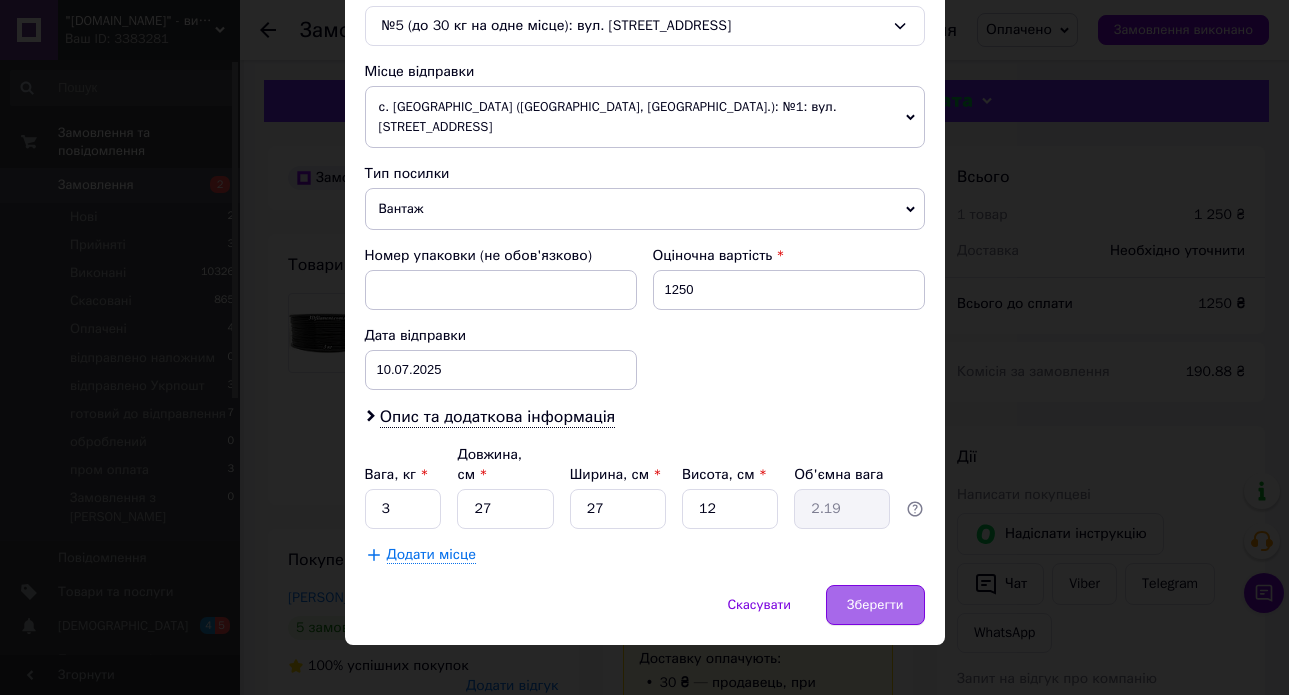 click on "Зберегти" at bounding box center [875, 605] 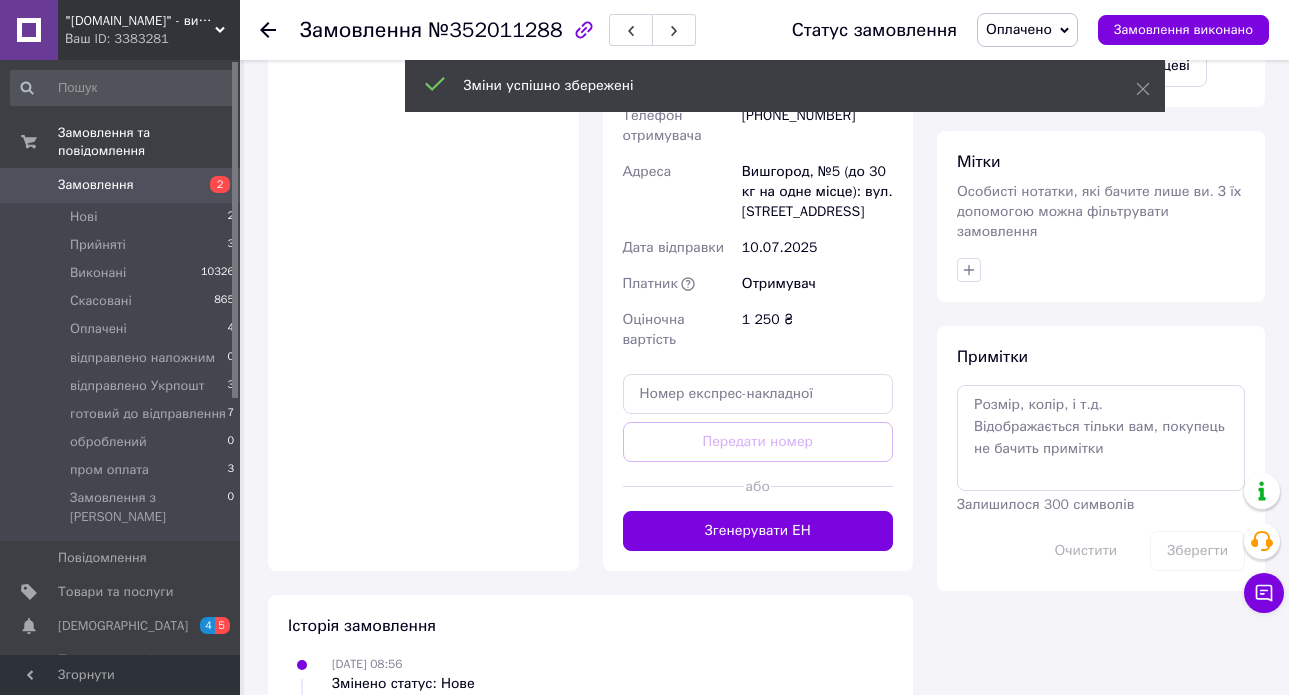 scroll, scrollTop: 904, scrollLeft: 0, axis: vertical 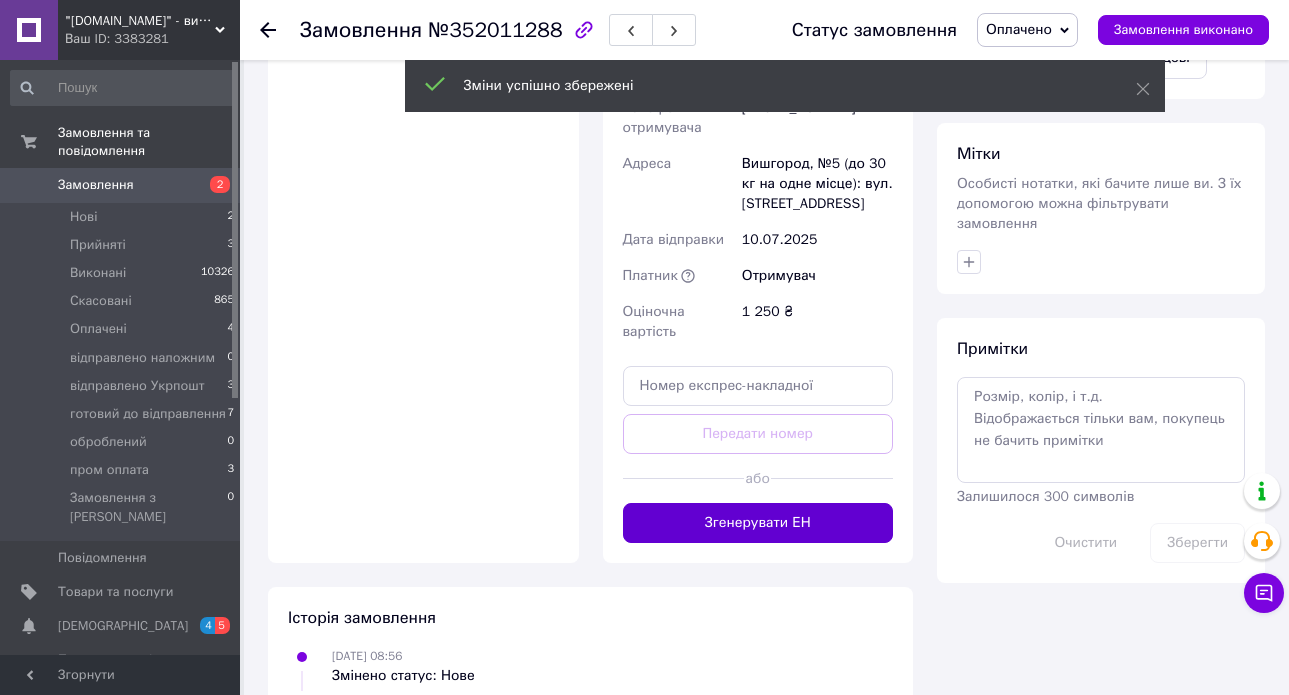 click on "Згенерувати ЕН" at bounding box center (758, 523) 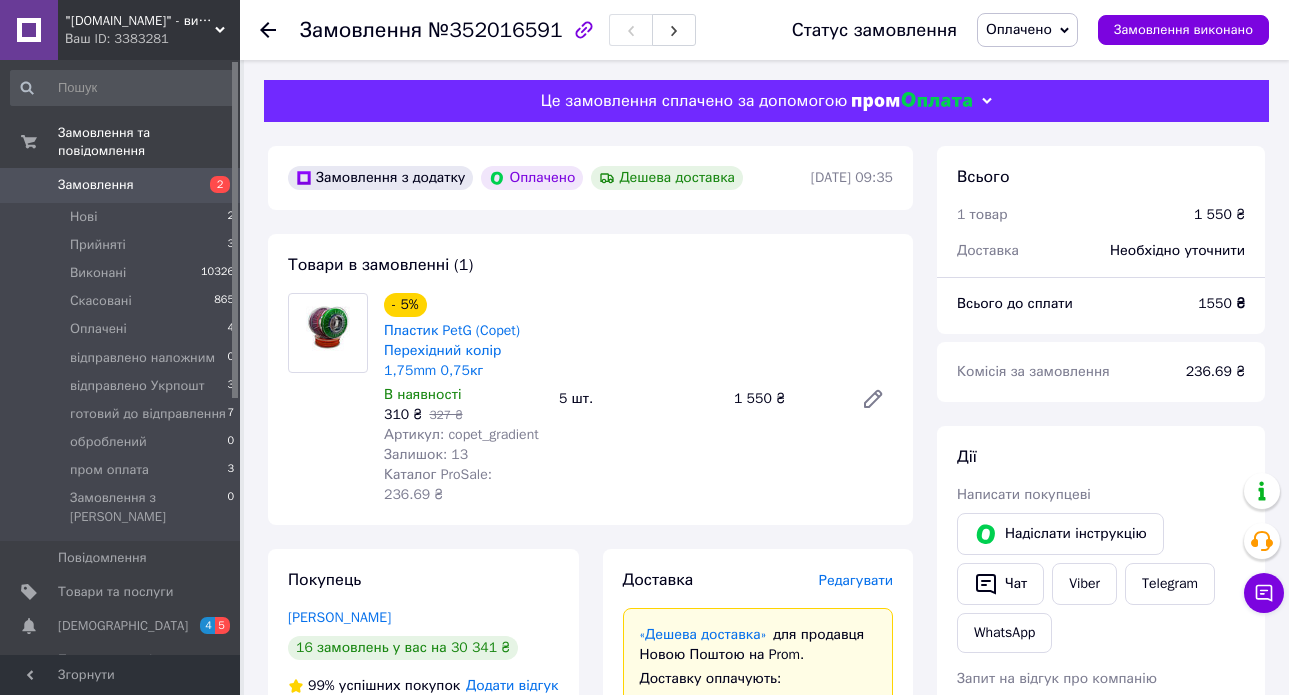 scroll, scrollTop: 15, scrollLeft: 0, axis: vertical 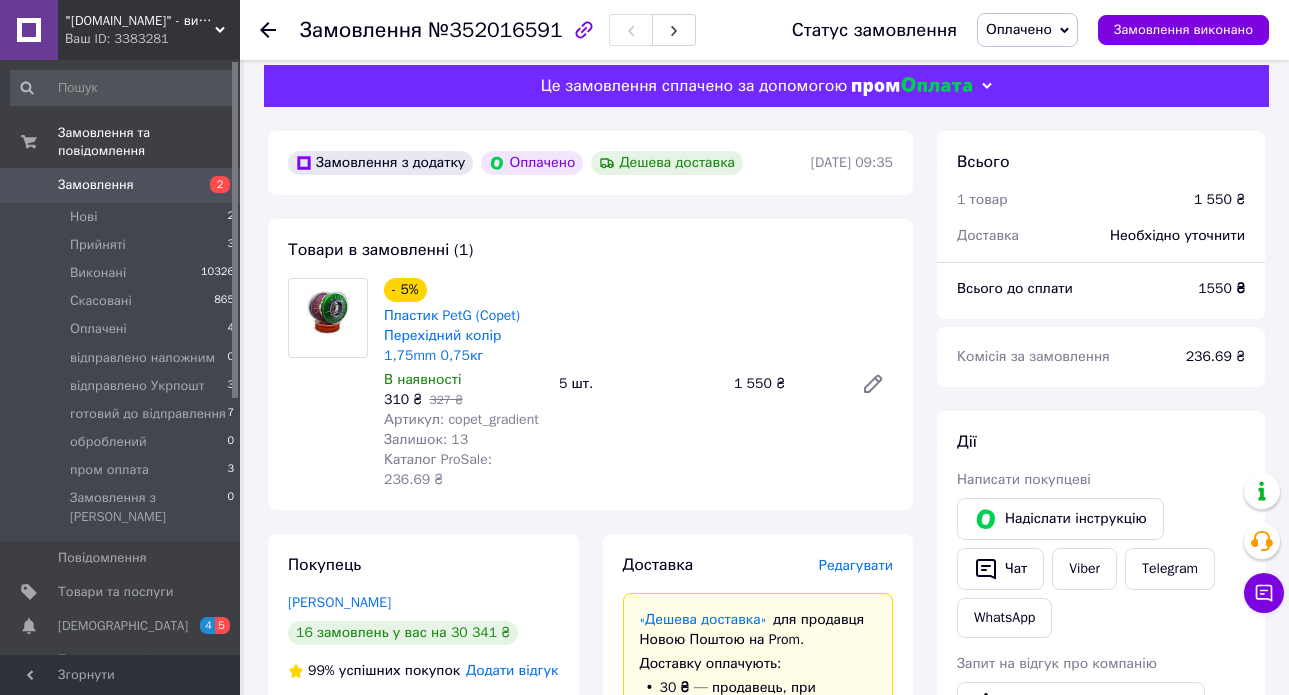 click on "Редагувати" at bounding box center [856, 565] 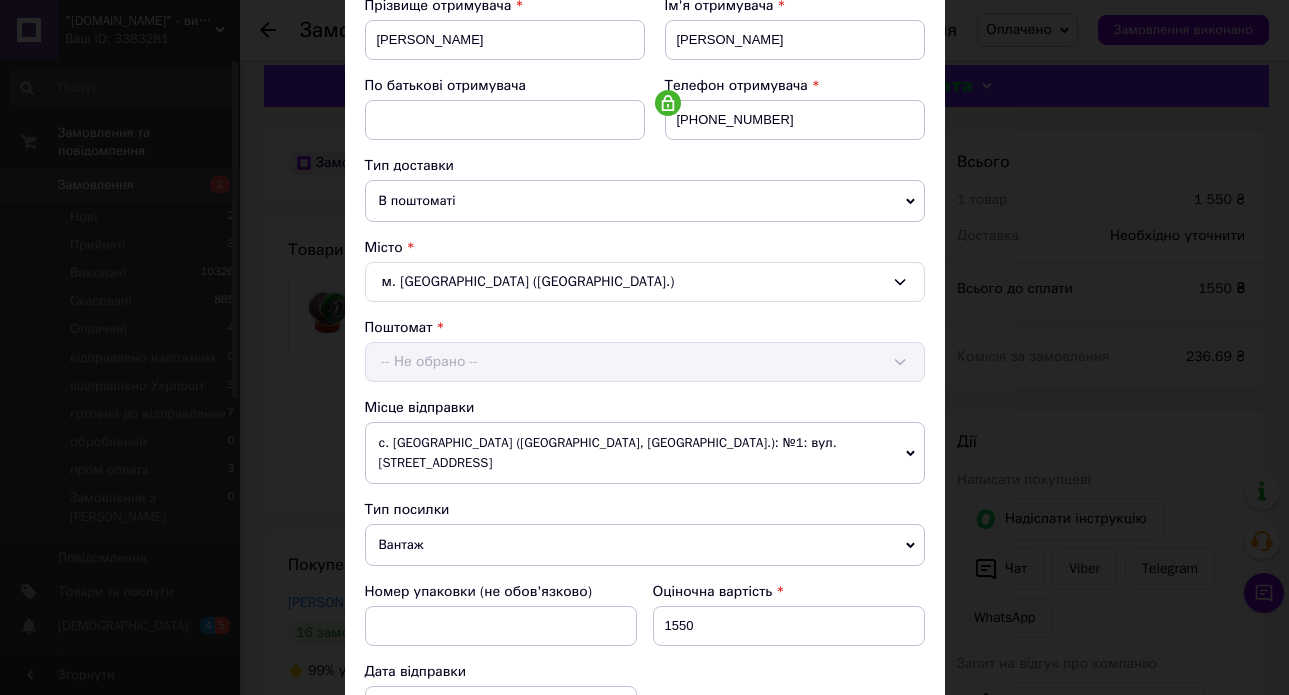 scroll, scrollTop: 877, scrollLeft: 0, axis: vertical 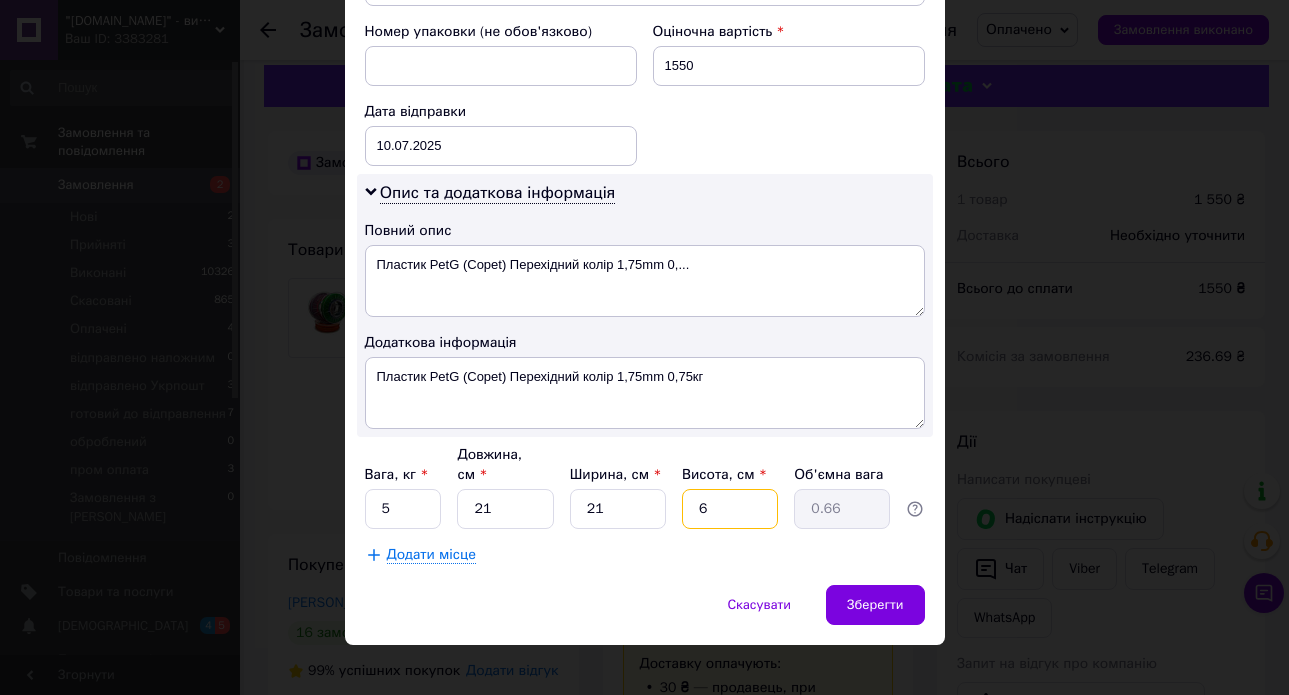 click on "6" at bounding box center (730, 509) 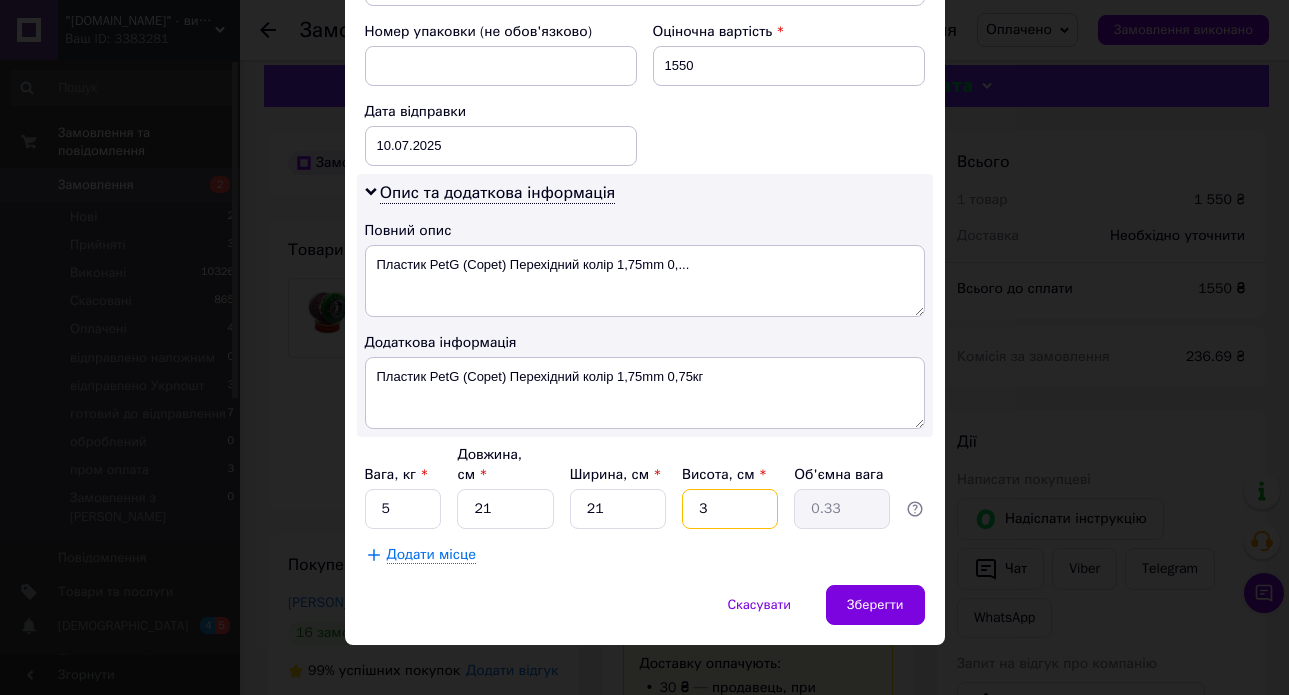 type on "30" 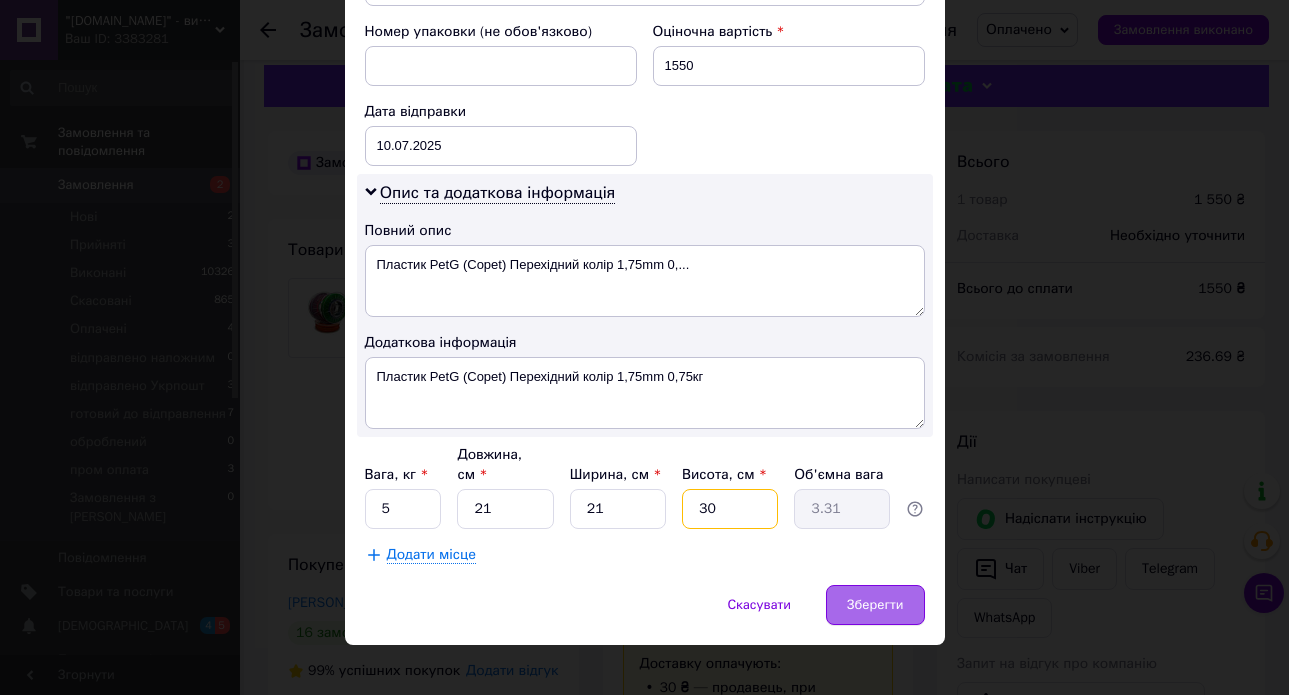 type on "30" 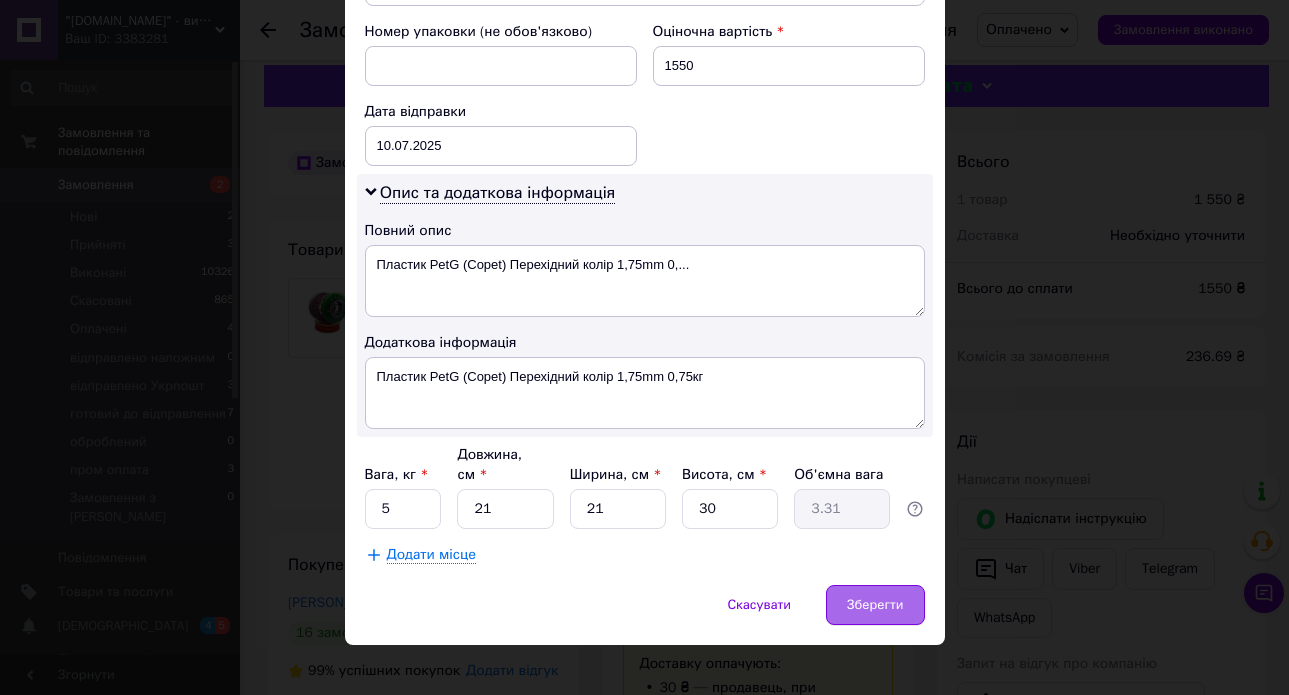 click on "Зберегти" at bounding box center (875, 605) 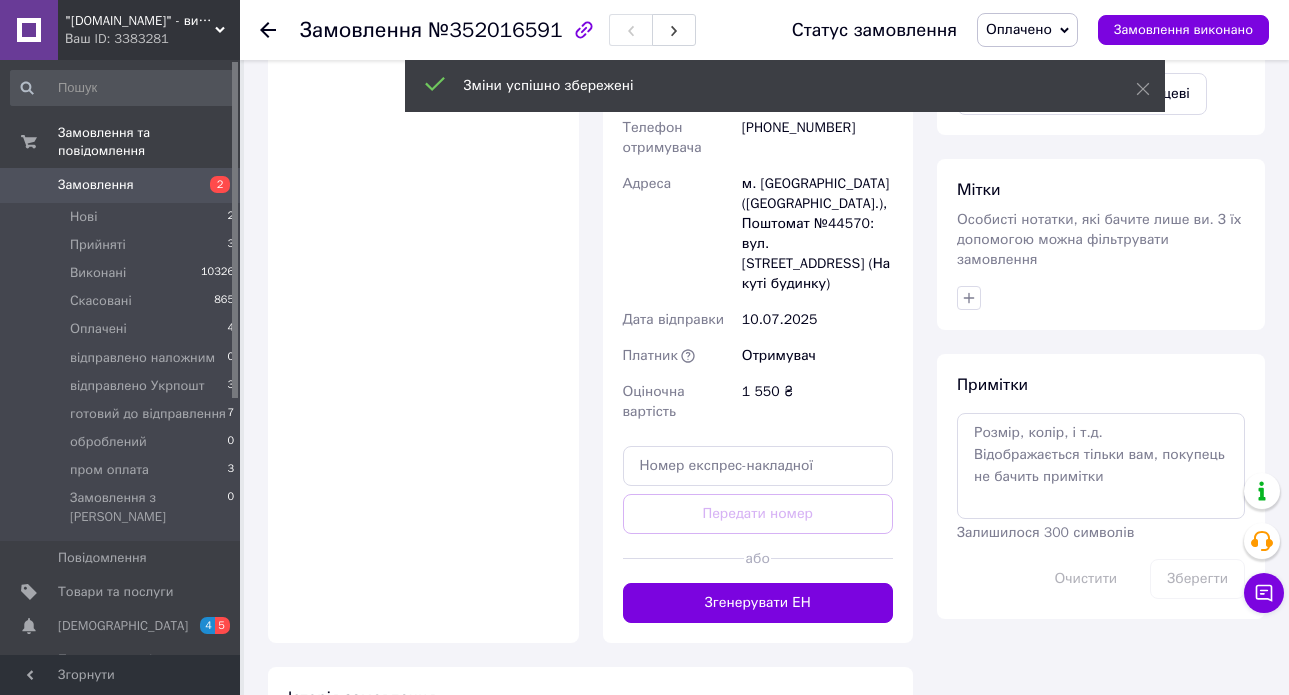 scroll, scrollTop: 925, scrollLeft: 0, axis: vertical 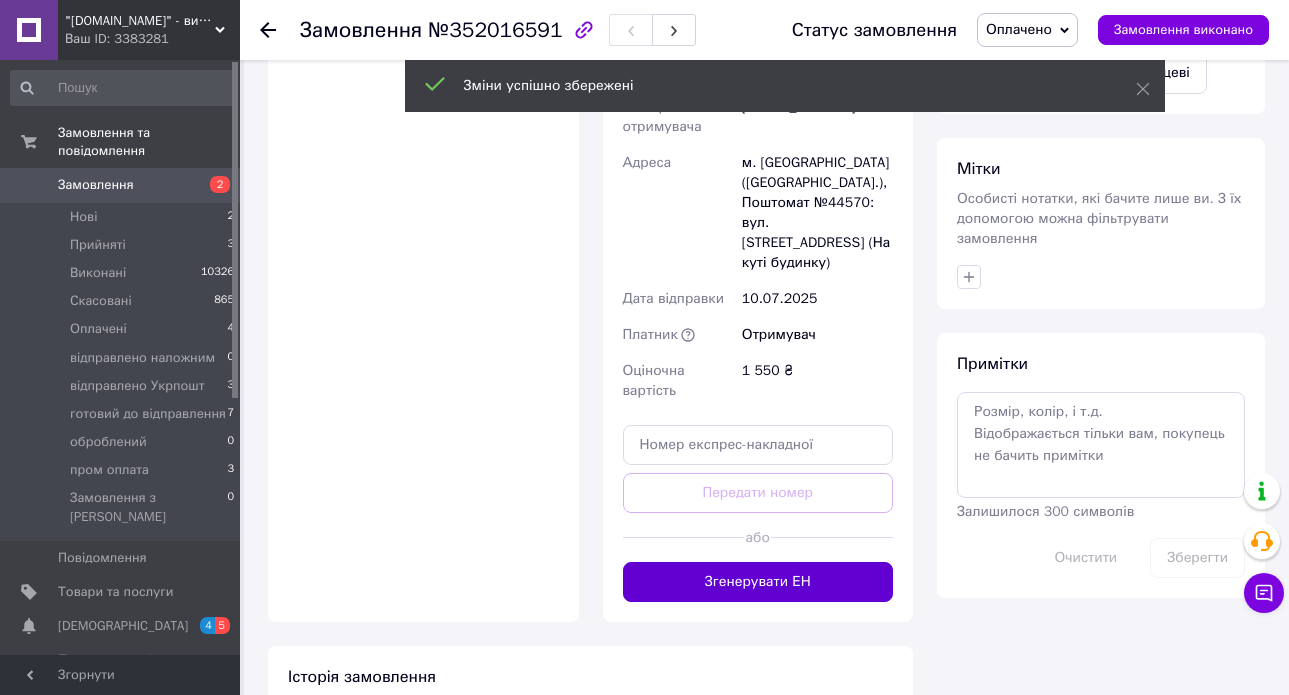 click on "Згенерувати ЕН" at bounding box center [758, 582] 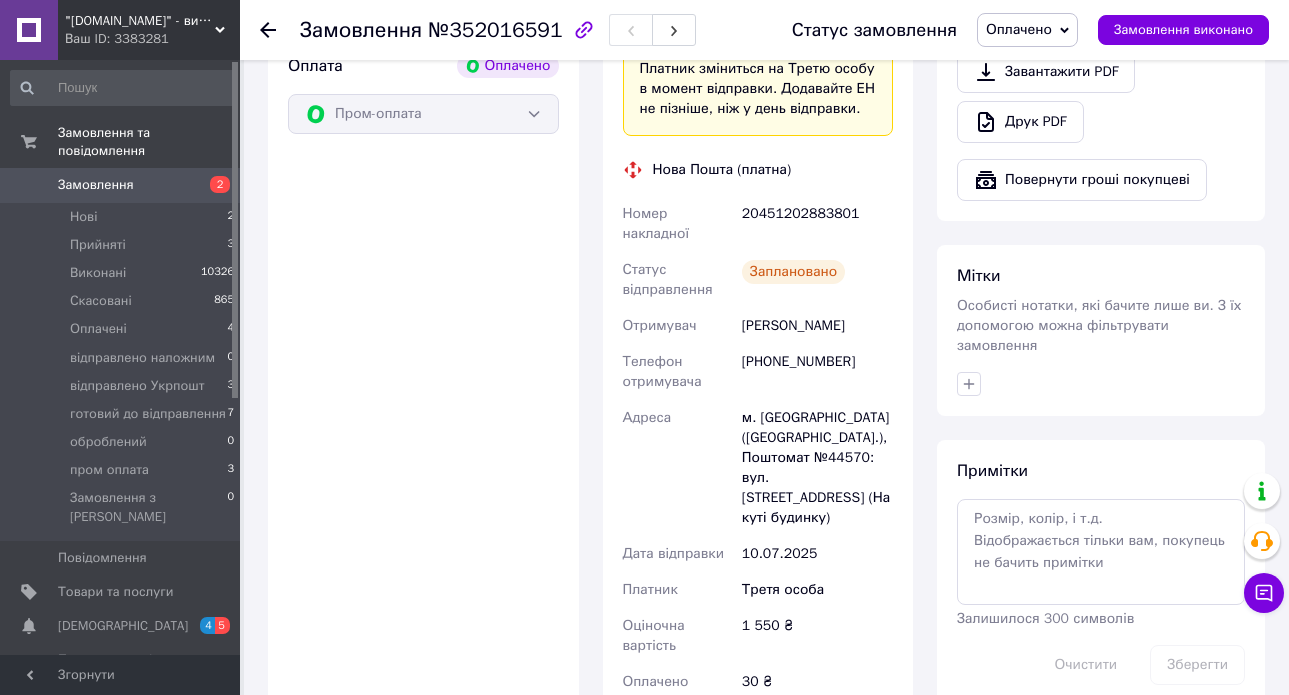 scroll, scrollTop: 787, scrollLeft: 0, axis: vertical 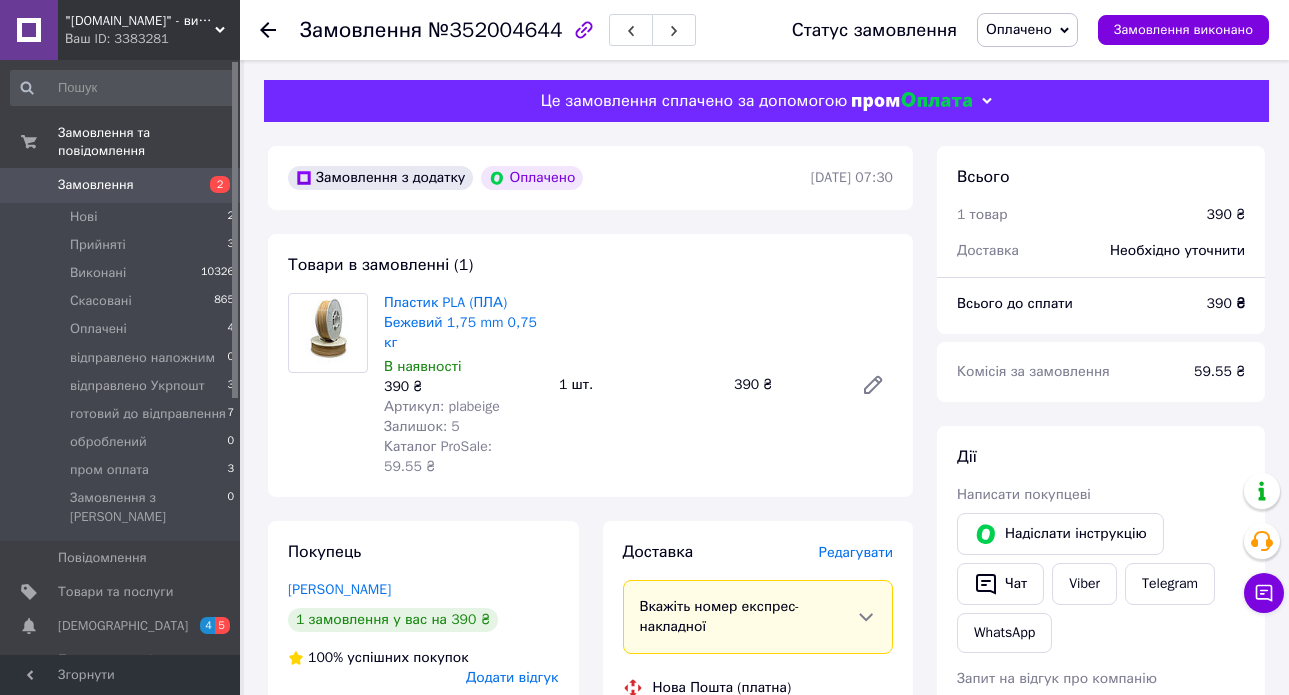click on "Редагувати" at bounding box center [856, 552] 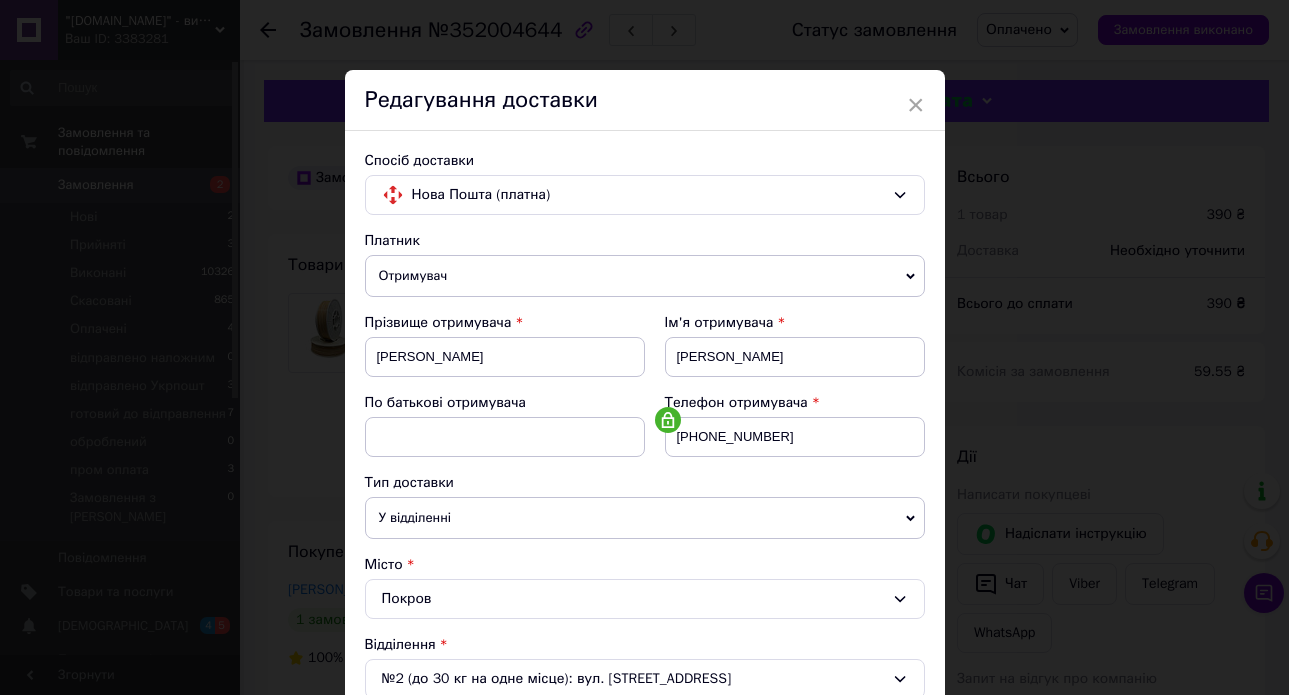 scroll, scrollTop: 653, scrollLeft: 0, axis: vertical 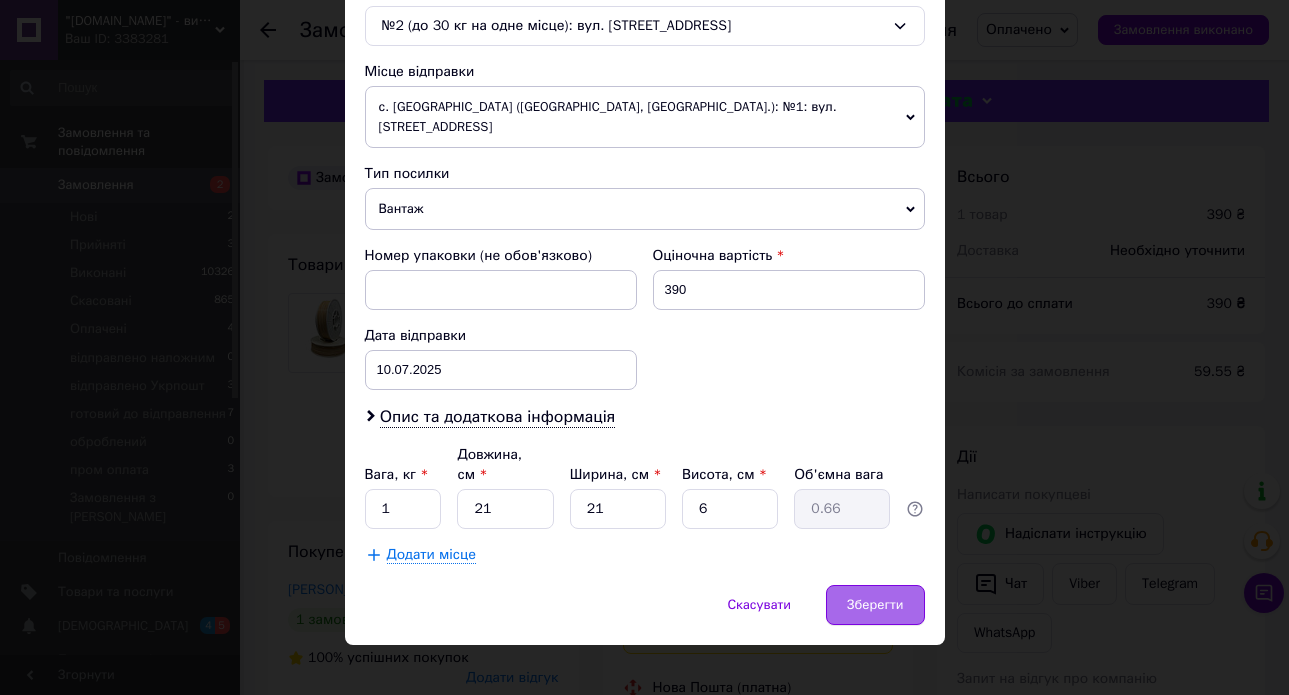 click on "Зберегти" at bounding box center (875, 605) 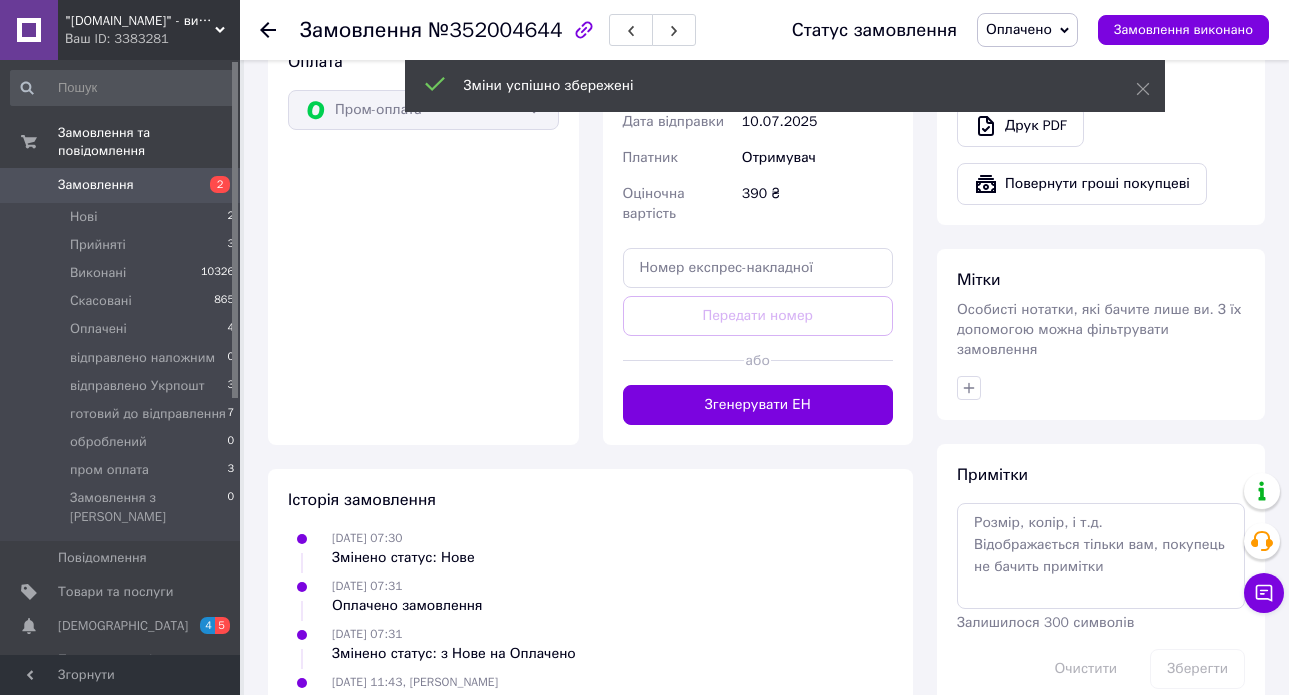 scroll, scrollTop: 794, scrollLeft: 0, axis: vertical 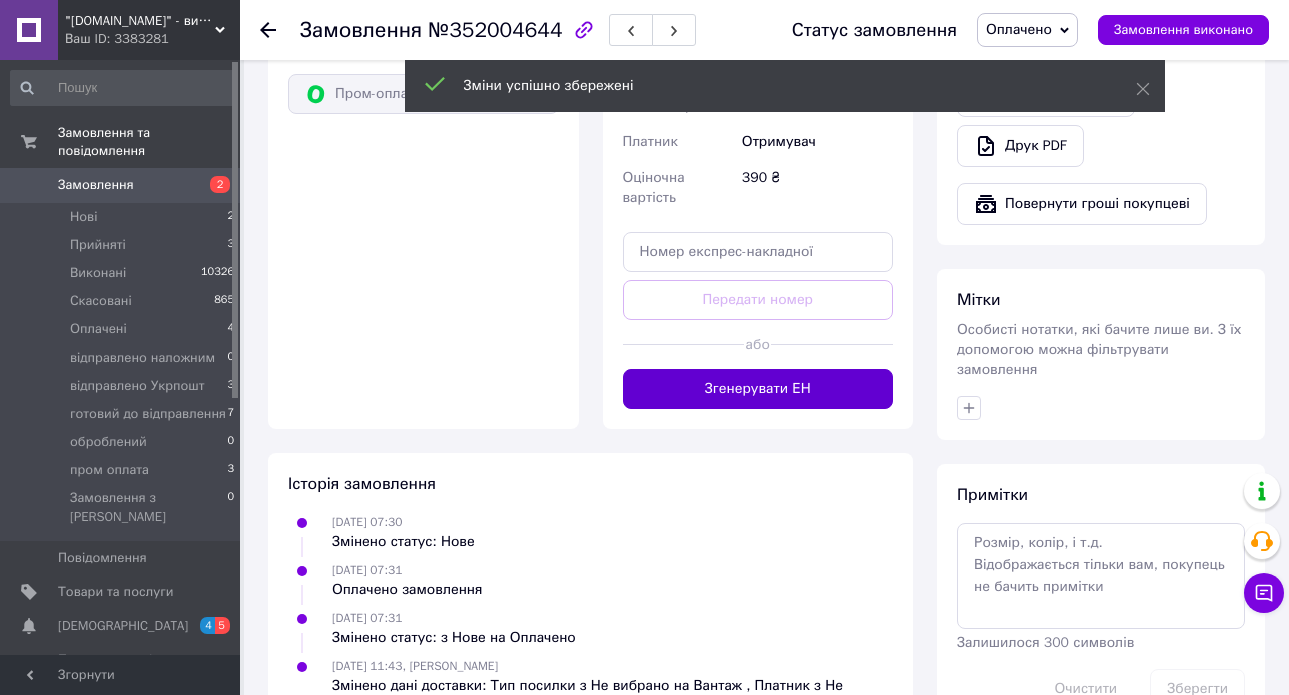 click on "Згенерувати ЕН" at bounding box center (758, 389) 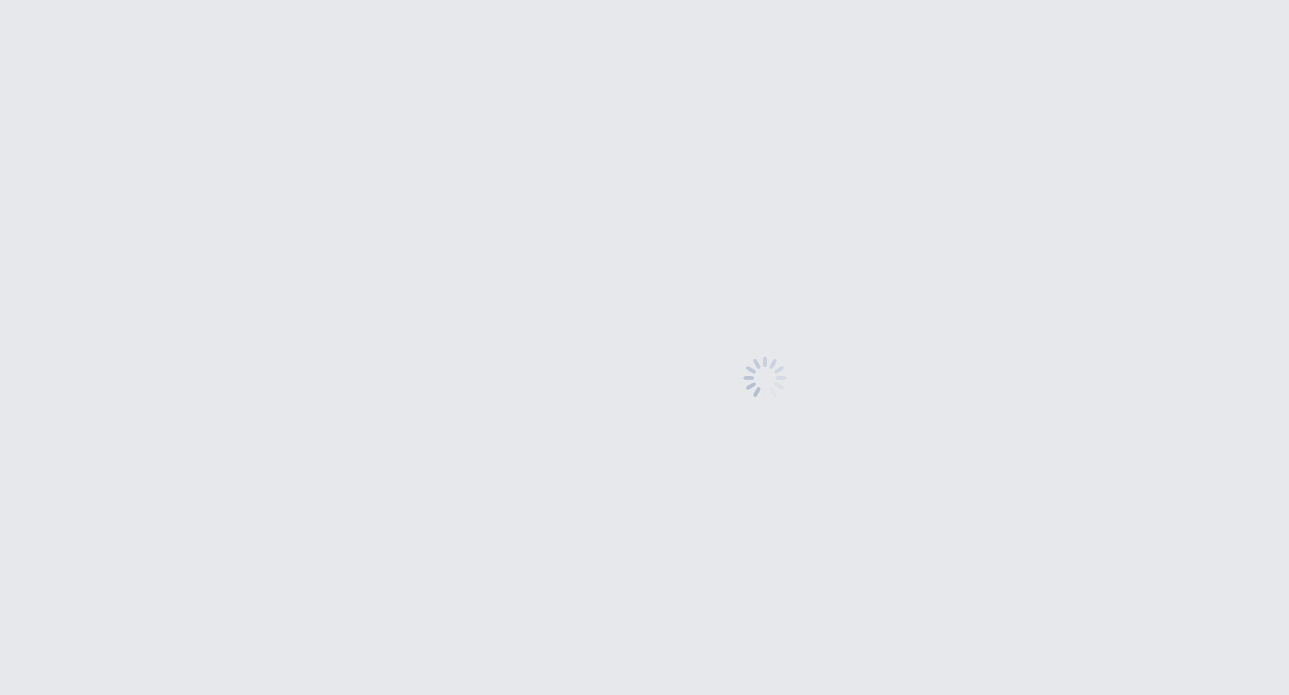 scroll, scrollTop: 0, scrollLeft: 0, axis: both 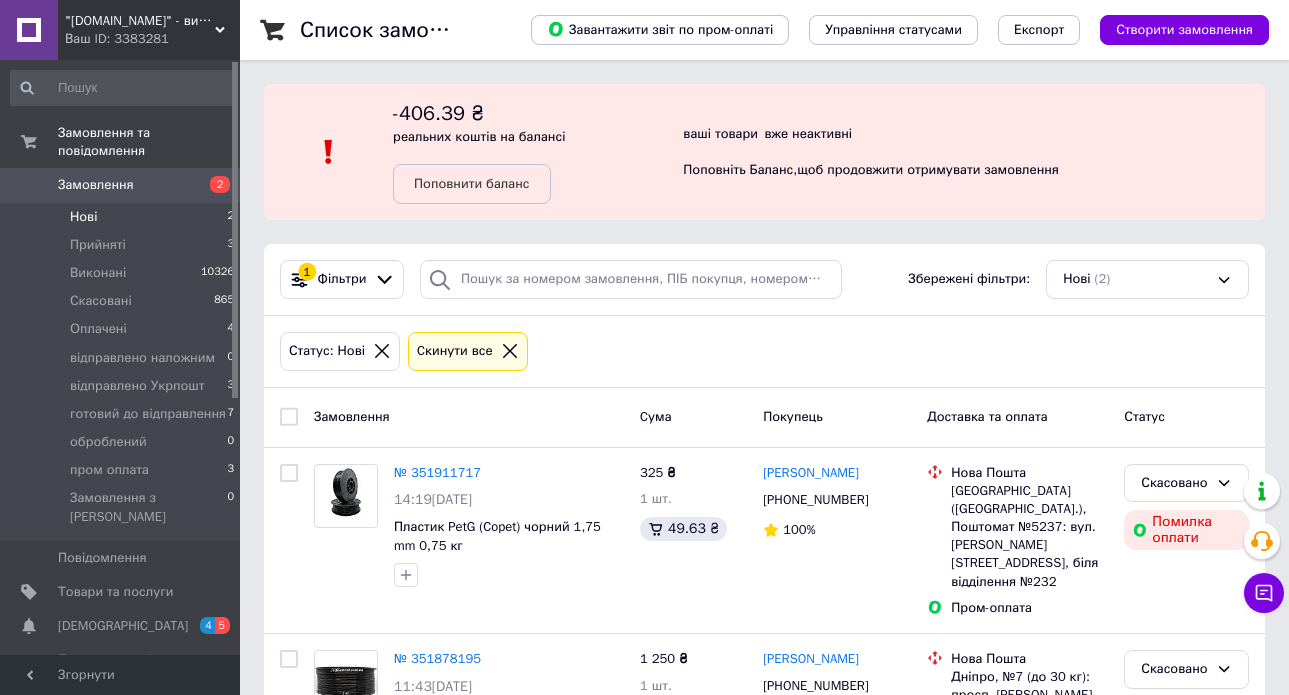 click on "Нові 2" at bounding box center (123, 217) 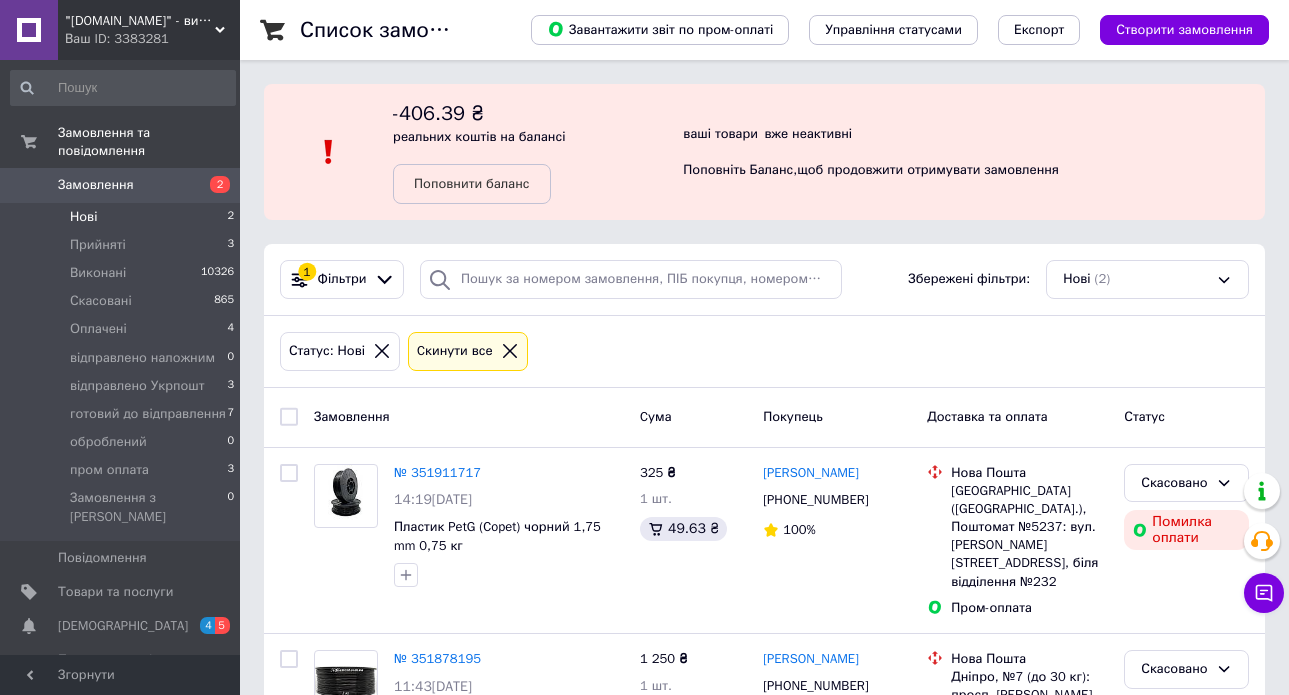 scroll, scrollTop: 0, scrollLeft: 0, axis: both 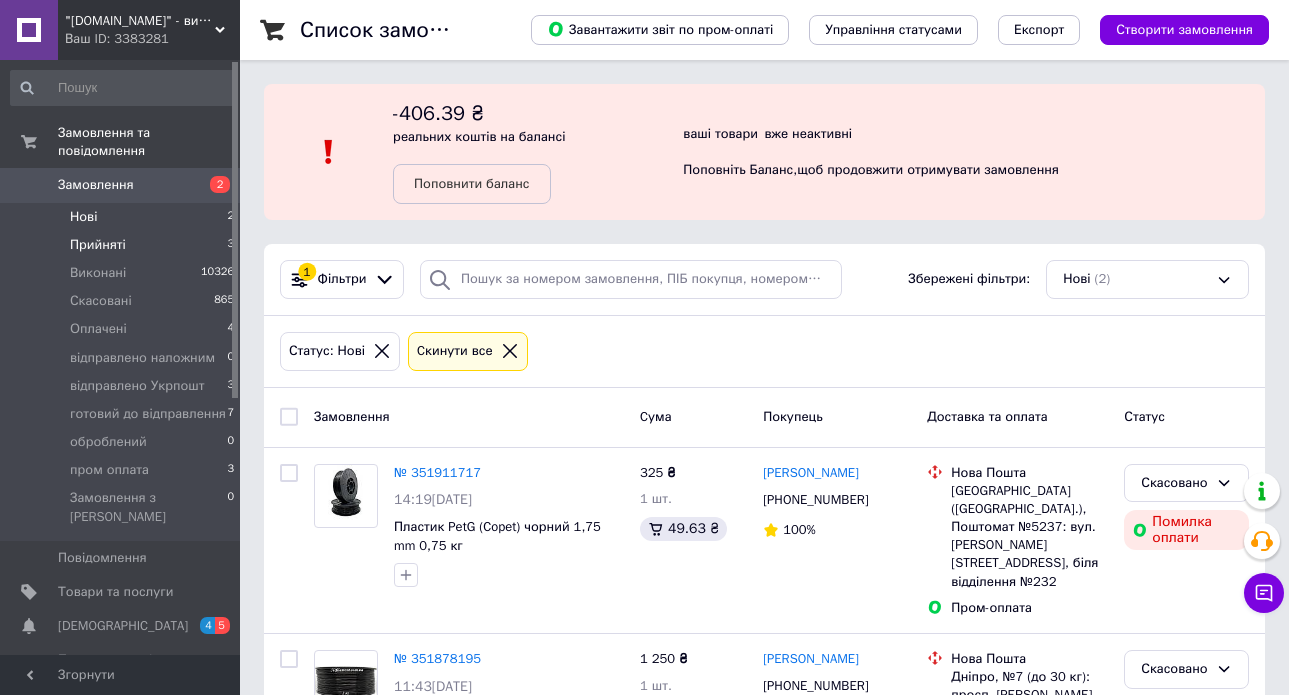 click on "Прийняті 3" at bounding box center [123, 245] 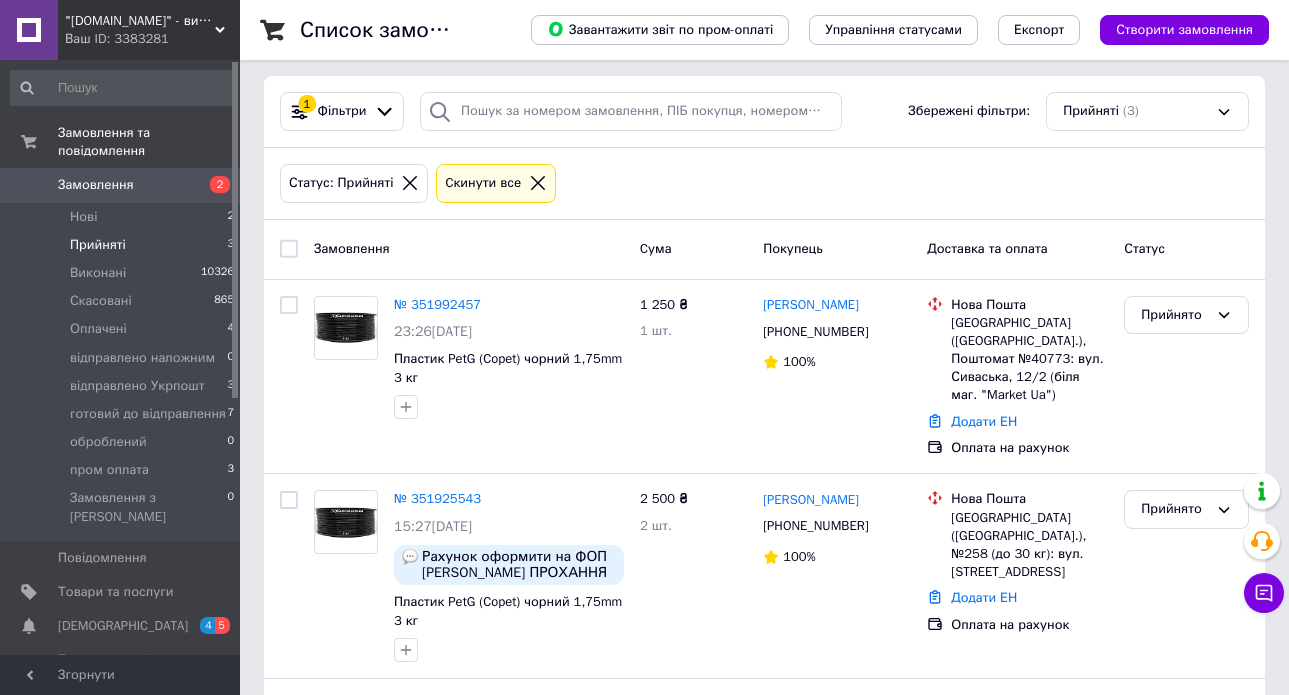scroll, scrollTop: 315, scrollLeft: 0, axis: vertical 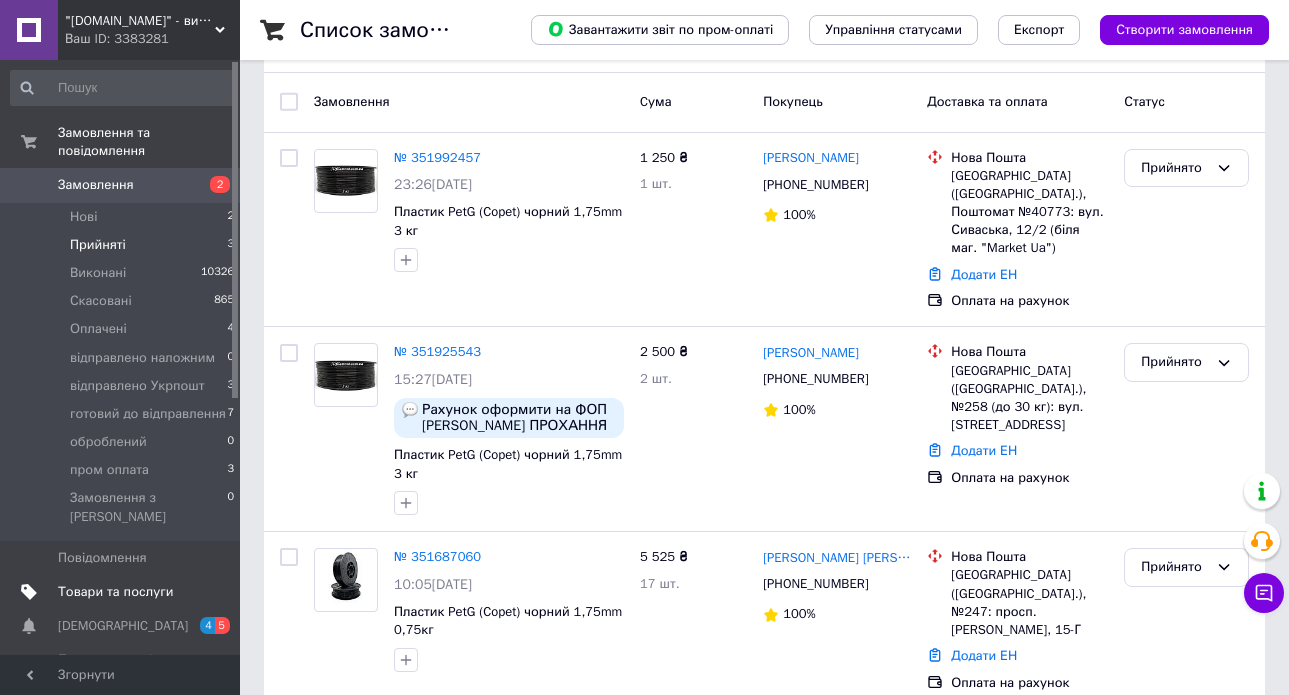 click on "Товари та послуги" at bounding box center [115, 592] 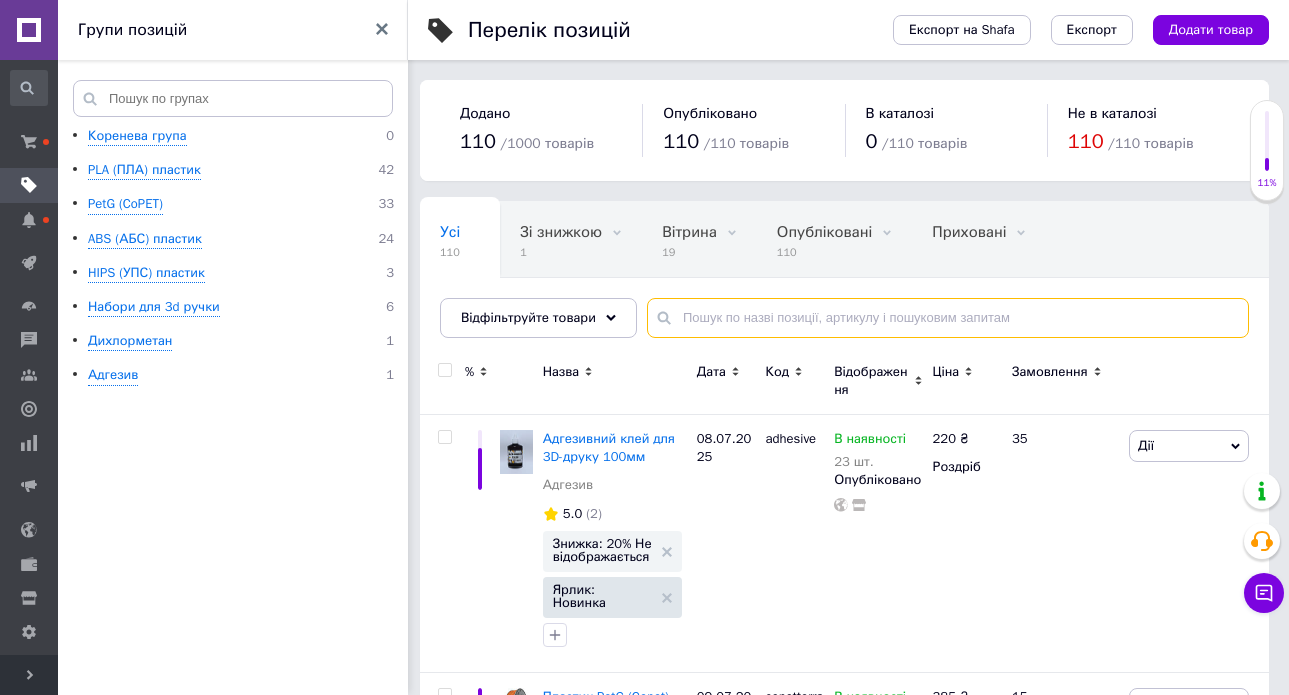 click at bounding box center [948, 318] 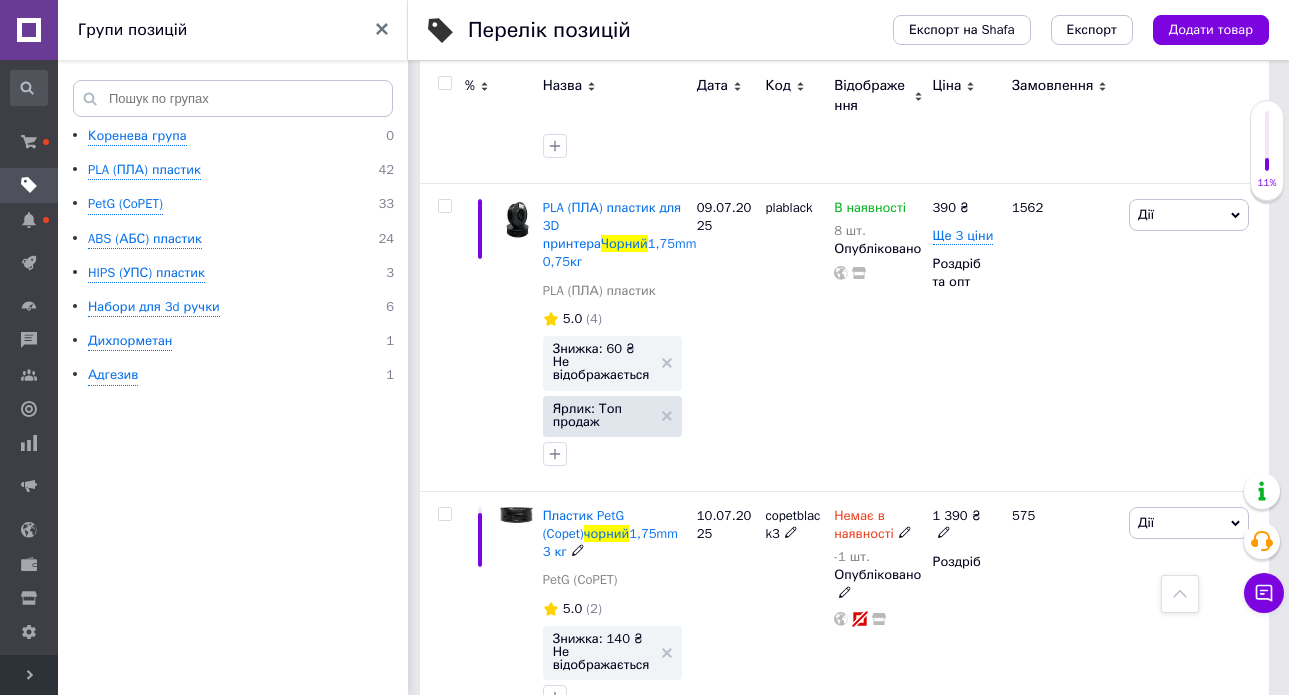 scroll, scrollTop: 1177, scrollLeft: 0, axis: vertical 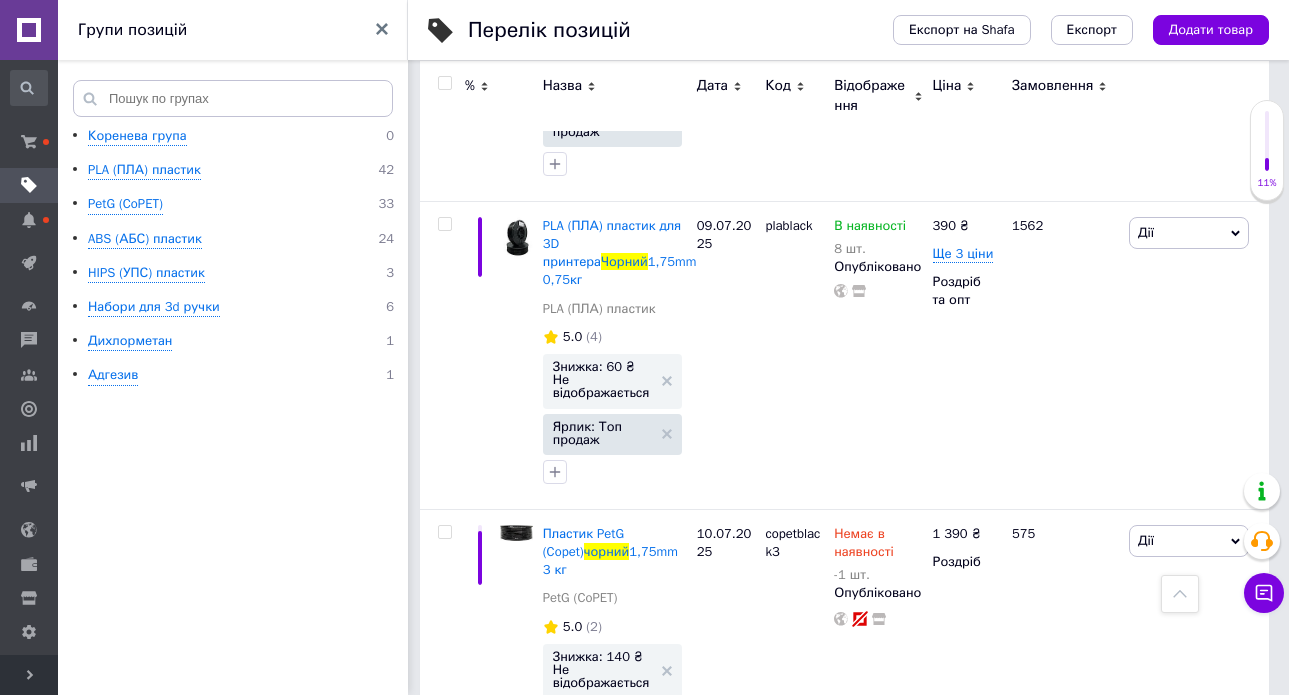 type on "чорний" 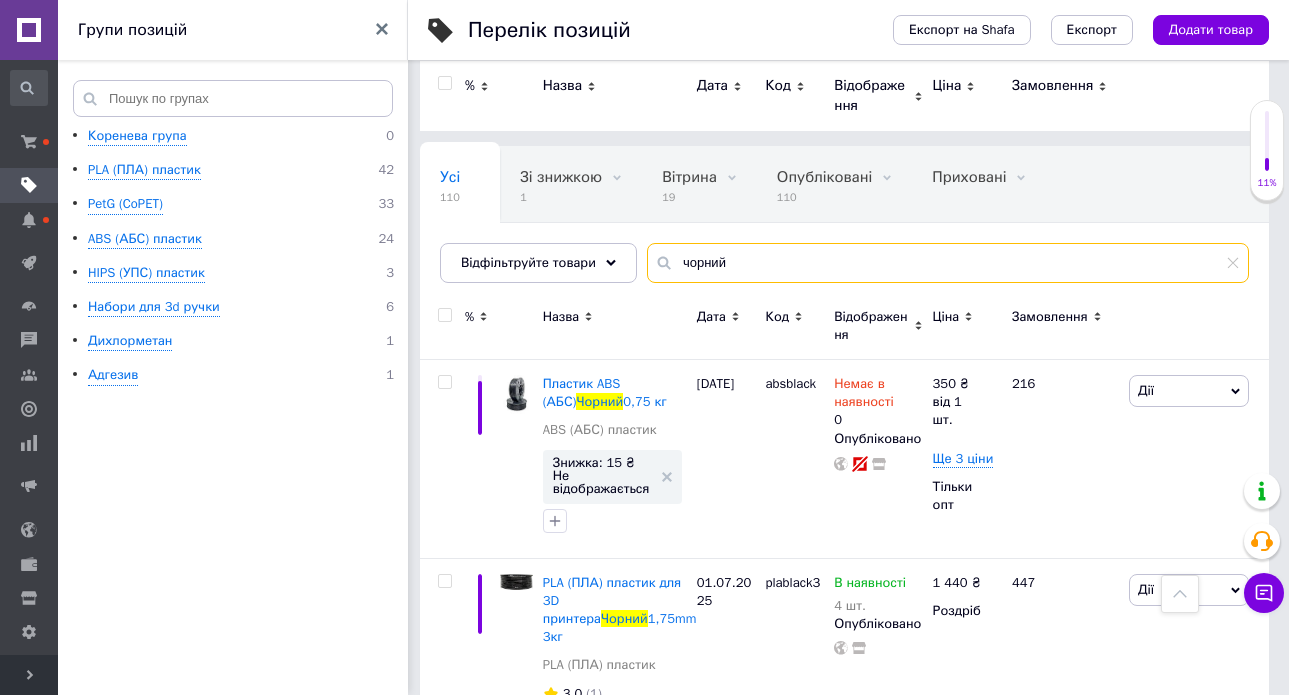scroll, scrollTop: 0, scrollLeft: 0, axis: both 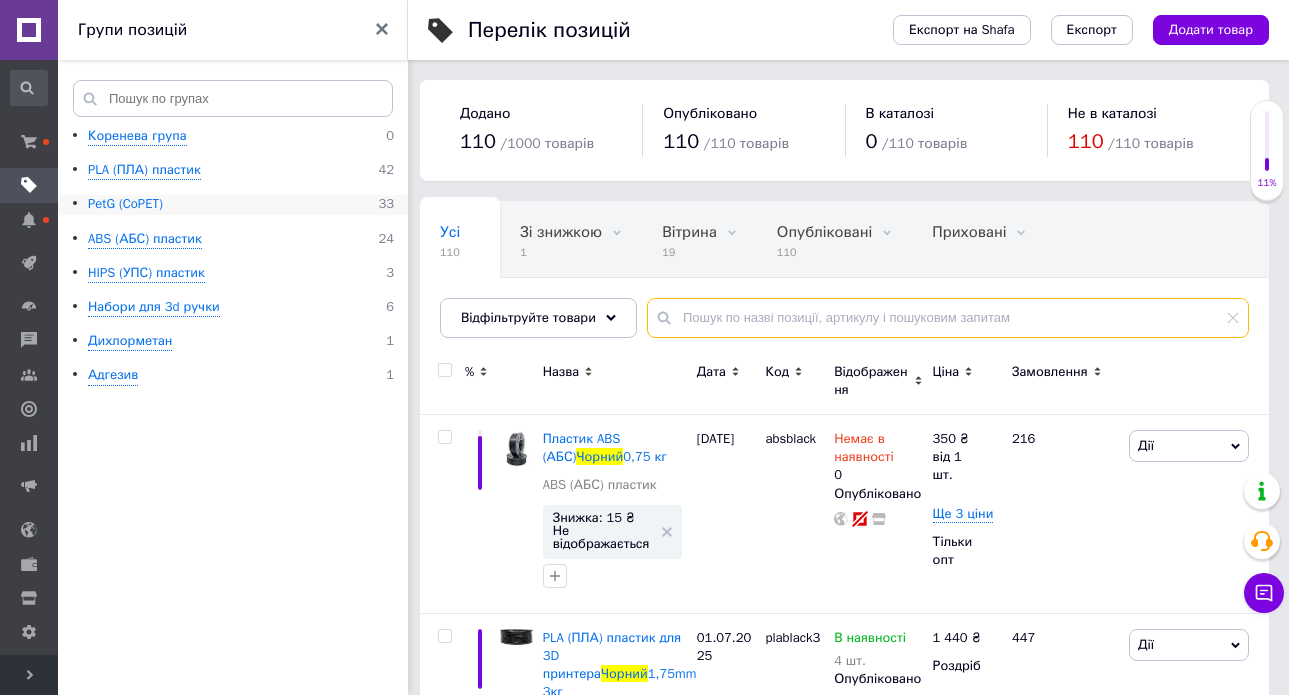 click on "PetG (CoPET)" at bounding box center (125, 204) 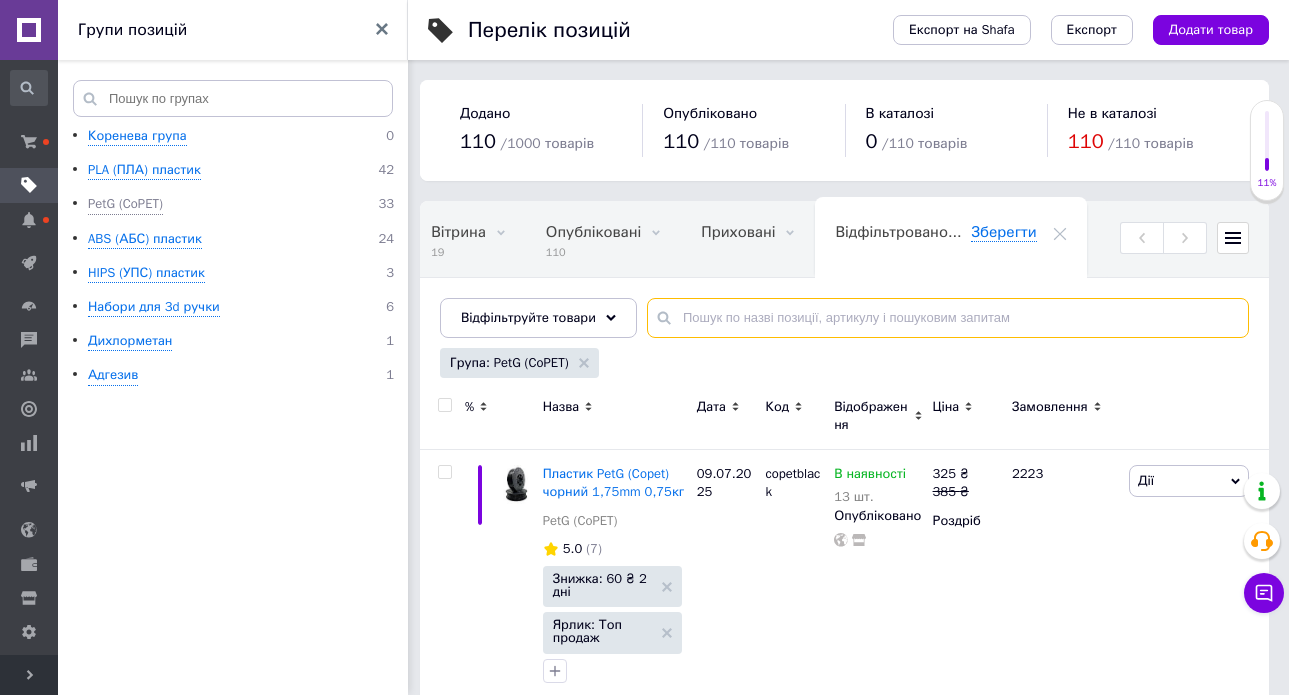 click at bounding box center [948, 318] 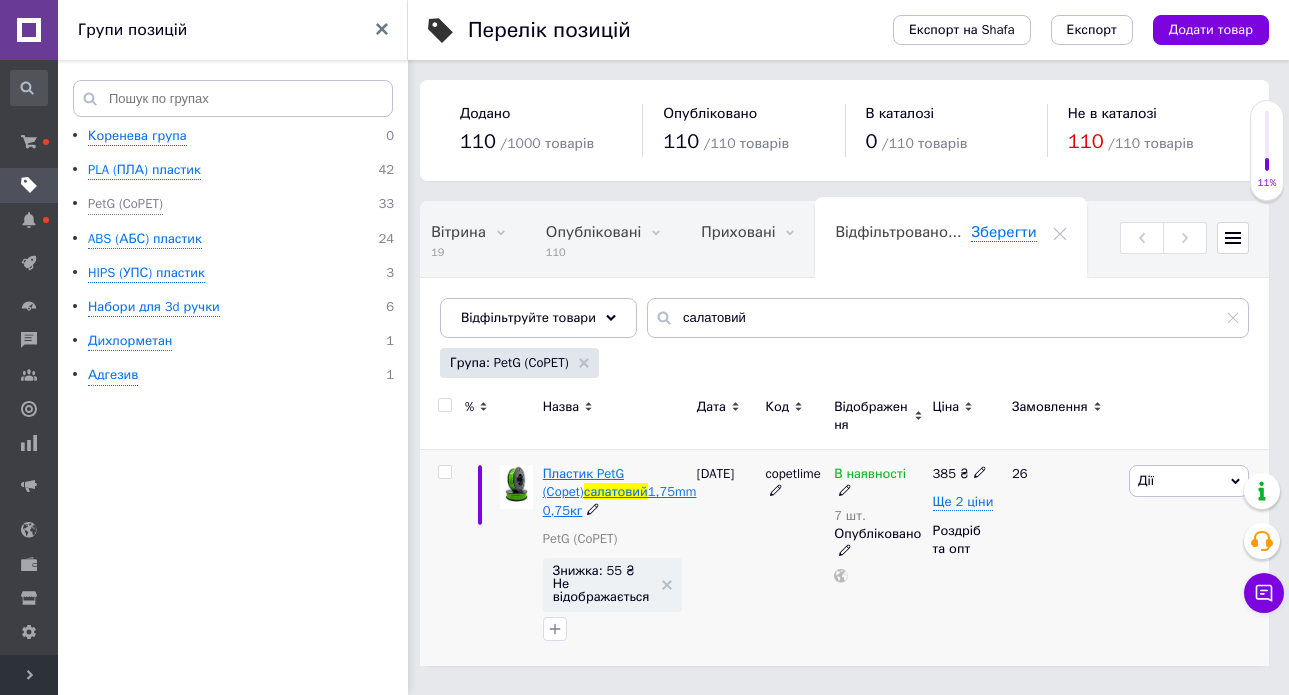 click on "Пластик PetG (Copet)" at bounding box center (583, 482) 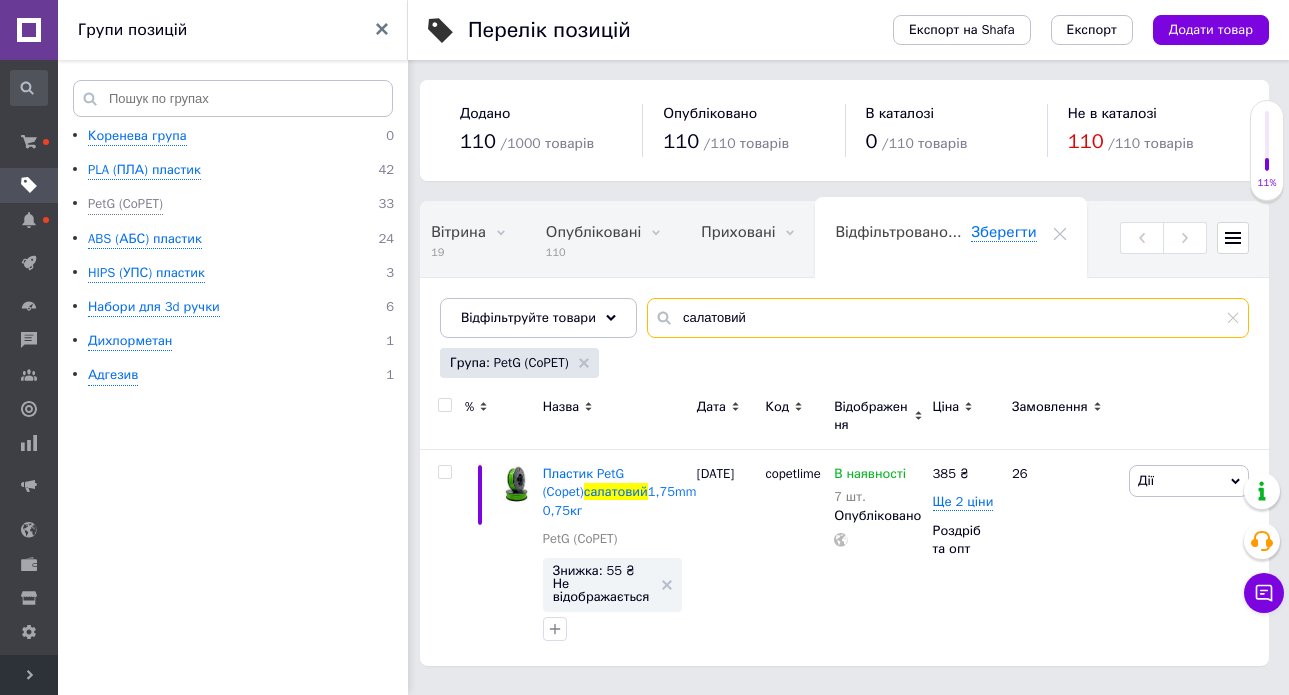 click on "салатовий" at bounding box center [948, 318] 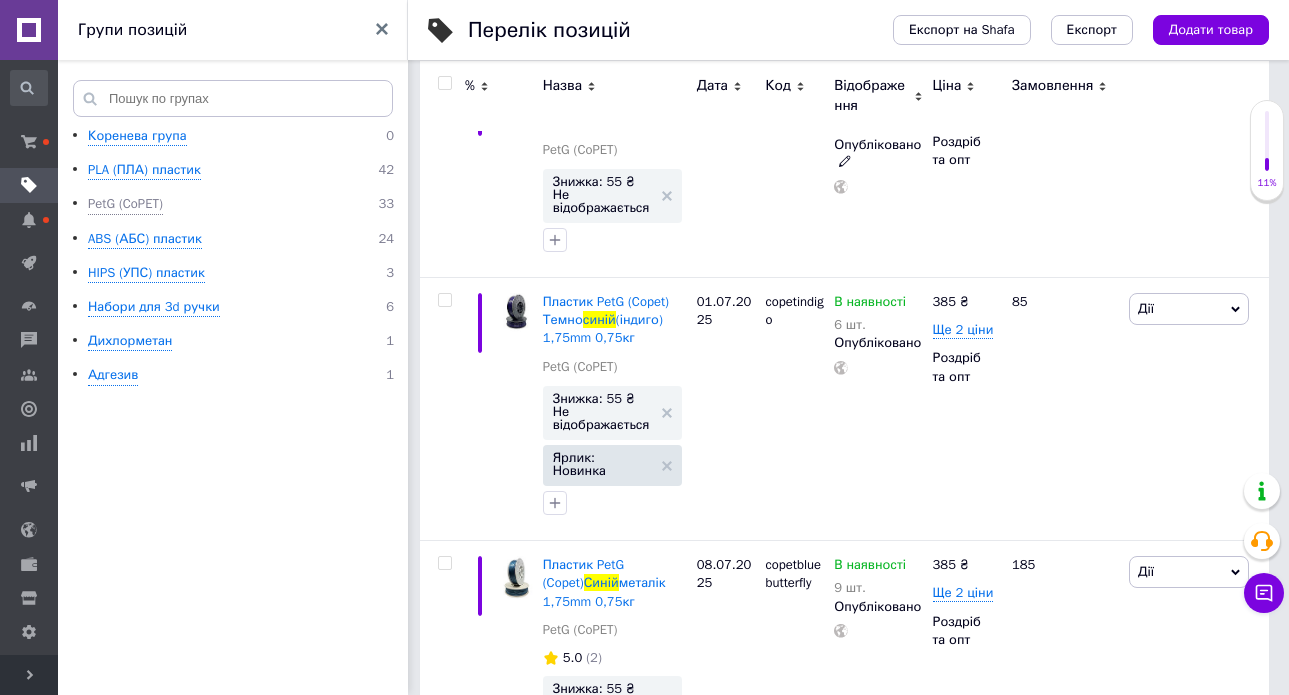 scroll, scrollTop: 523, scrollLeft: 0, axis: vertical 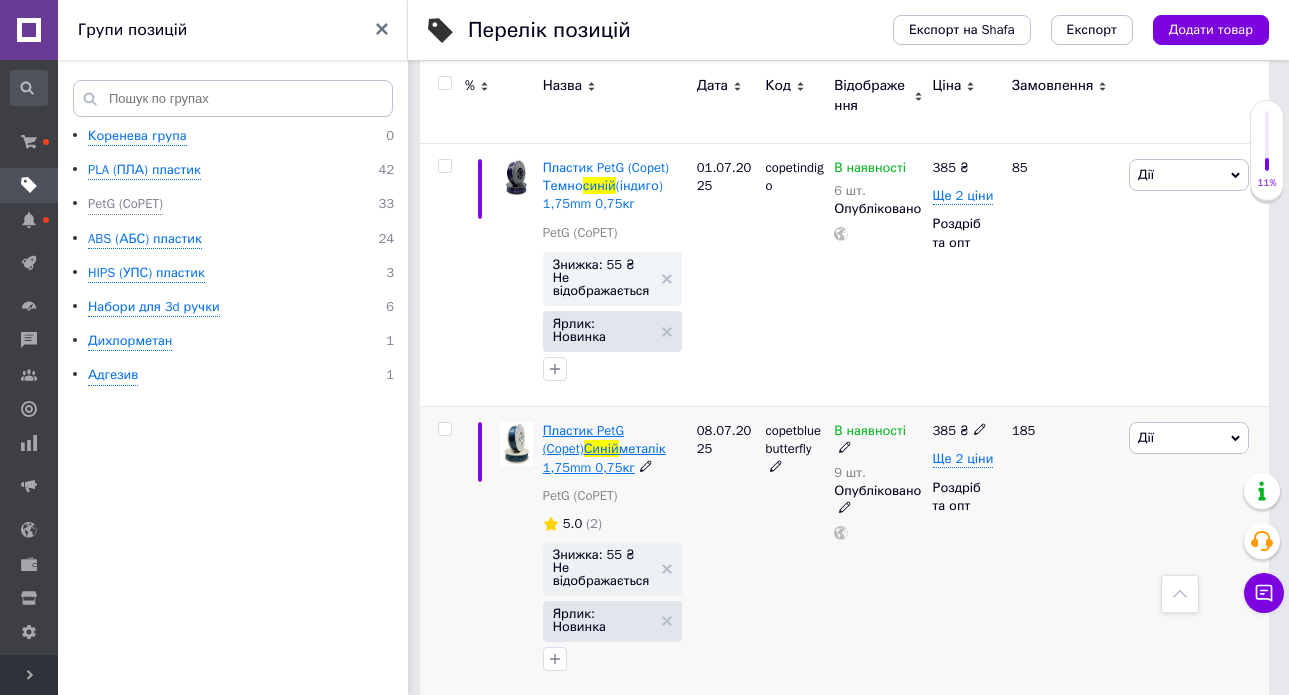 click on "Пластик PetG (Copet)" at bounding box center (583, 439) 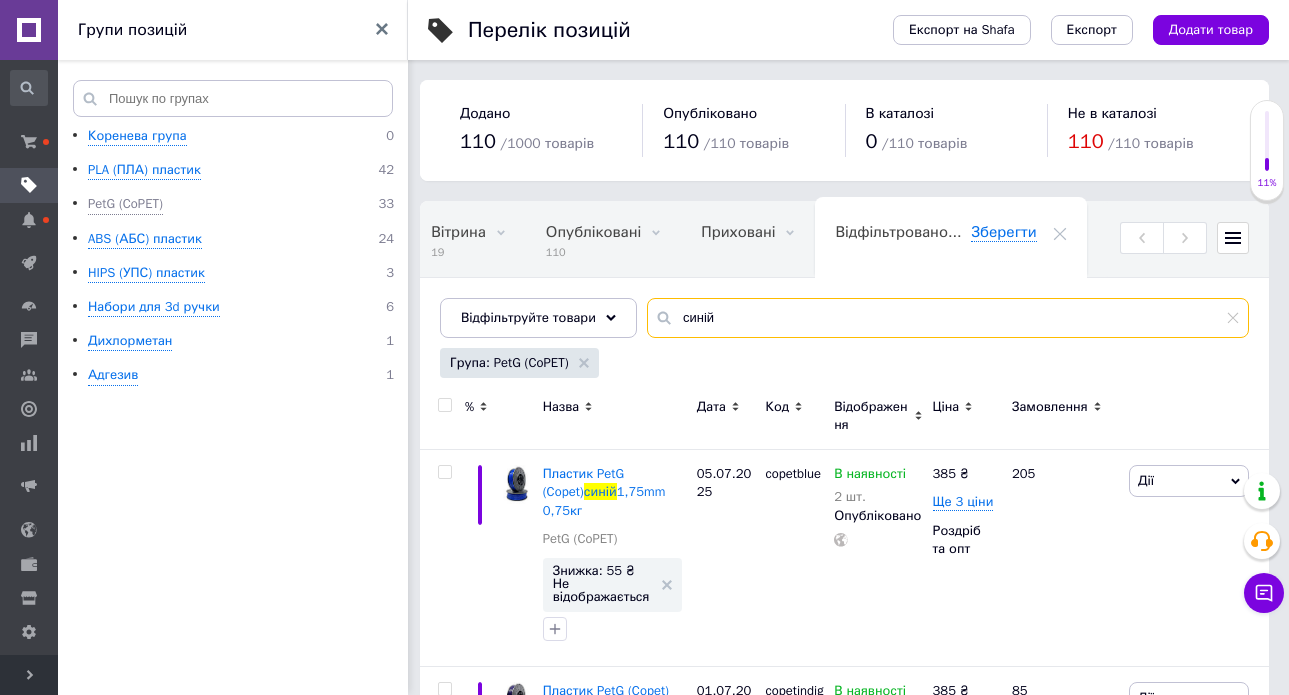 click on "синій" at bounding box center [948, 318] 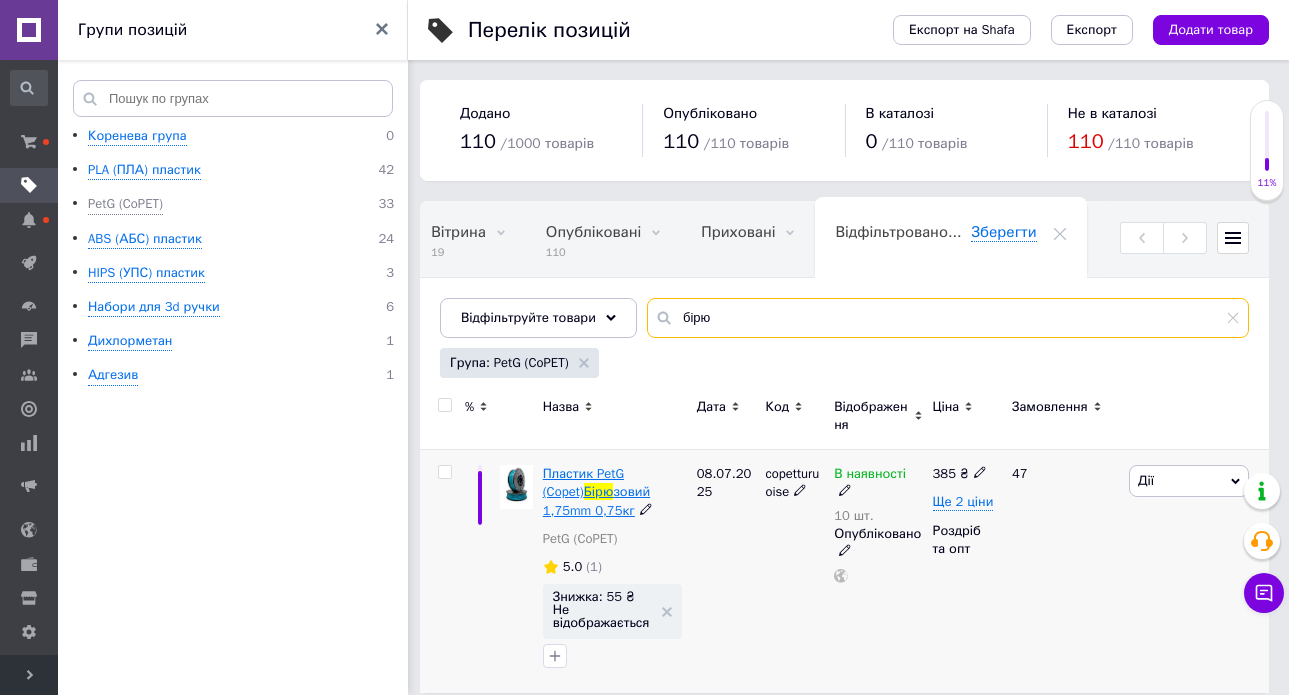 type on "бірю" 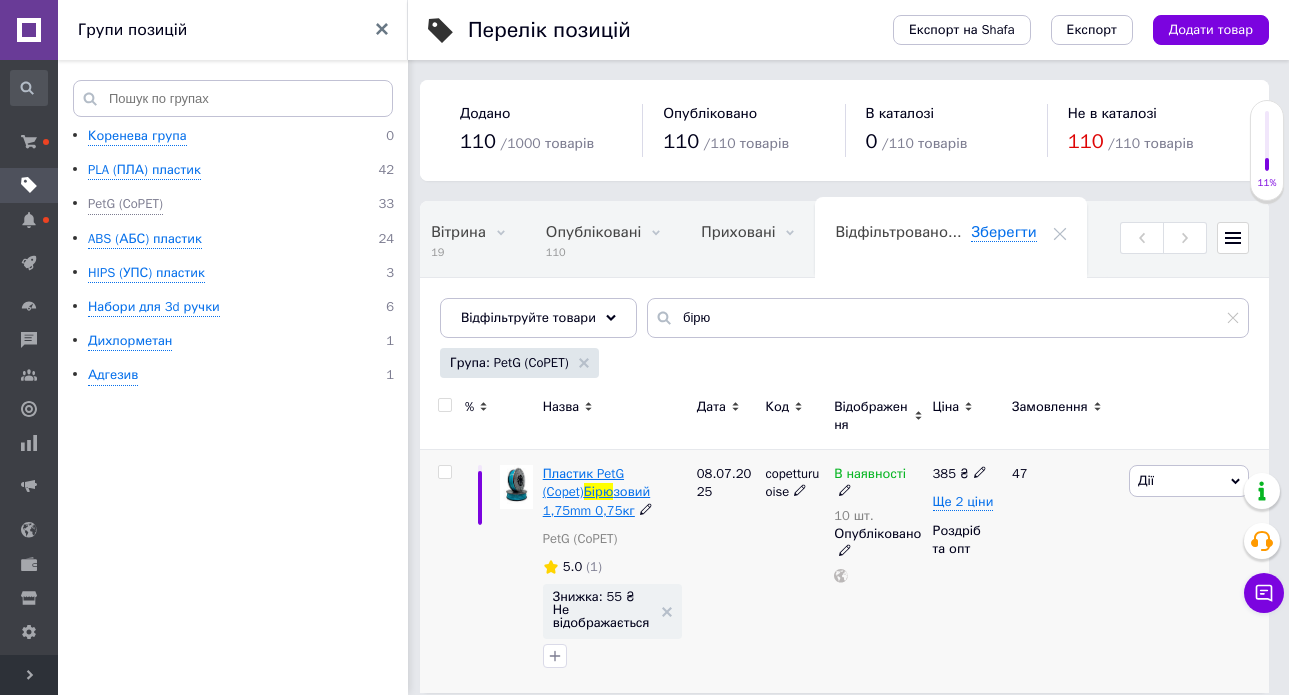 click on "Пластик PetG (Copet)" at bounding box center [583, 482] 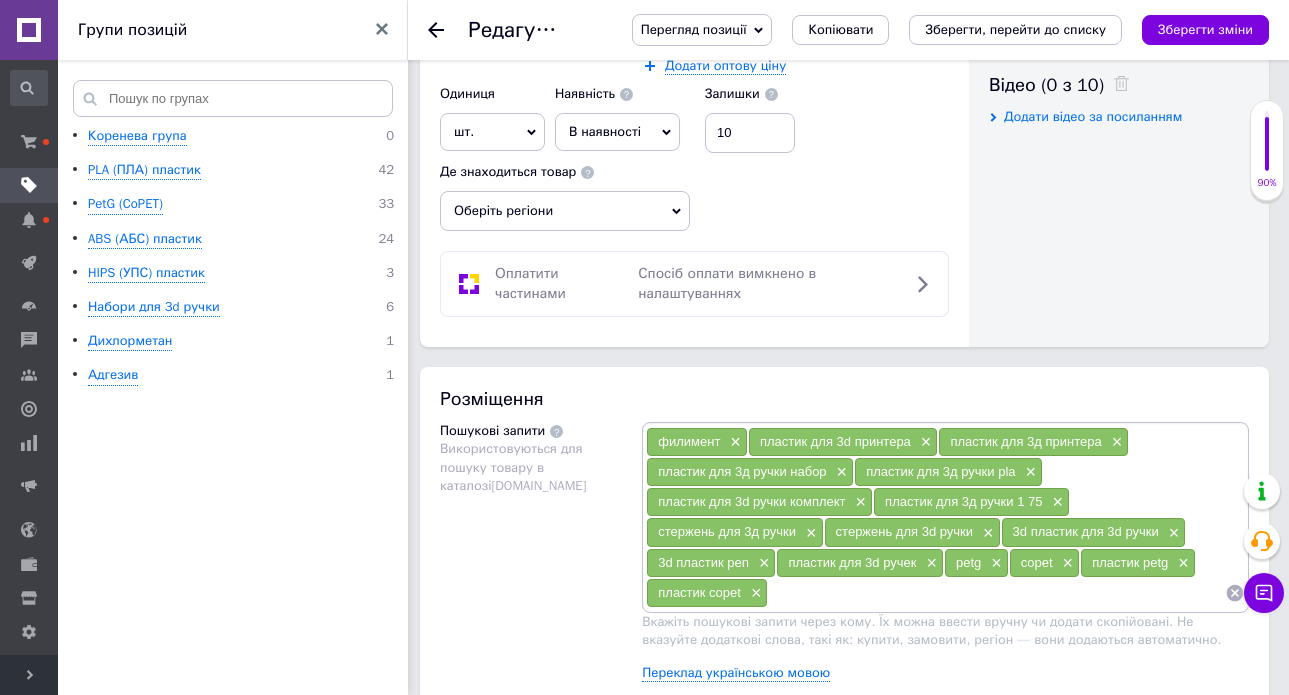 scroll, scrollTop: 928, scrollLeft: 0, axis: vertical 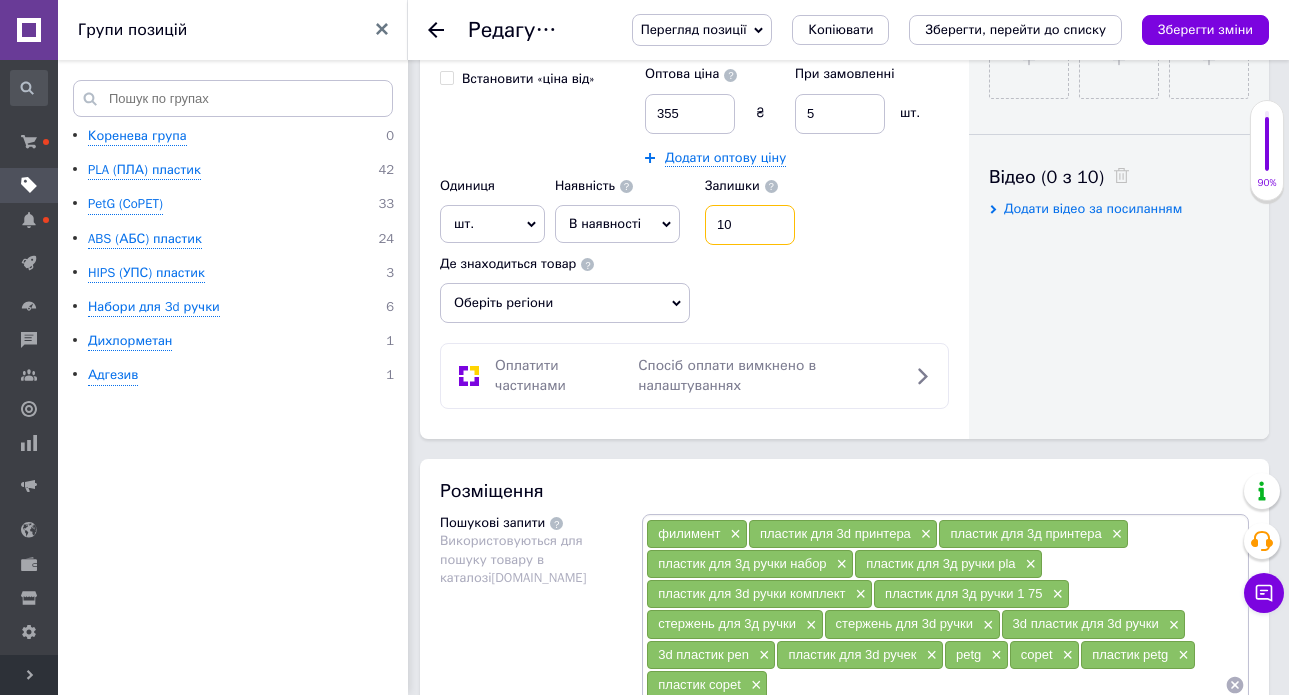 click on "10" at bounding box center (750, 225) 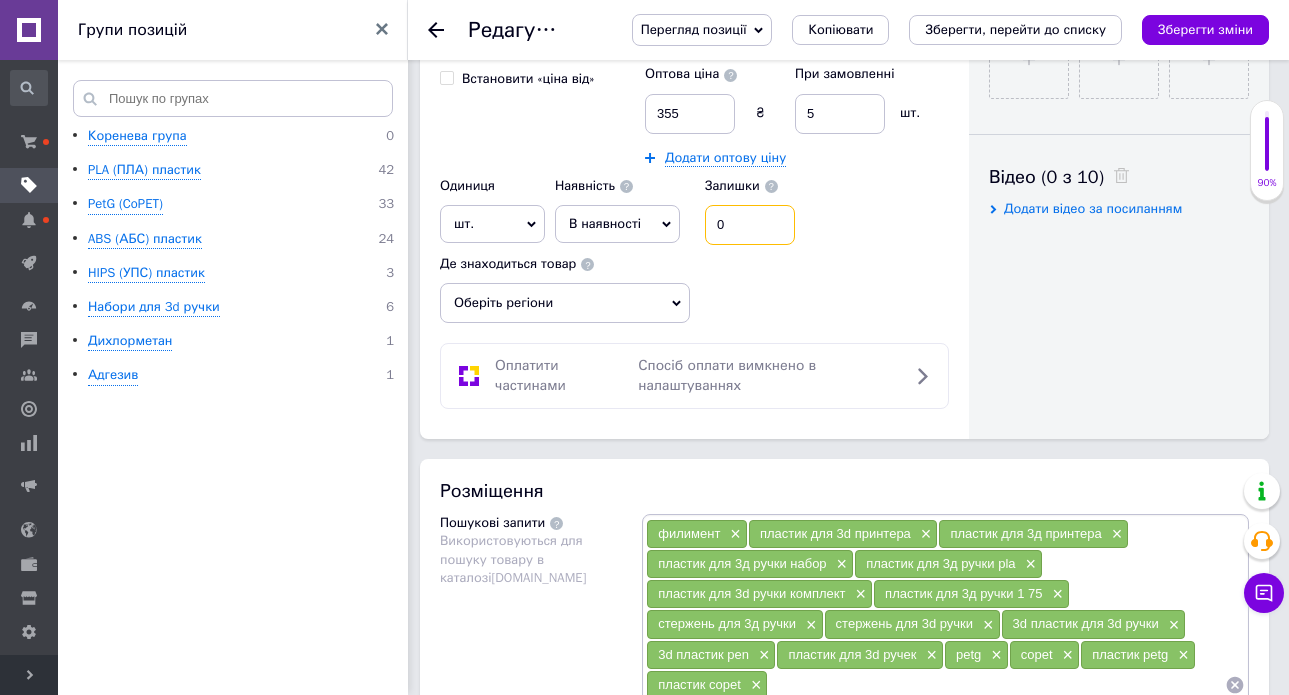 type on "0" 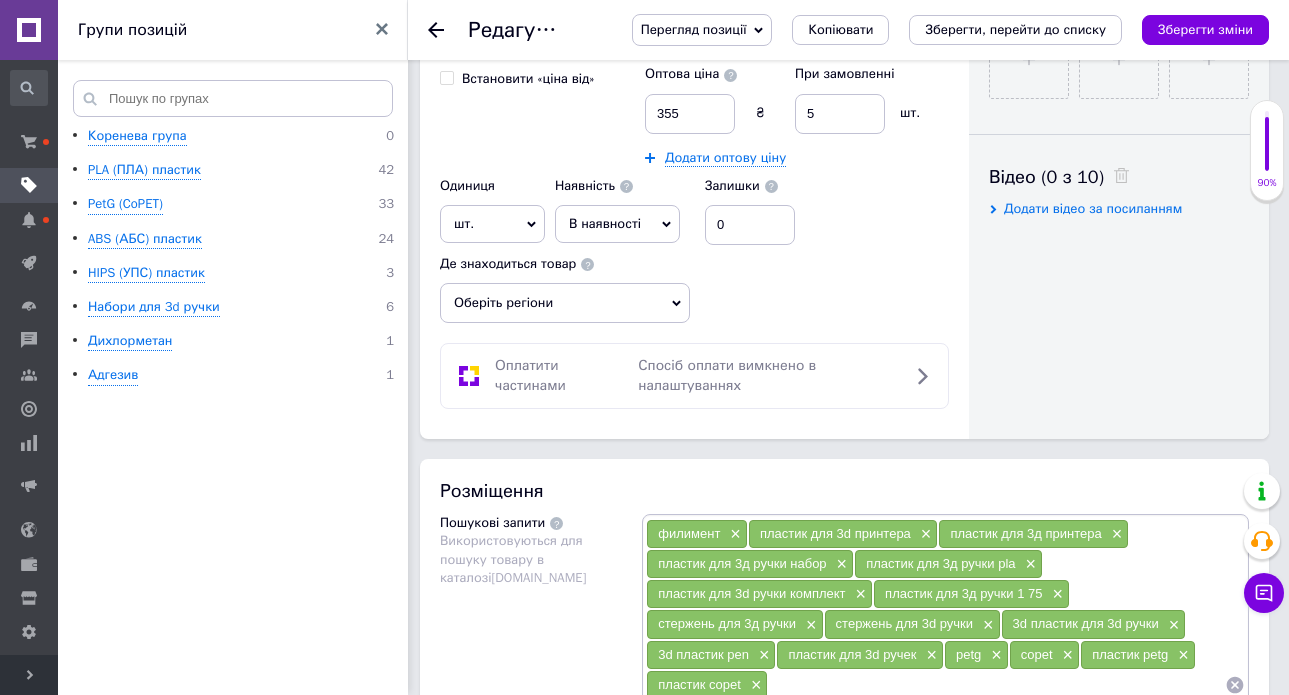 click on "В наявності" at bounding box center [617, 224] 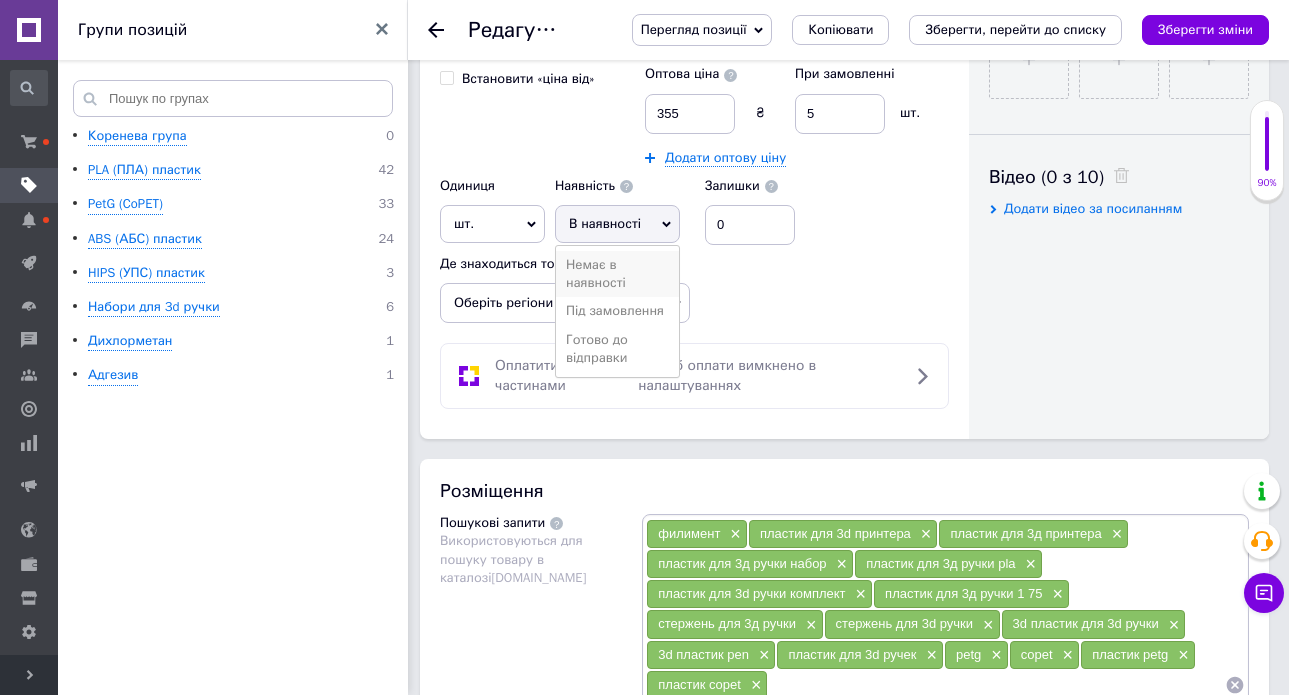 click on "Немає в наявності" at bounding box center [617, 274] 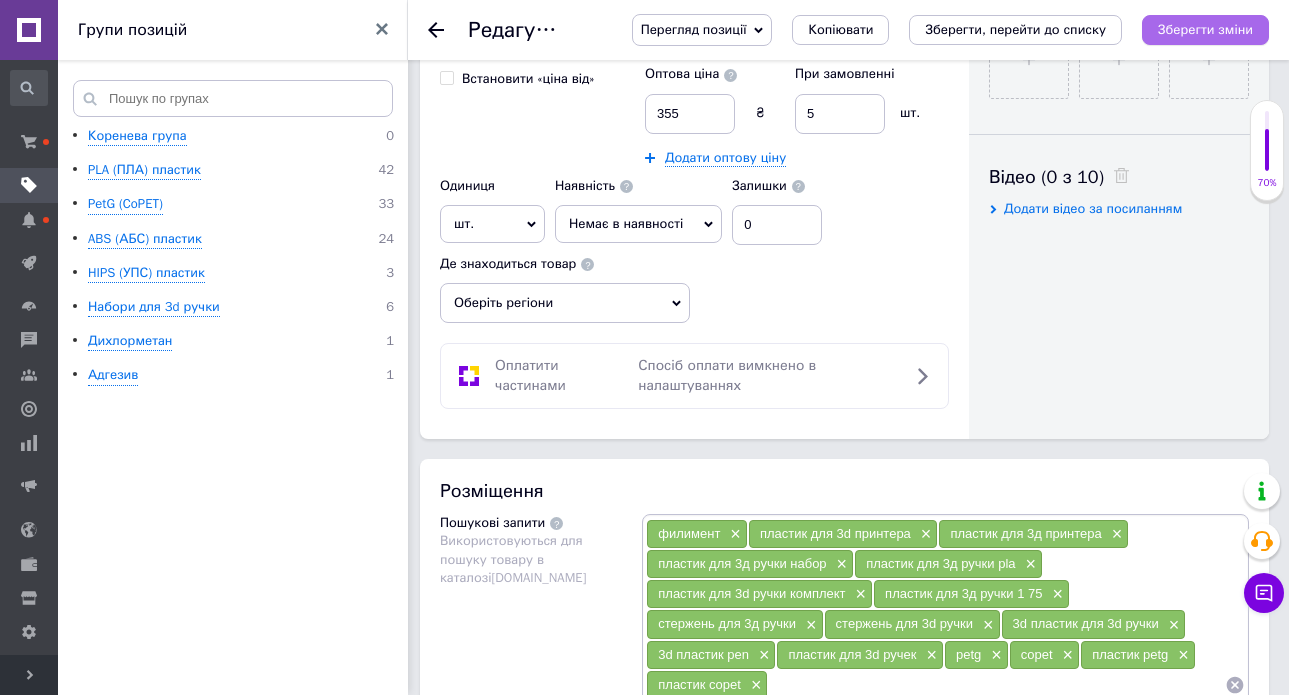 click on "Зберегти зміни" at bounding box center [1205, 29] 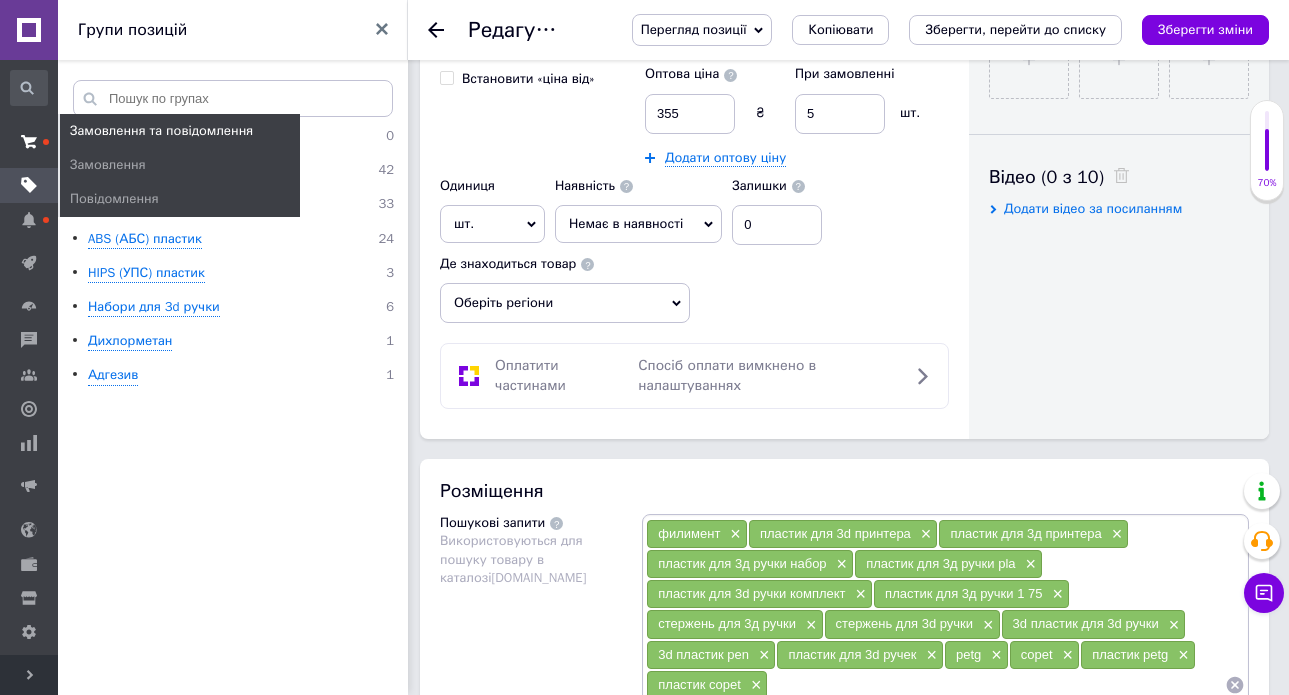 click on "Замовлення та повідомлення" at bounding box center [29, 142] 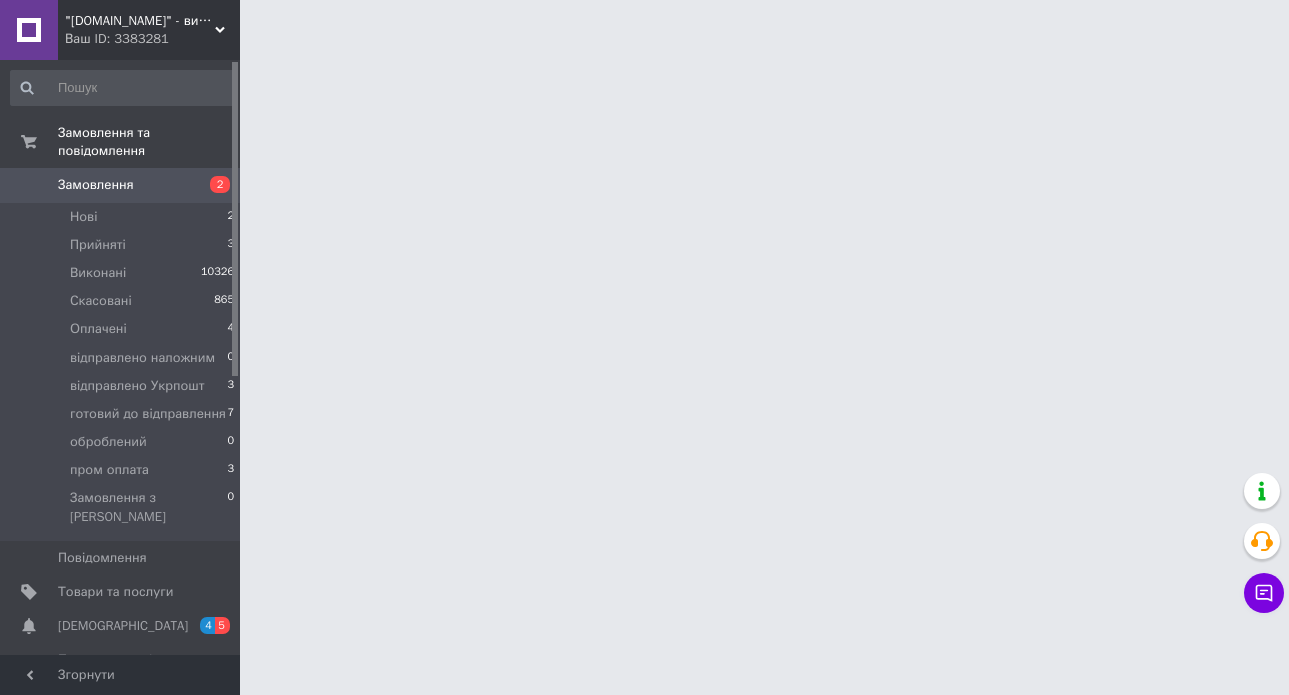 scroll, scrollTop: 0, scrollLeft: 0, axis: both 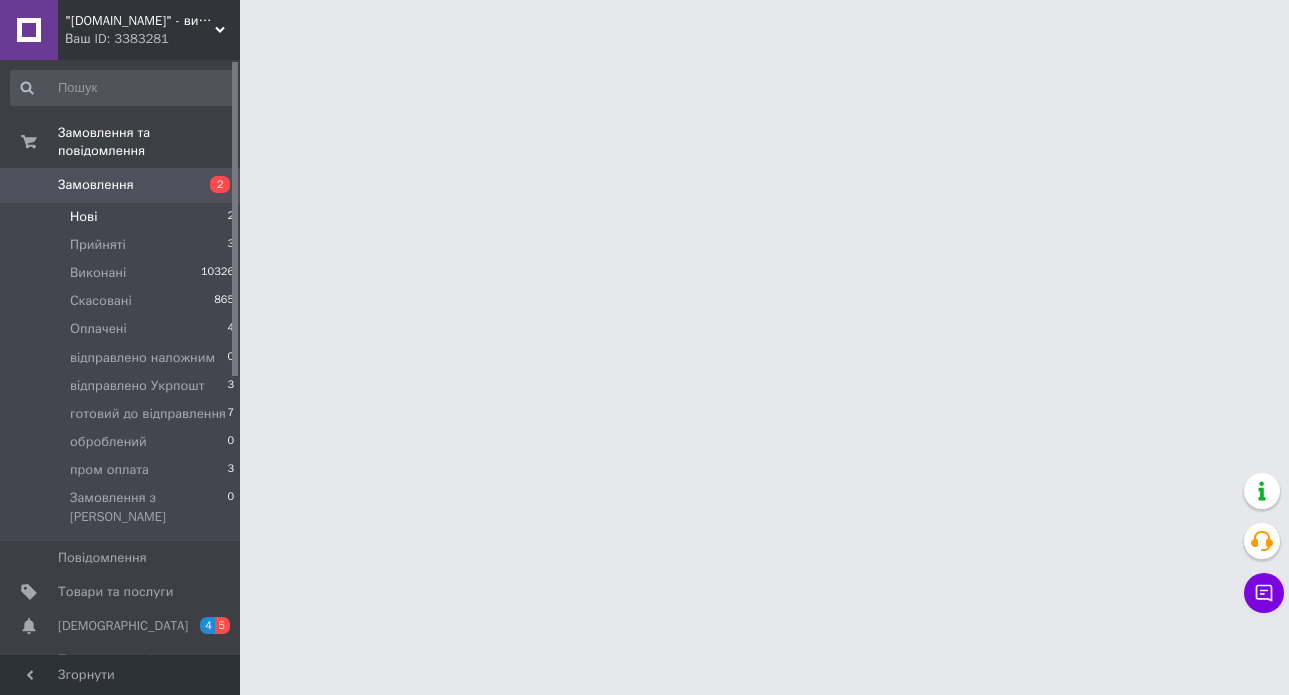 click on "Нові 2" at bounding box center [123, 217] 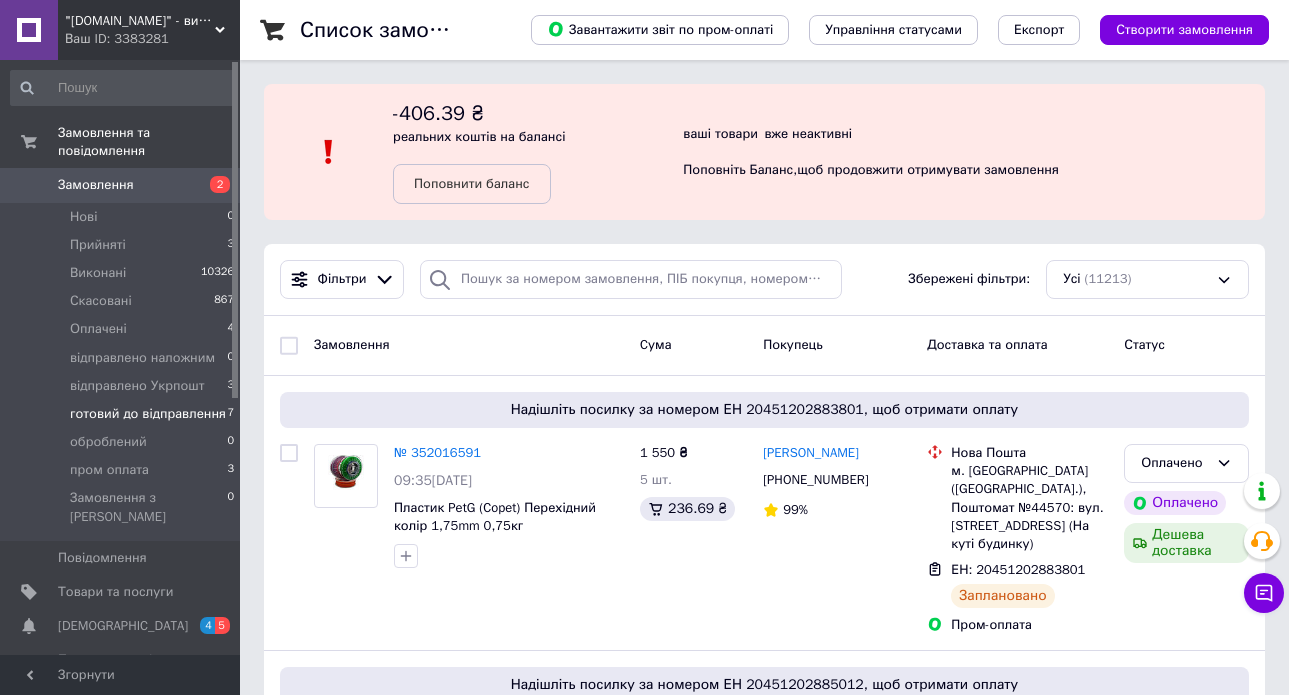 click on "готовий до відправлення" at bounding box center [148, 414] 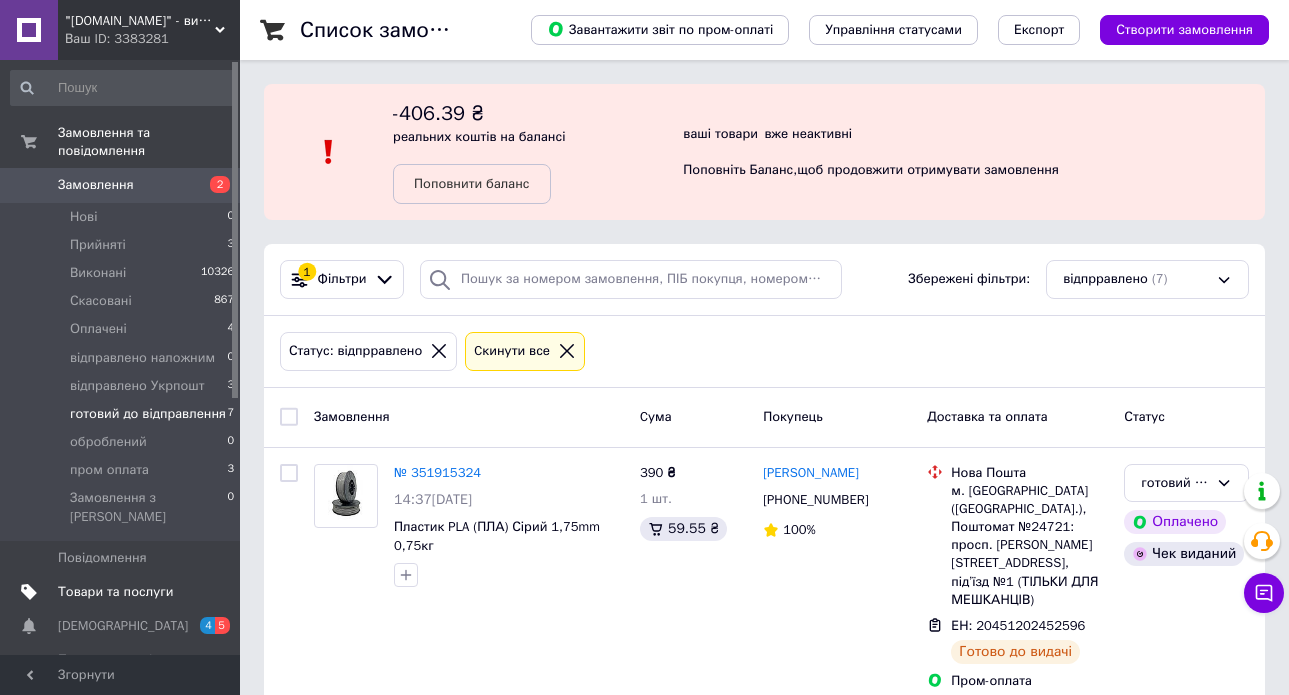 click on "Товари та послуги" at bounding box center (115, 592) 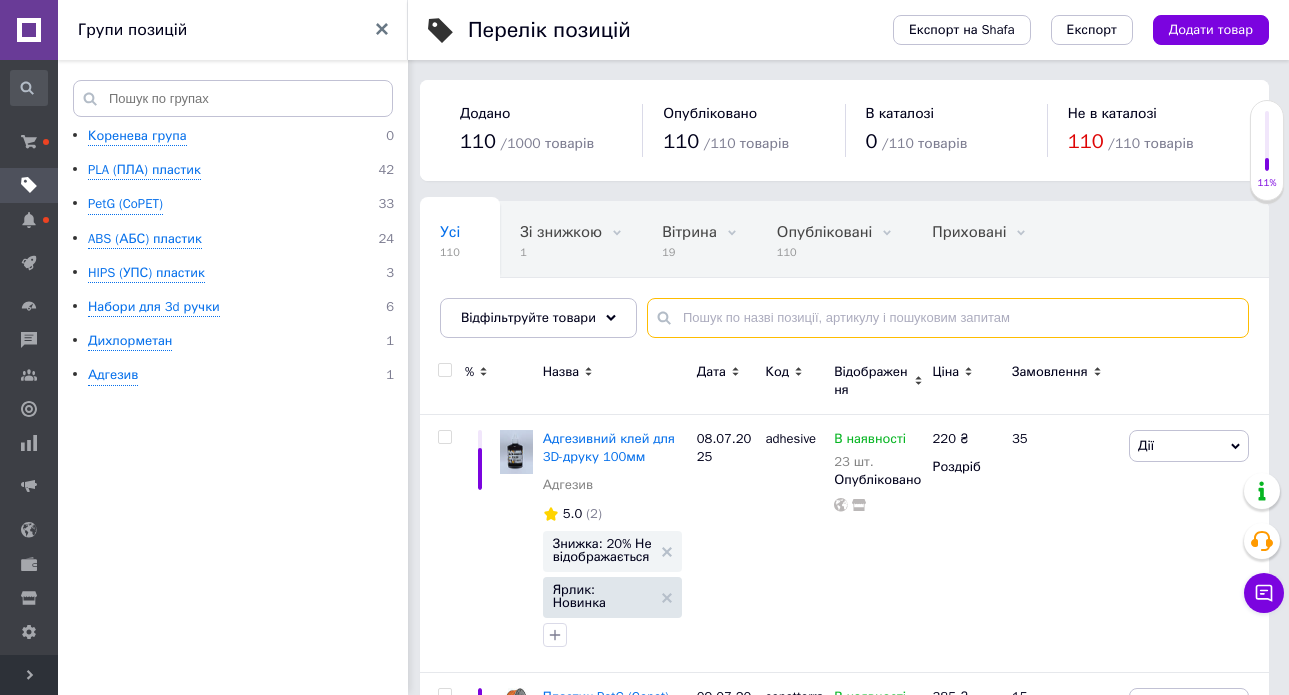 click at bounding box center [948, 318] 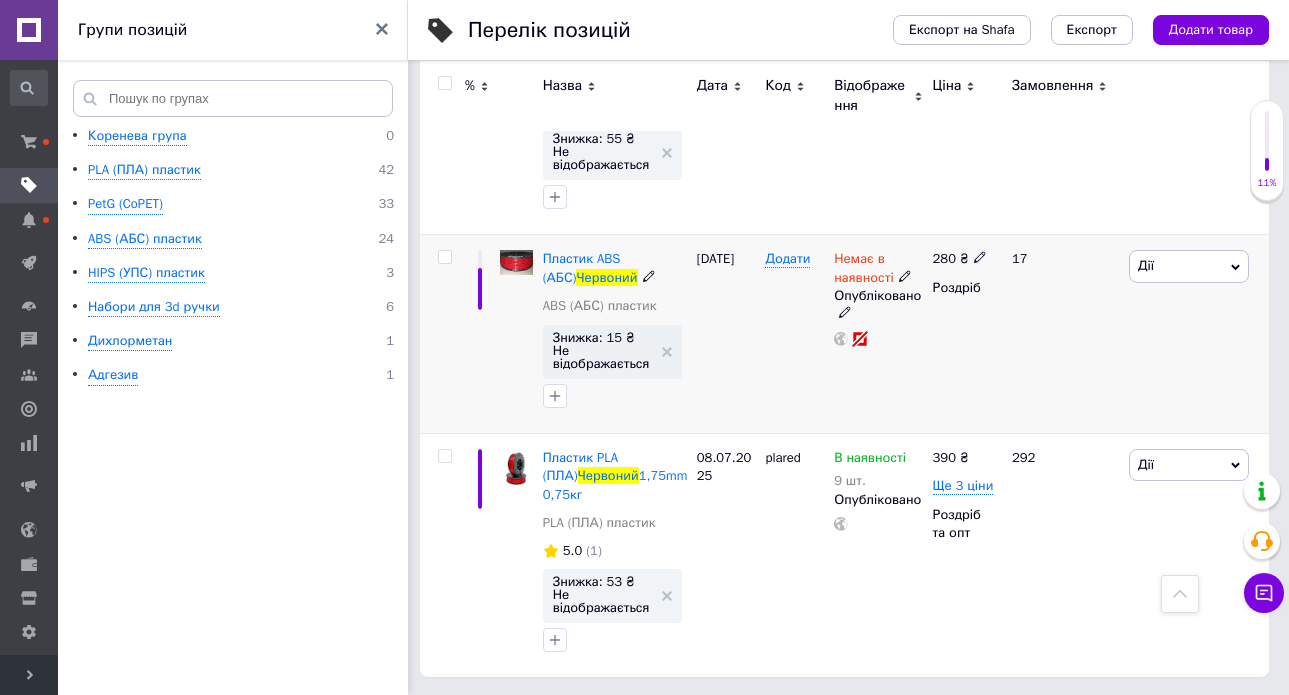 scroll, scrollTop: 0, scrollLeft: 0, axis: both 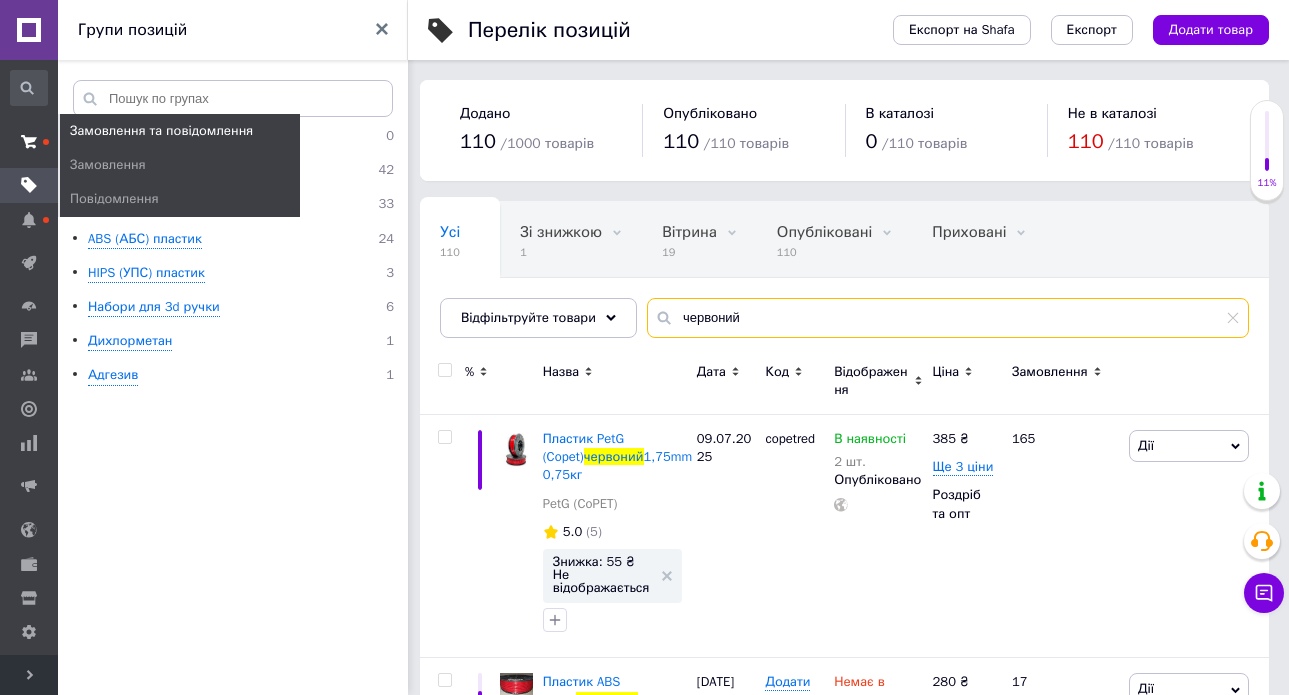 type on "червоний" 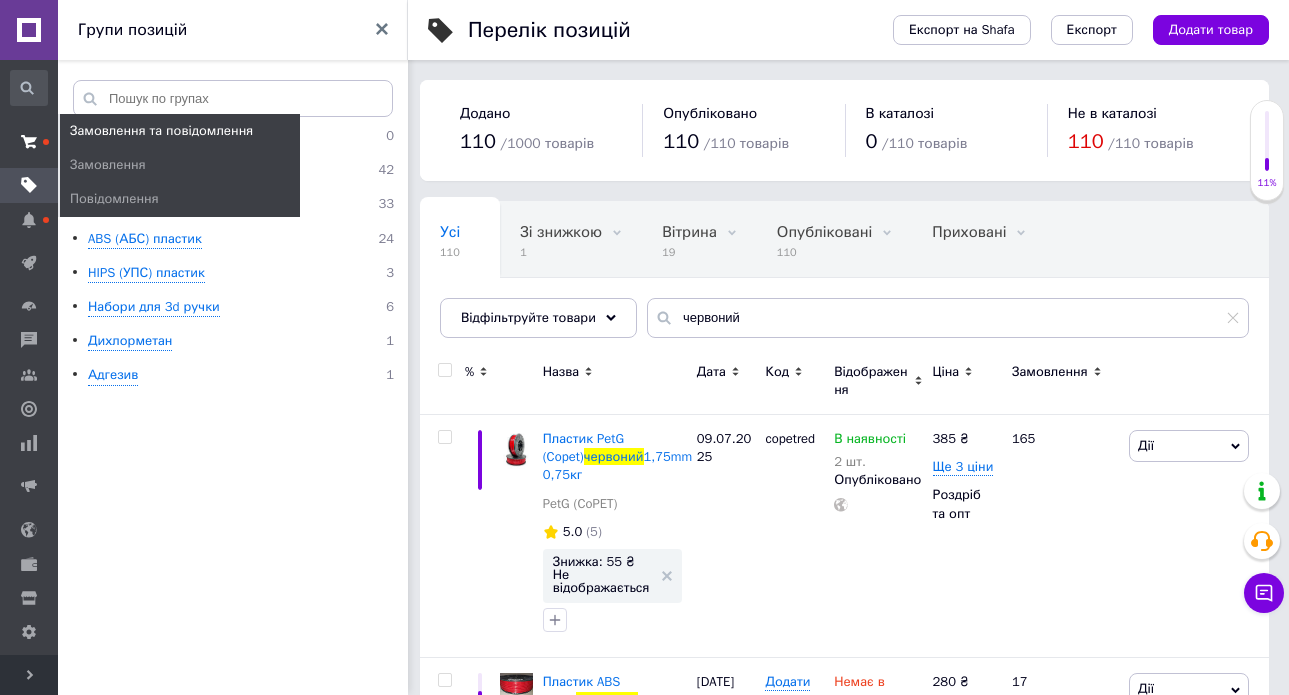 click at bounding box center (29, 142) 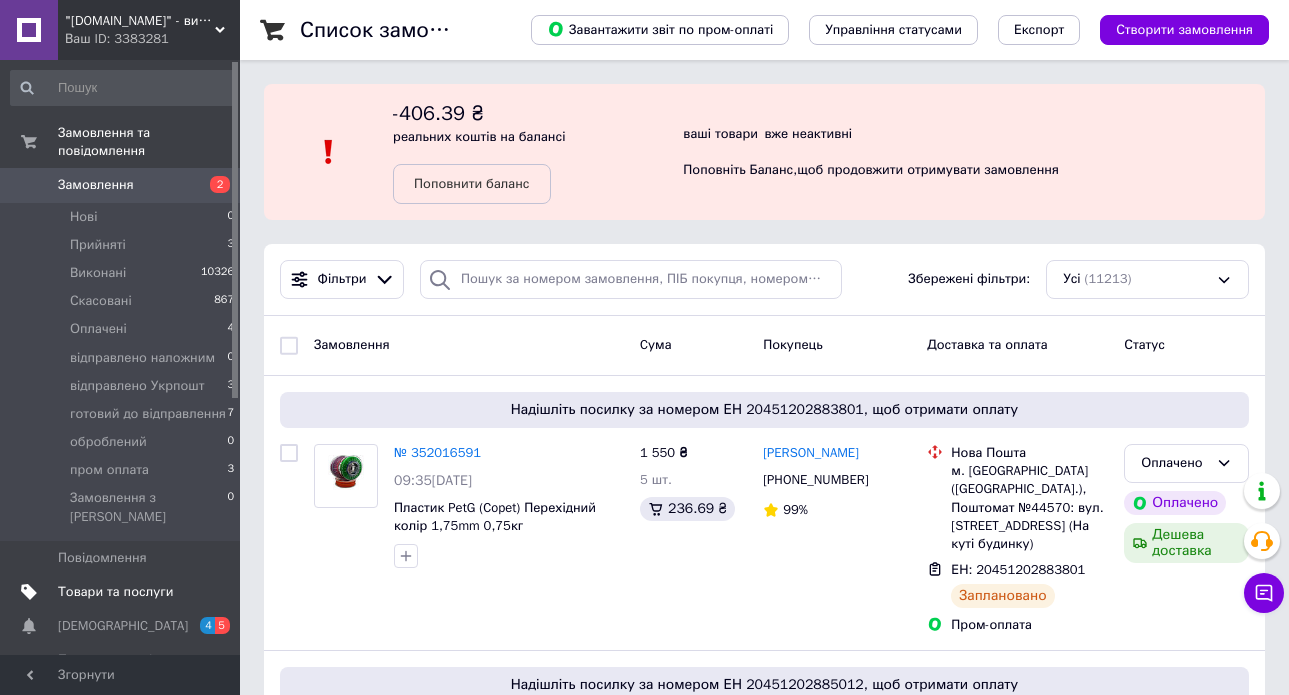click on "Товари та послуги" at bounding box center (121, 592) 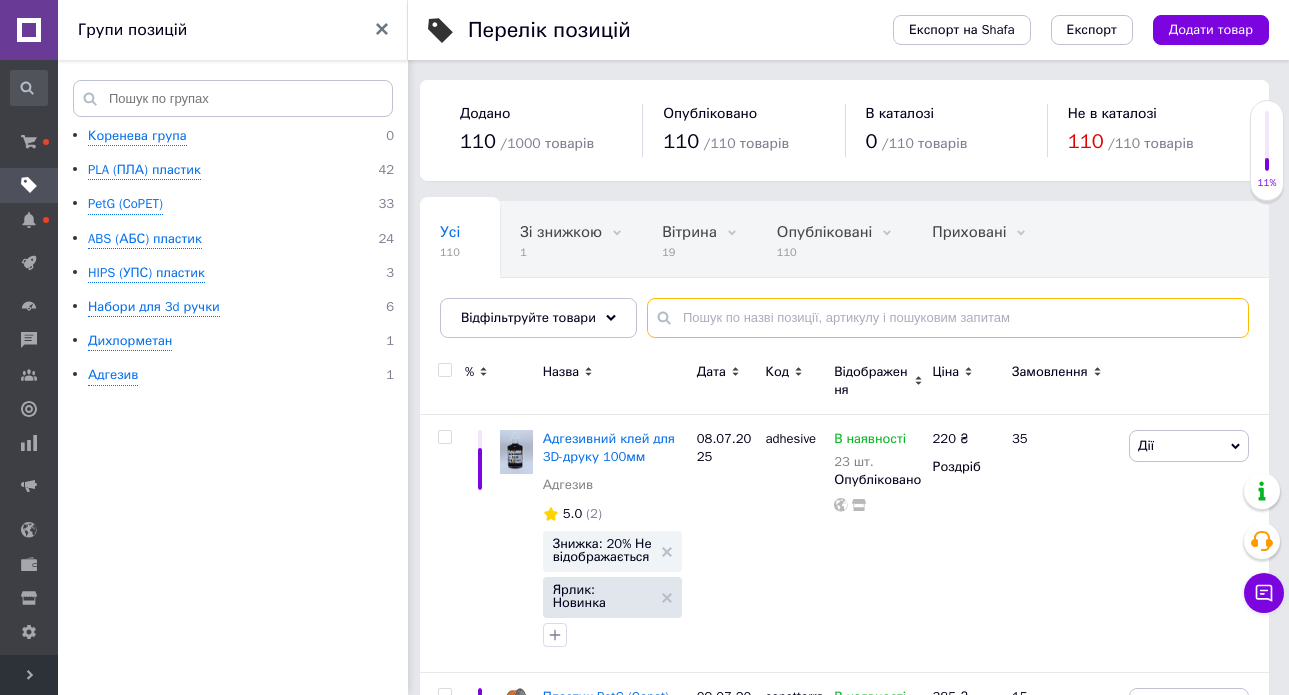 click at bounding box center (948, 318) 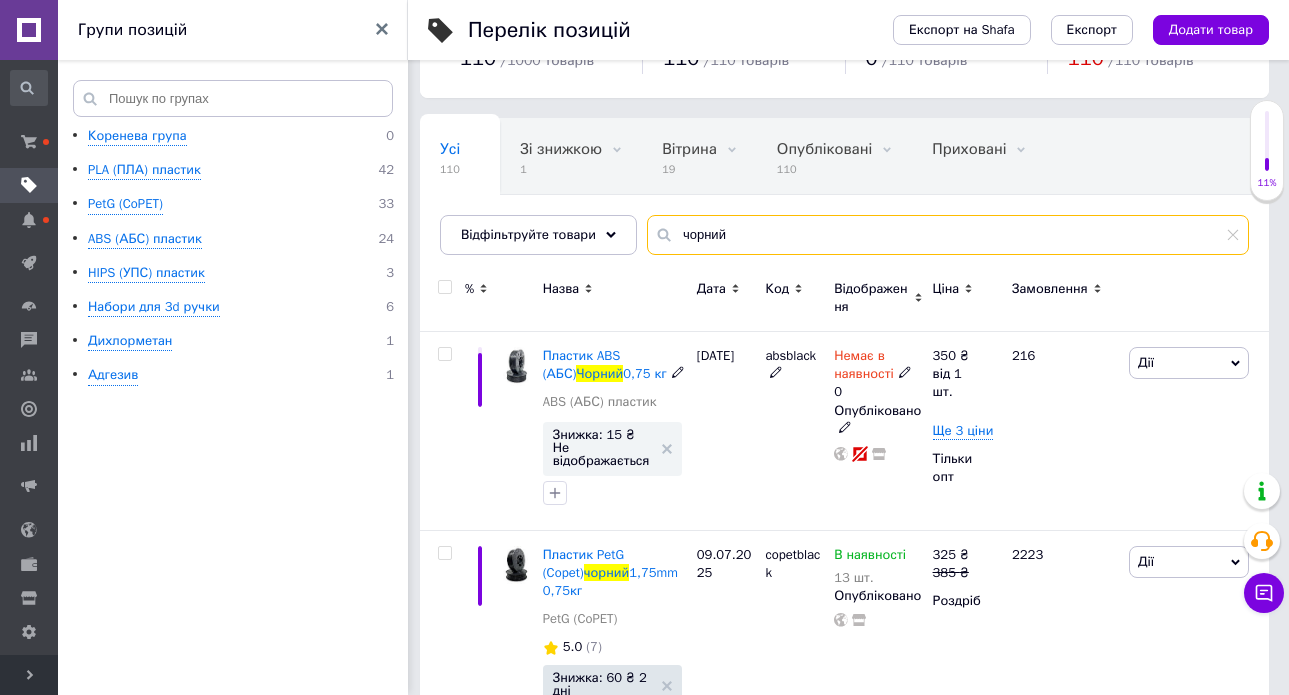 scroll, scrollTop: 89, scrollLeft: 0, axis: vertical 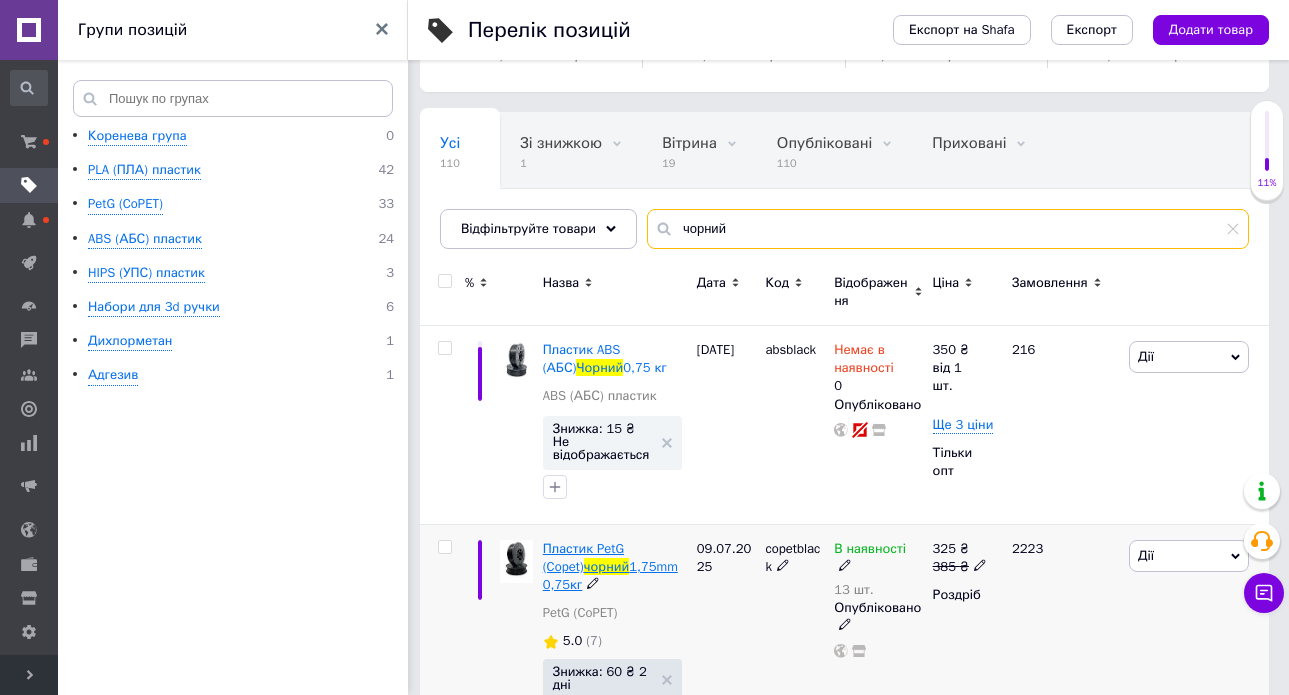 type on "чорний" 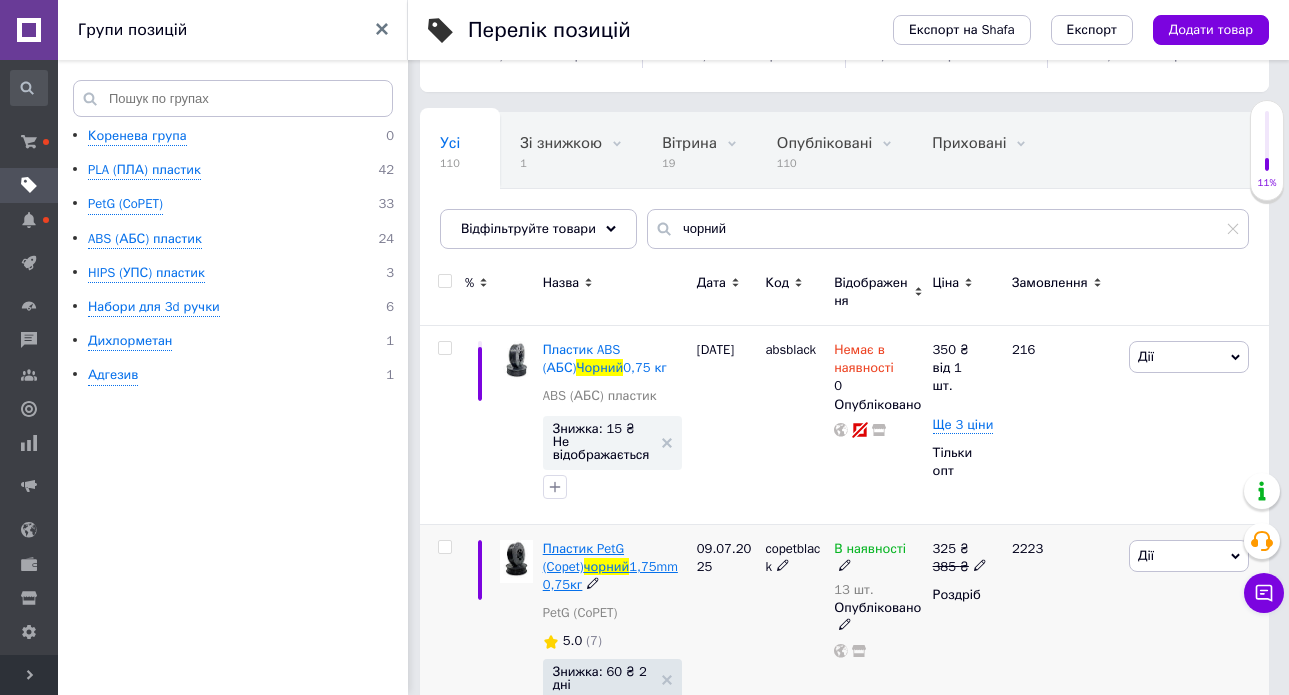 click on "Пластик PetG (Copet)" at bounding box center [583, 557] 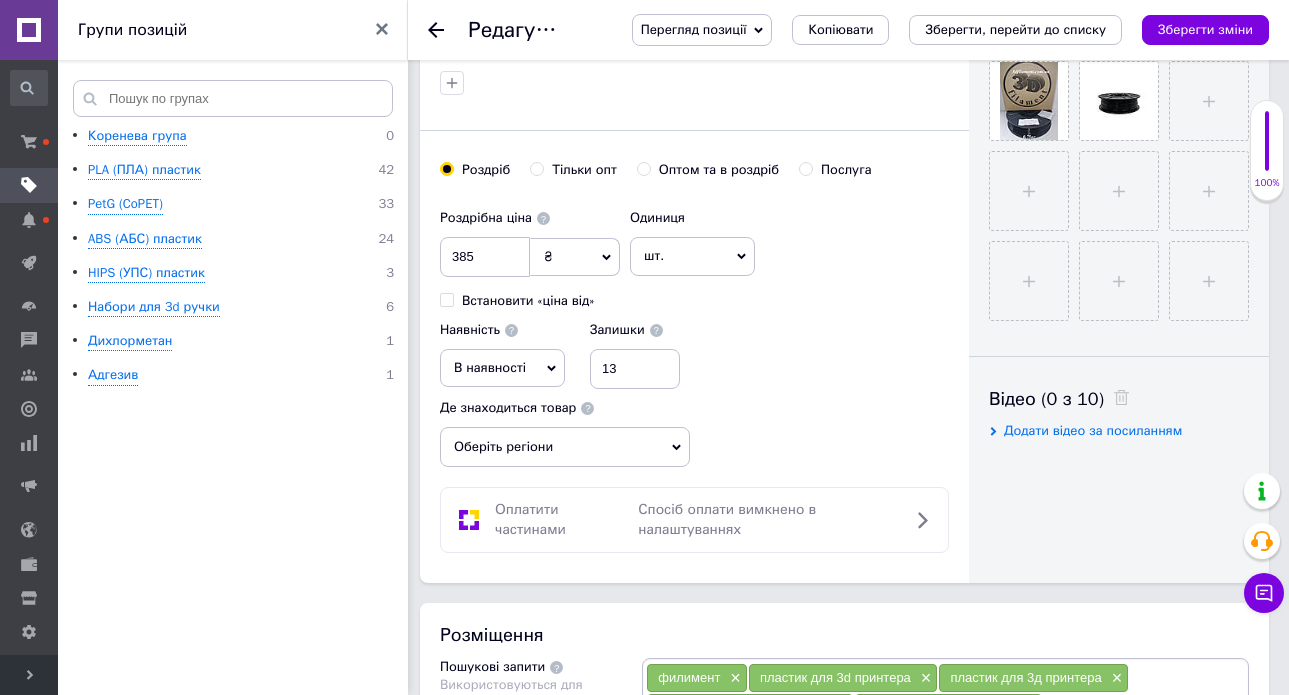 scroll, scrollTop: 827, scrollLeft: 0, axis: vertical 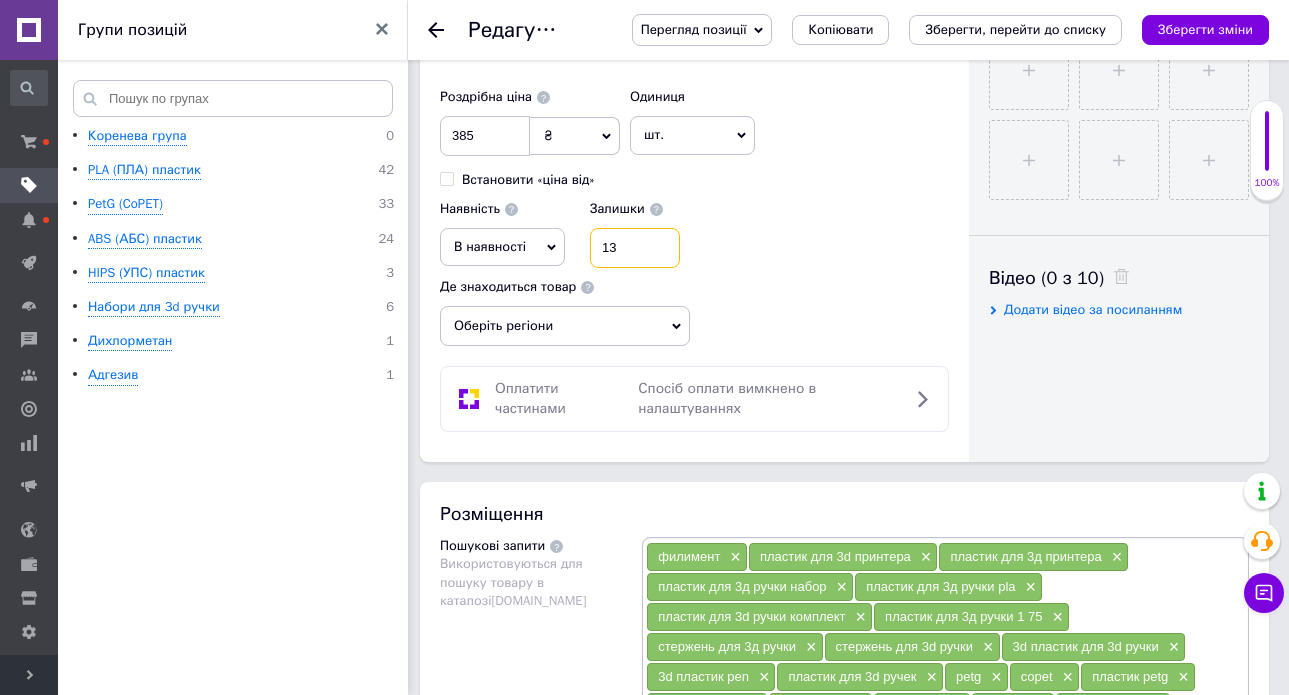 click on "13" at bounding box center (635, 248) 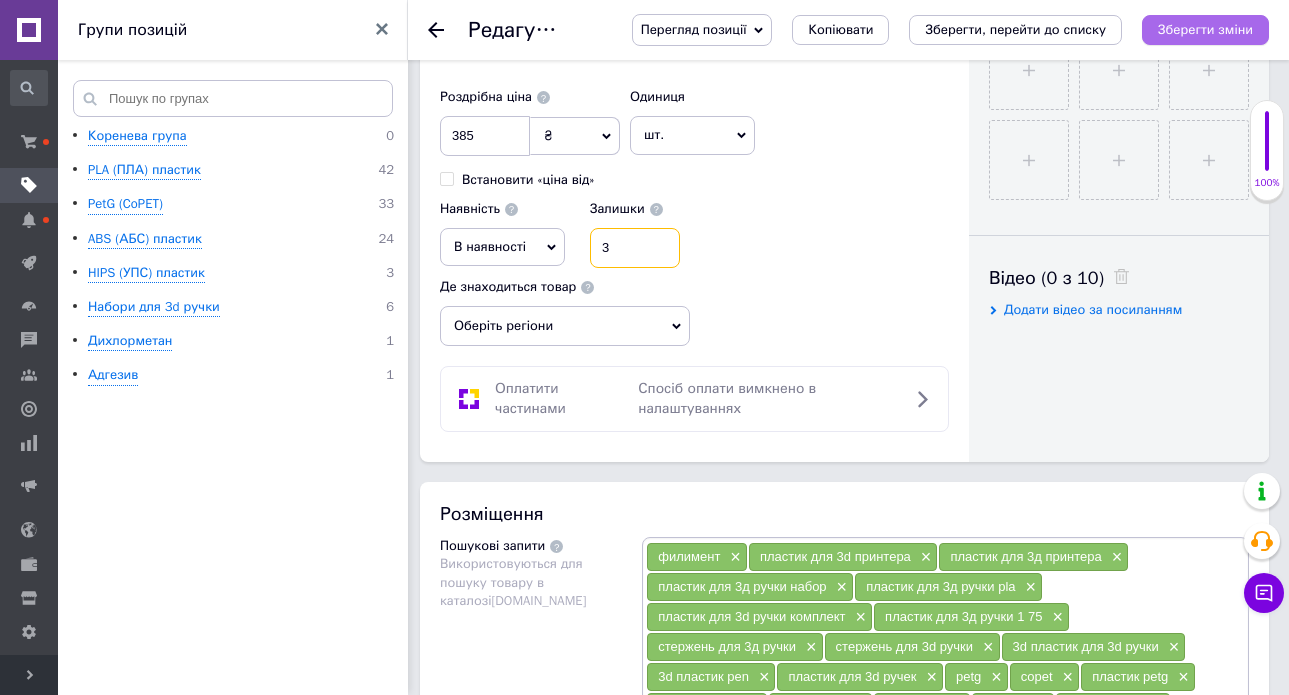 type on "3" 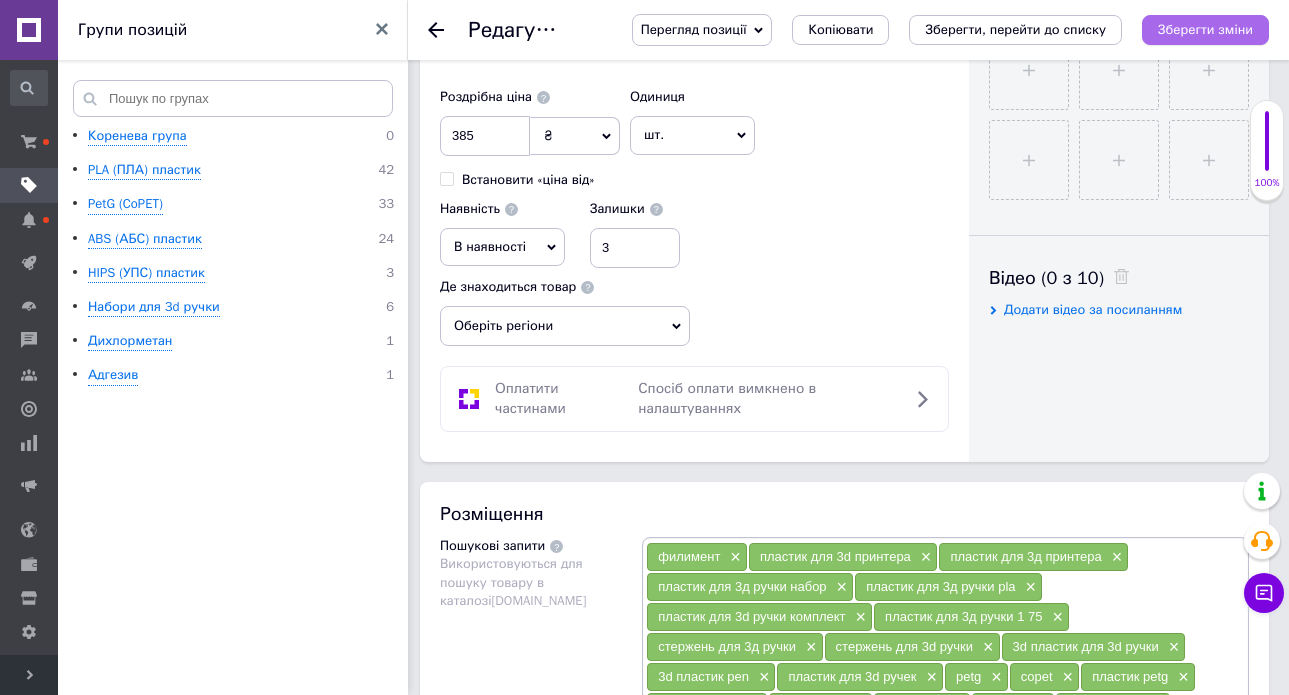 click on "Зберегти зміни" at bounding box center [1205, 29] 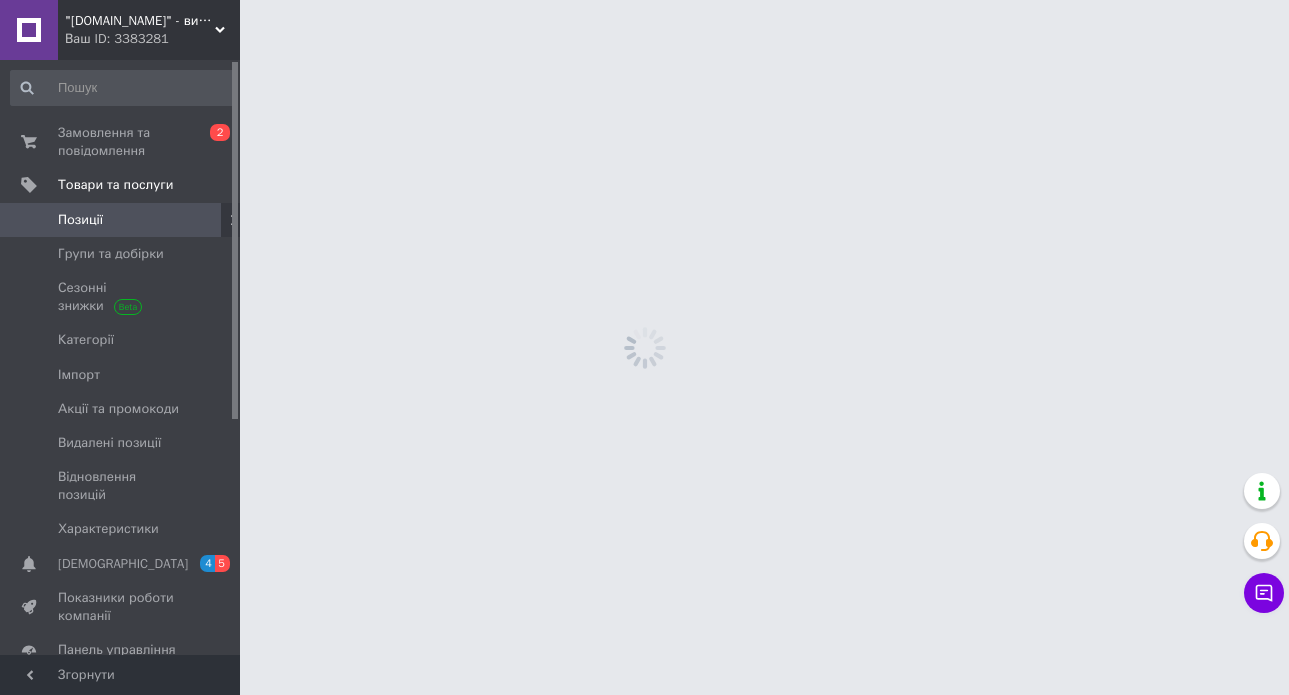 scroll, scrollTop: 0, scrollLeft: 0, axis: both 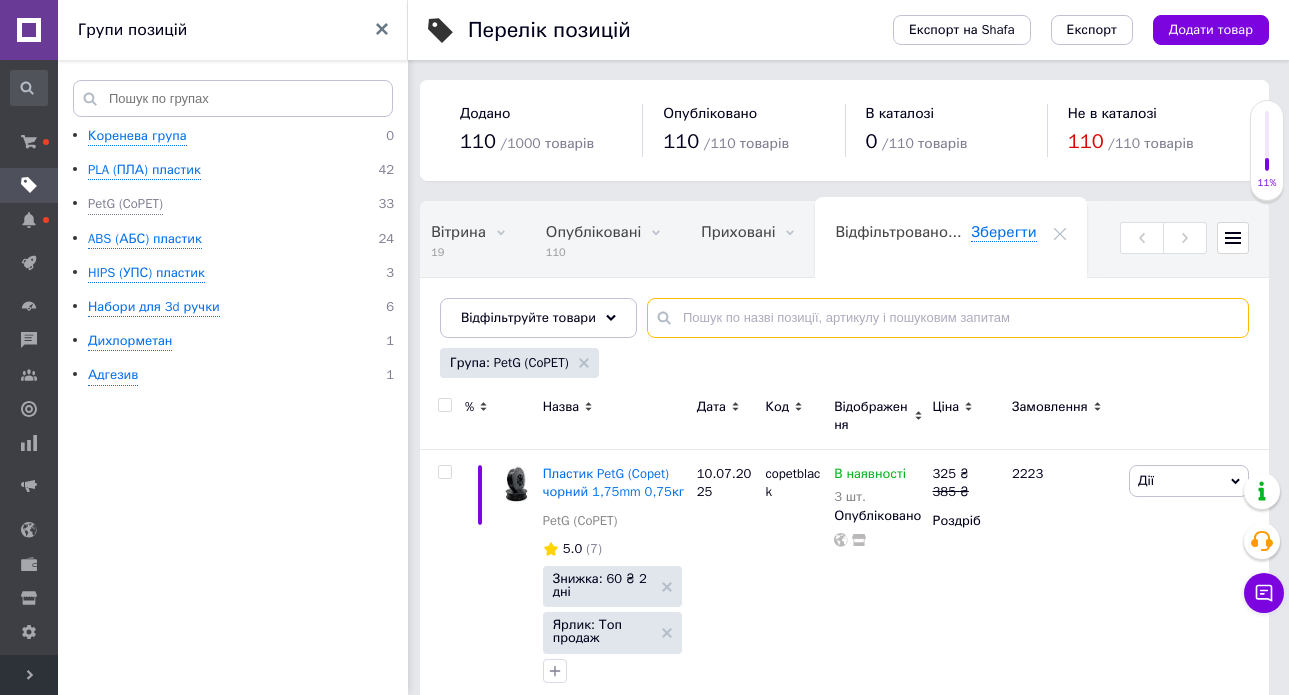 click at bounding box center (948, 318) 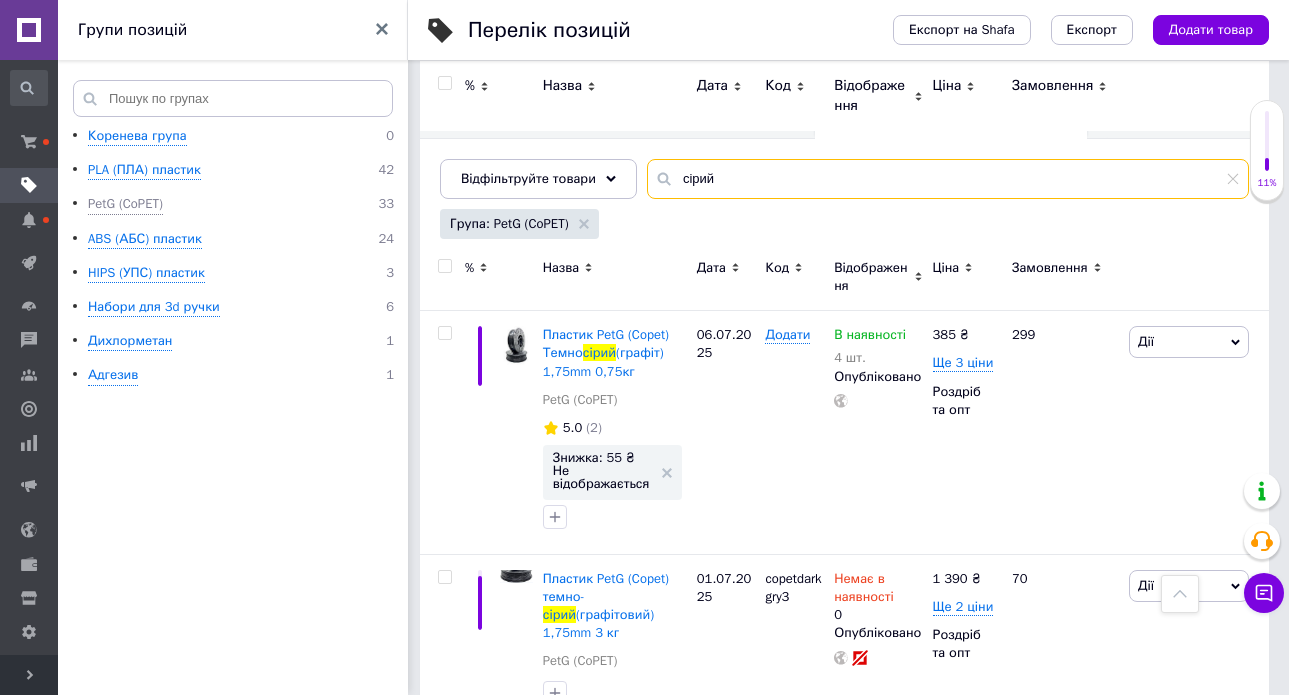 scroll, scrollTop: 0, scrollLeft: 0, axis: both 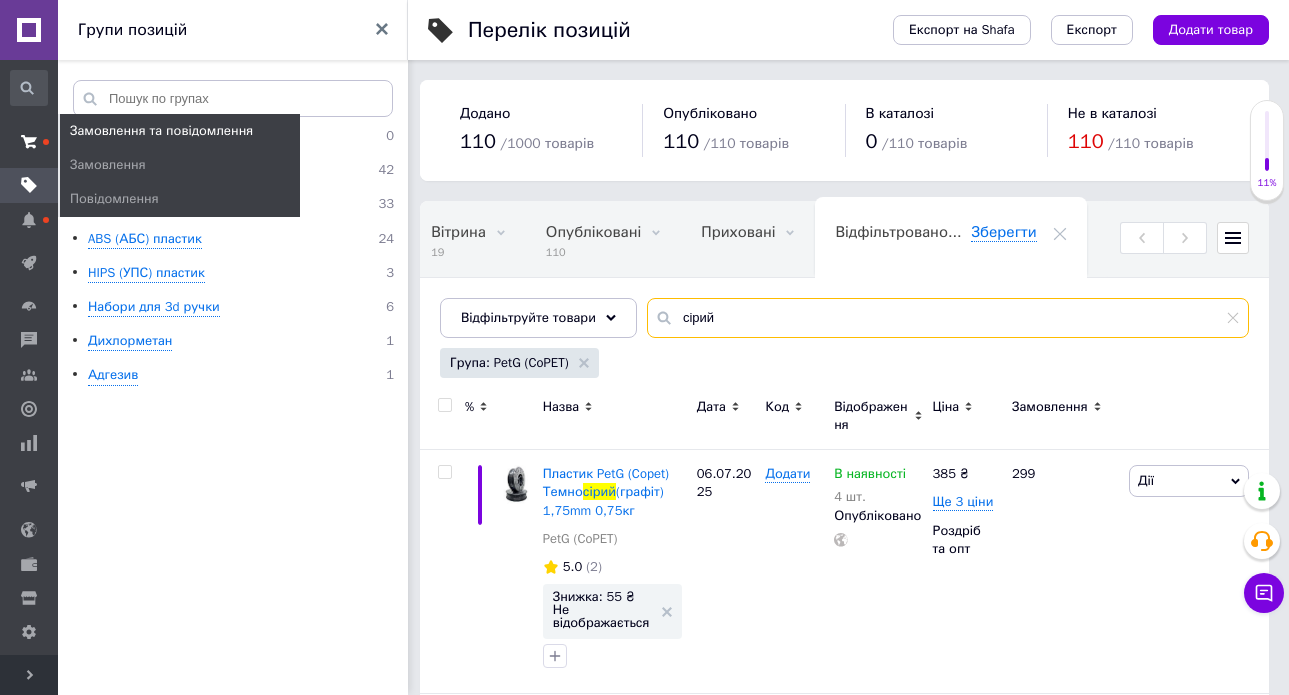 type on "сірий" 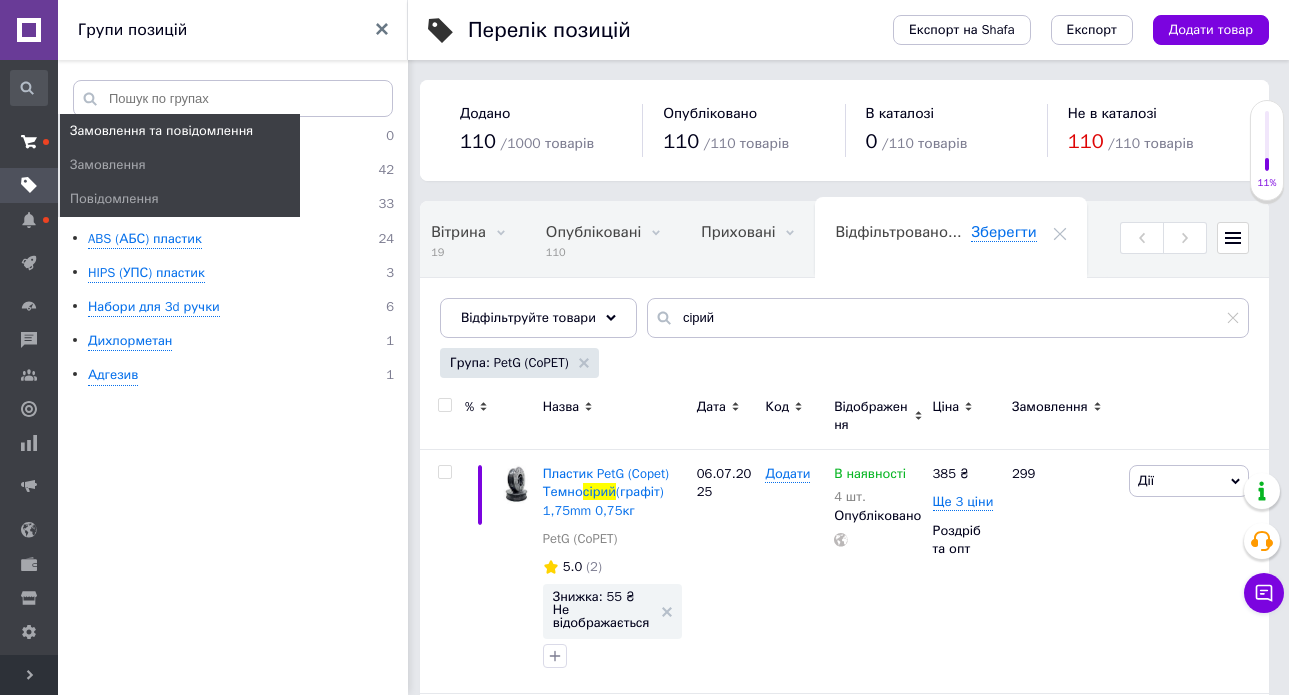 click at bounding box center [29, 142] 